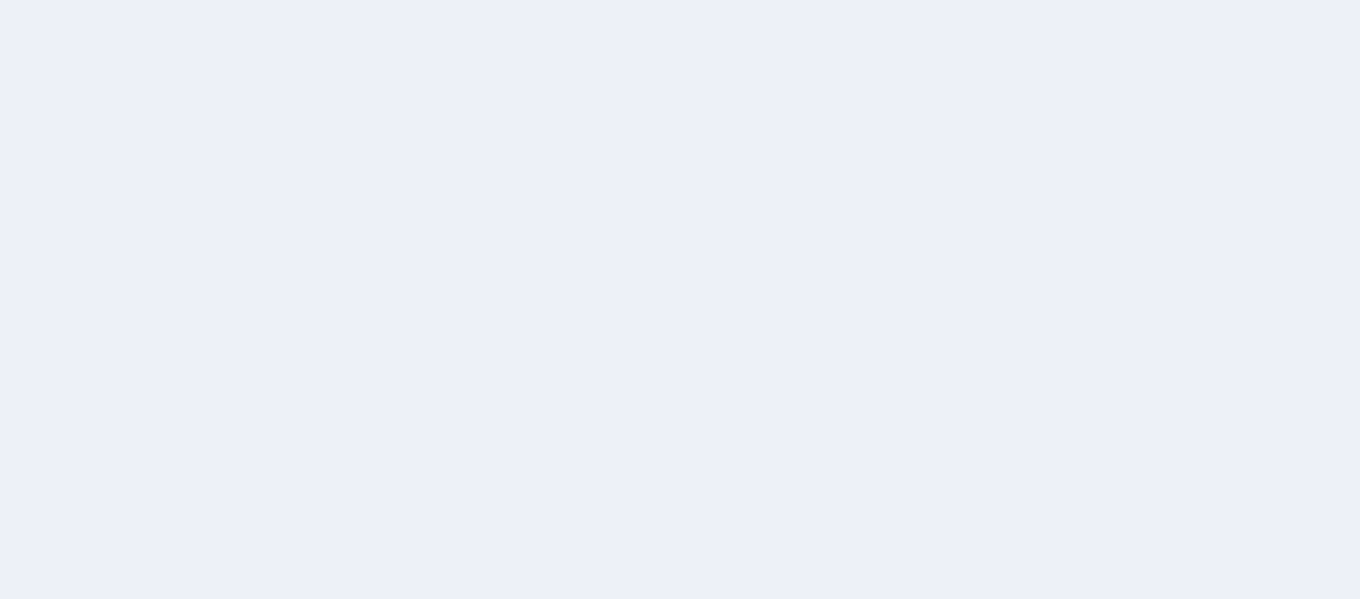 scroll, scrollTop: 0, scrollLeft: 0, axis: both 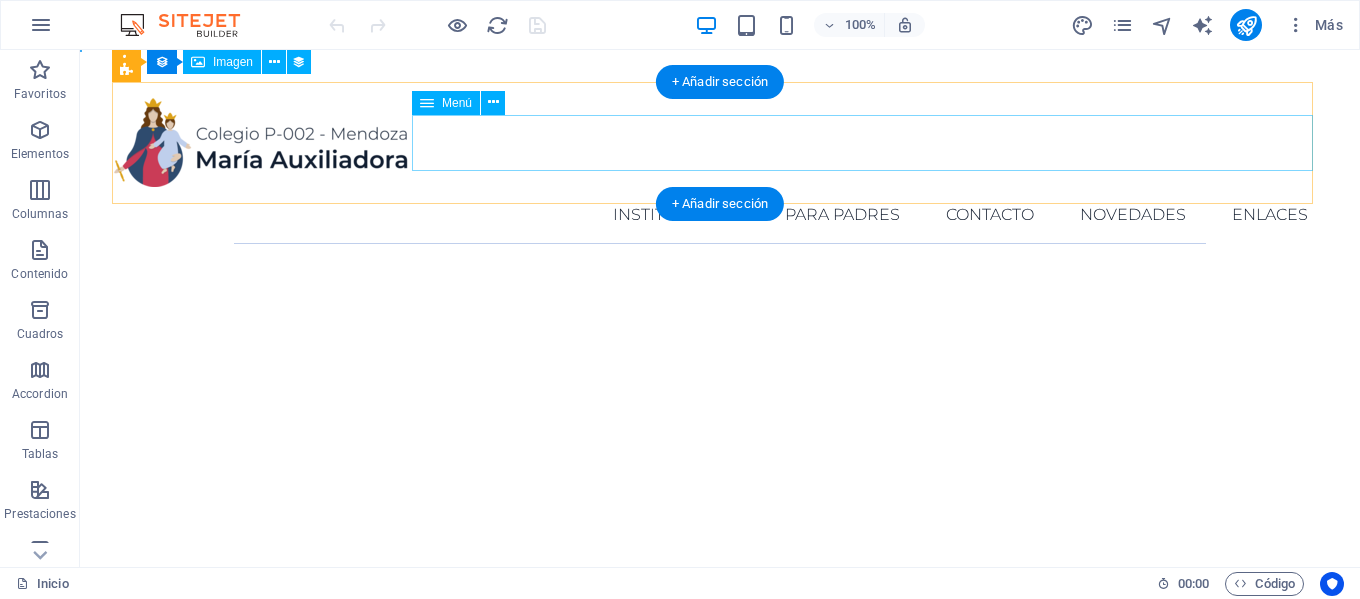 click on "Inicio Institucional Para Padres Contacto Novedades Enlaces" at bounding box center (720, 215) 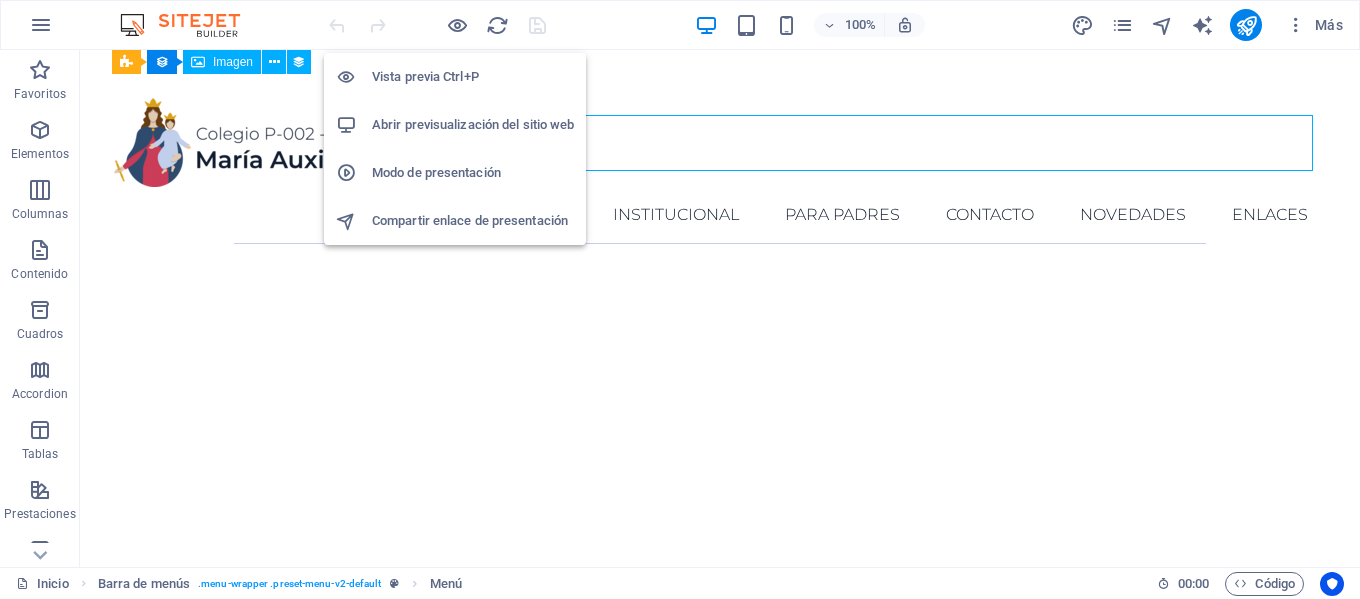 click on "Abrir previsualización del sitio web" at bounding box center (473, 125) 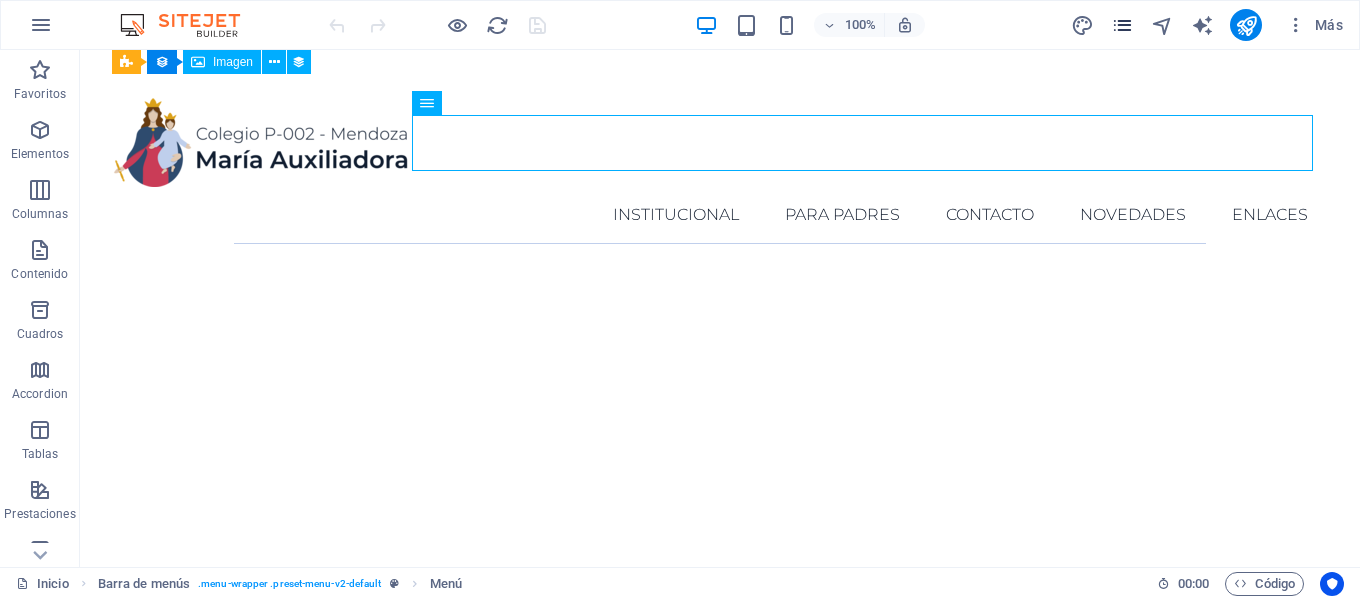click at bounding box center (1122, 25) 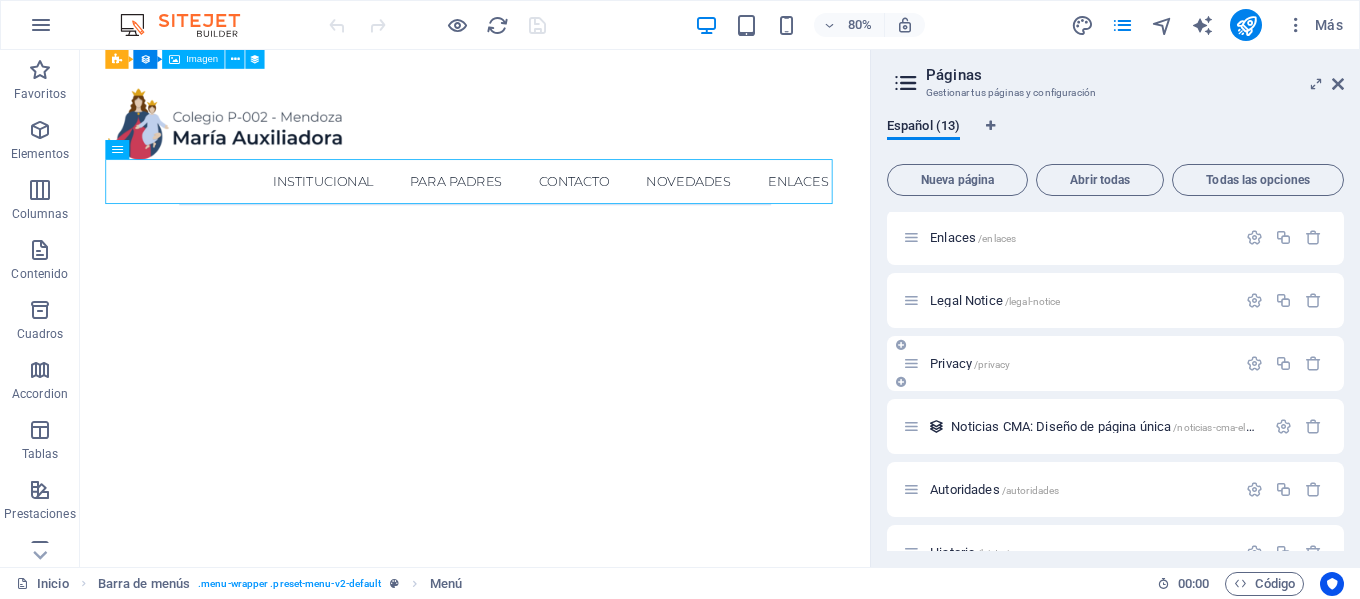 scroll, scrollTop: 280, scrollLeft: 0, axis: vertical 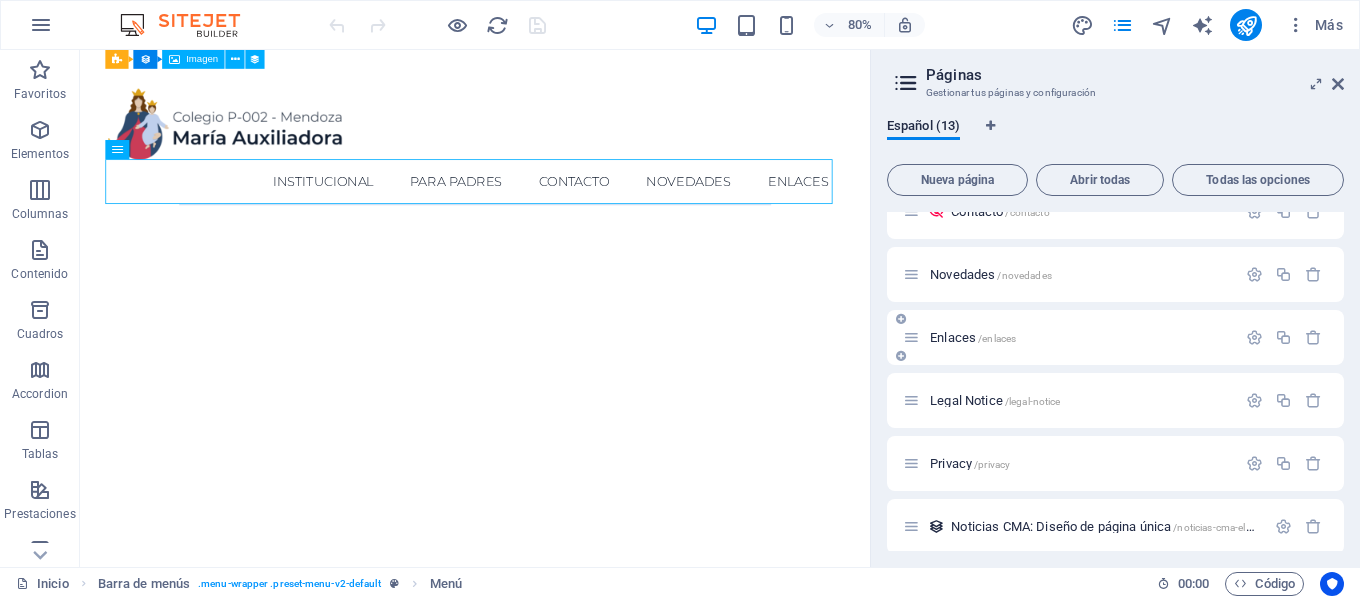 click on "Enlaces /enlaces" at bounding box center (973, 337) 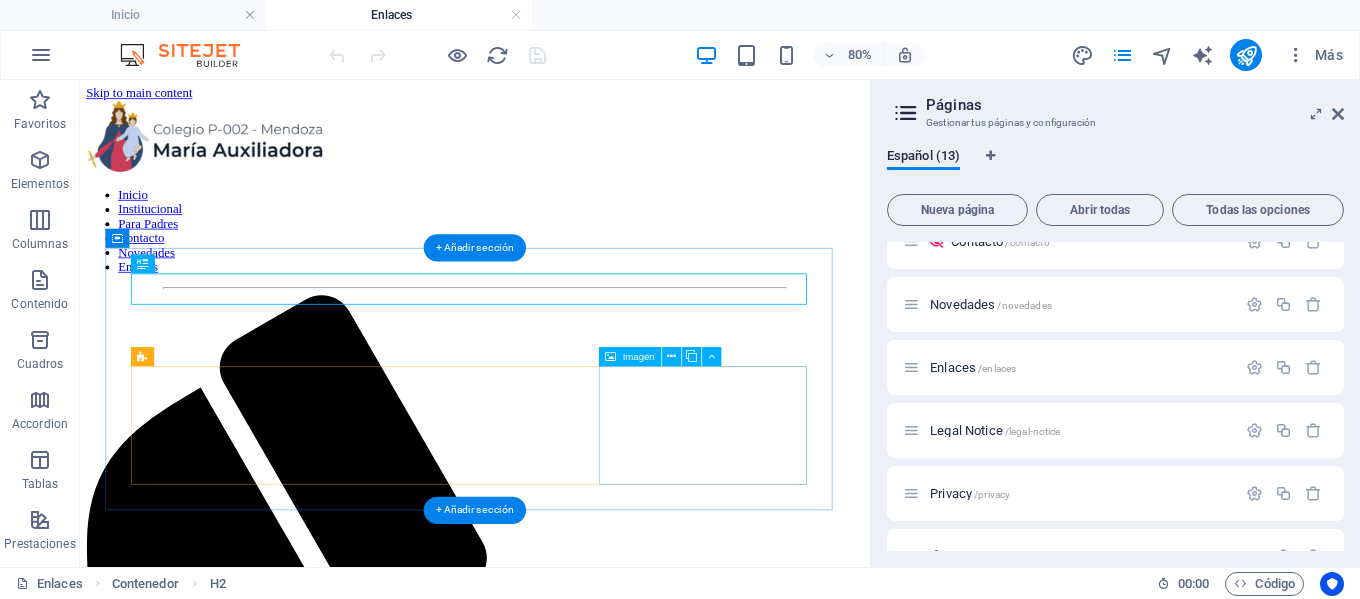 scroll, scrollTop: 0, scrollLeft: 0, axis: both 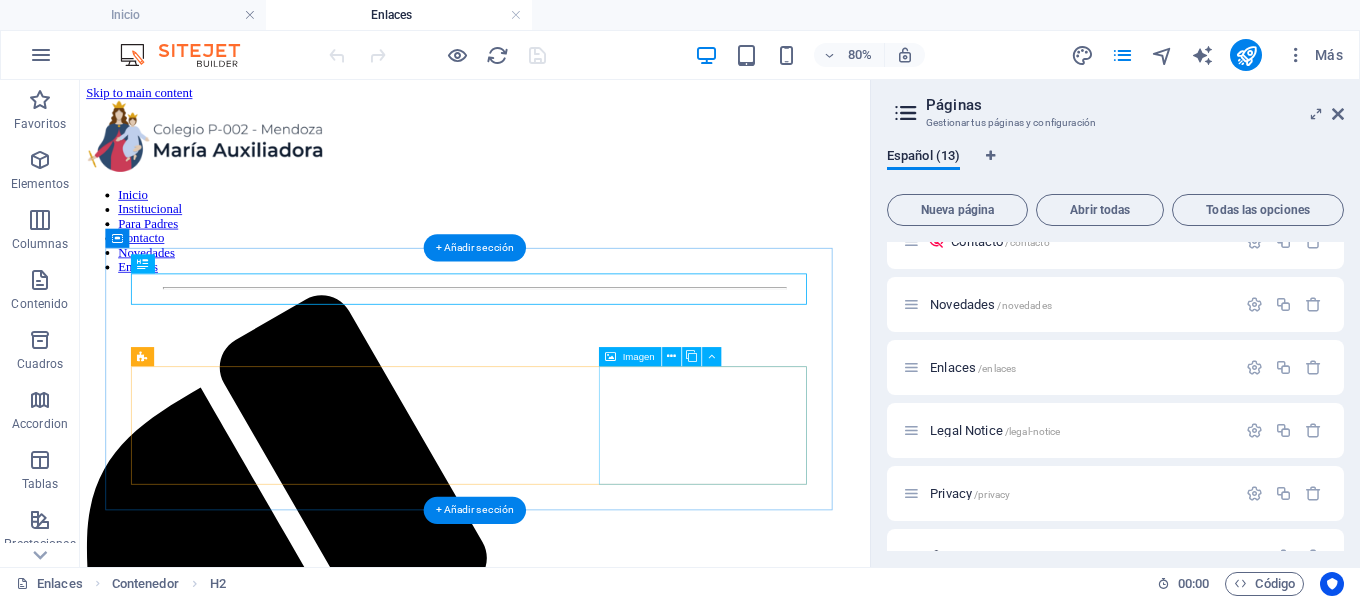 click at bounding box center (574, 1993) 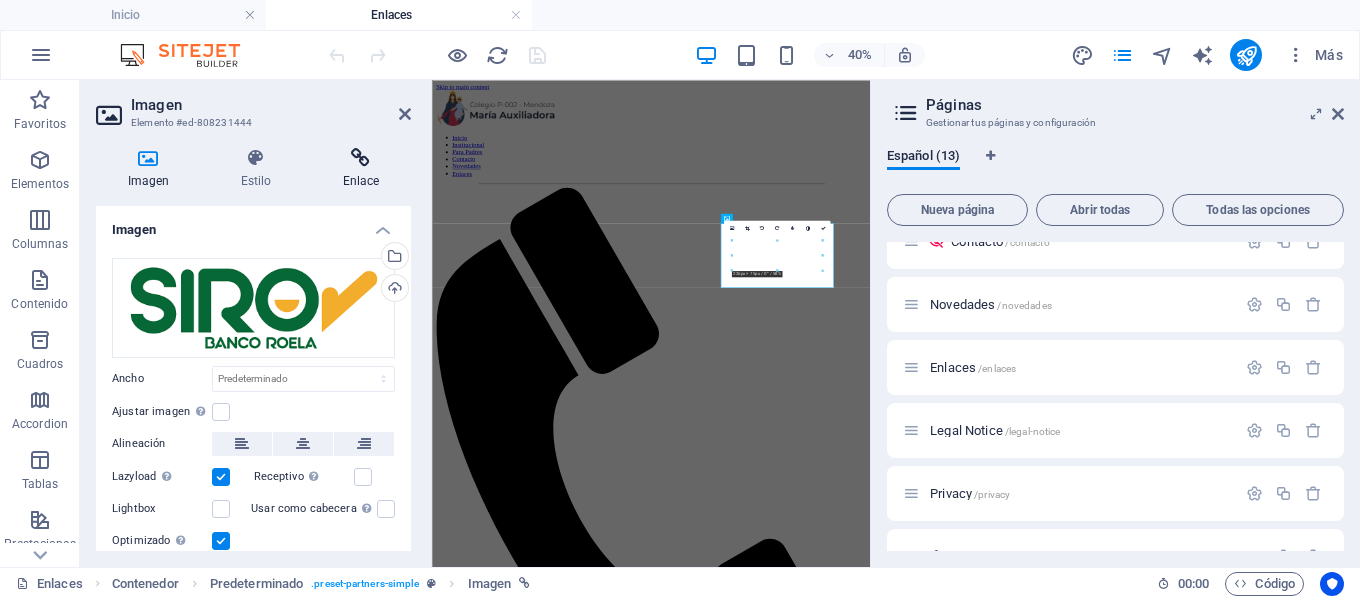 click at bounding box center (361, 158) 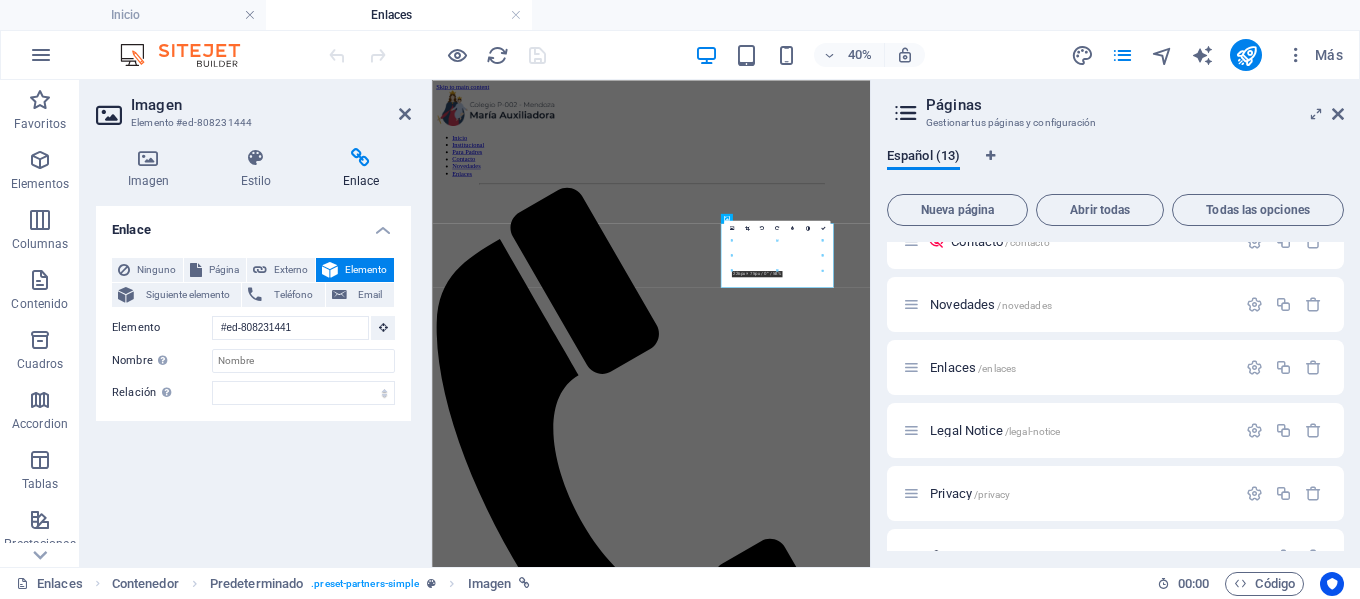 click at bounding box center (361, 158) 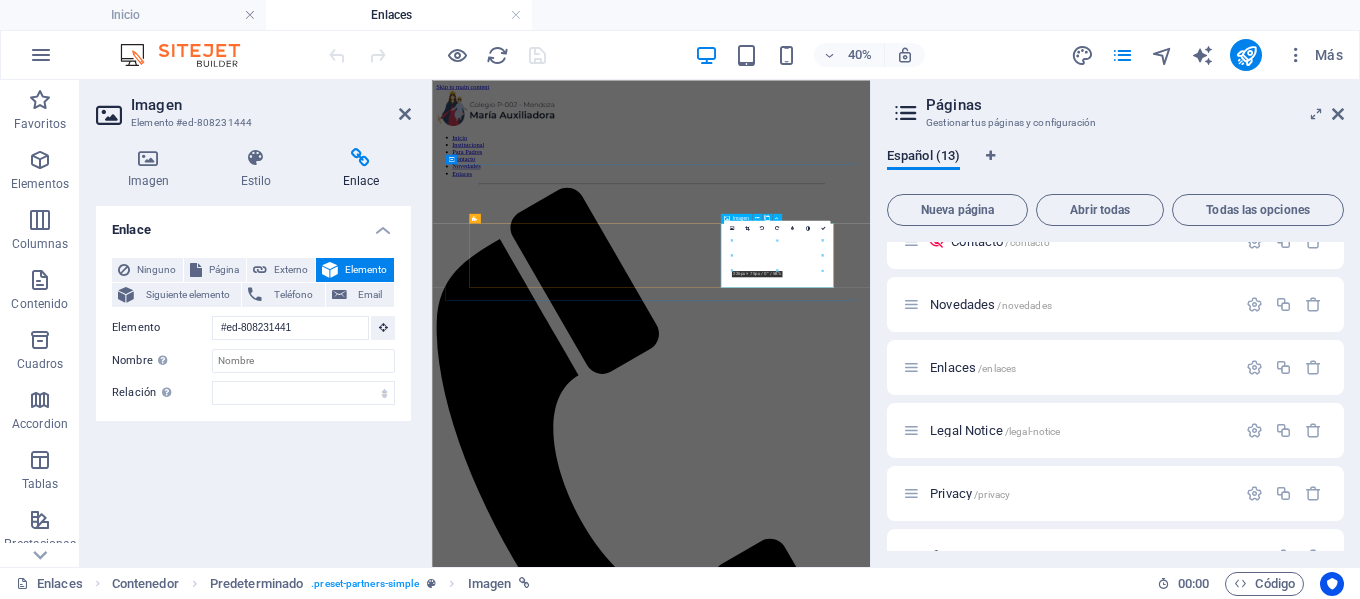 click at bounding box center (979, 2242) 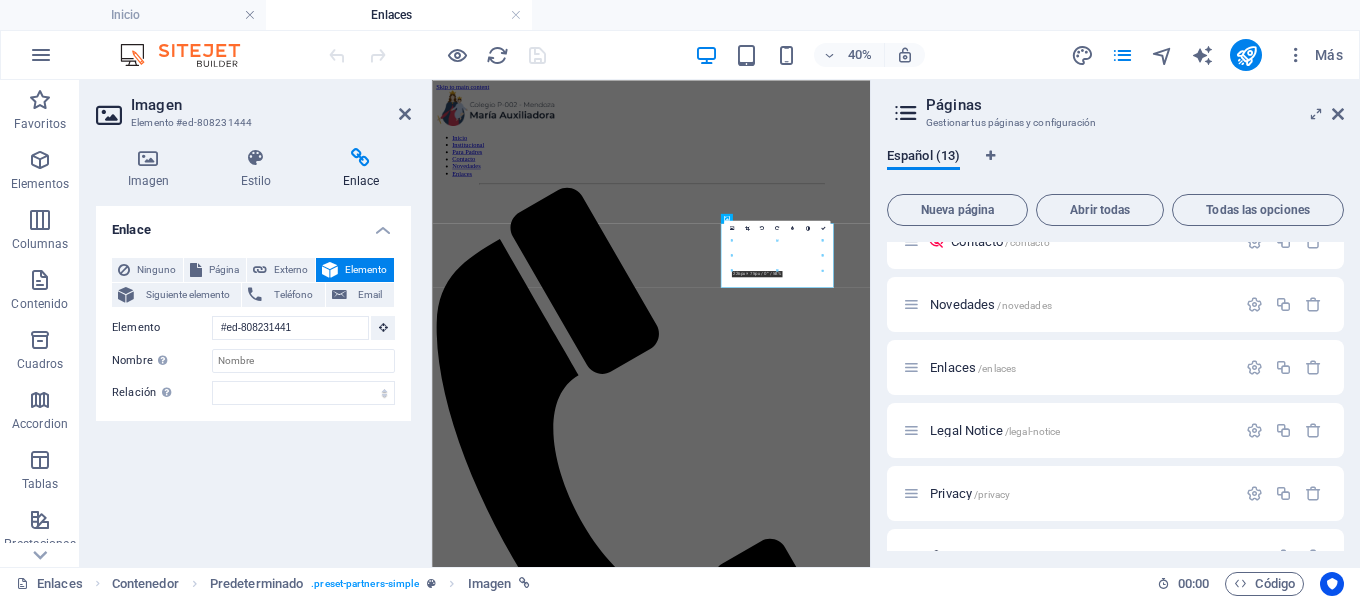 drag, startPoint x: 1004, startPoint y: 1000, endPoint x: 1202, endPoint y: 835, distance: 257.73825 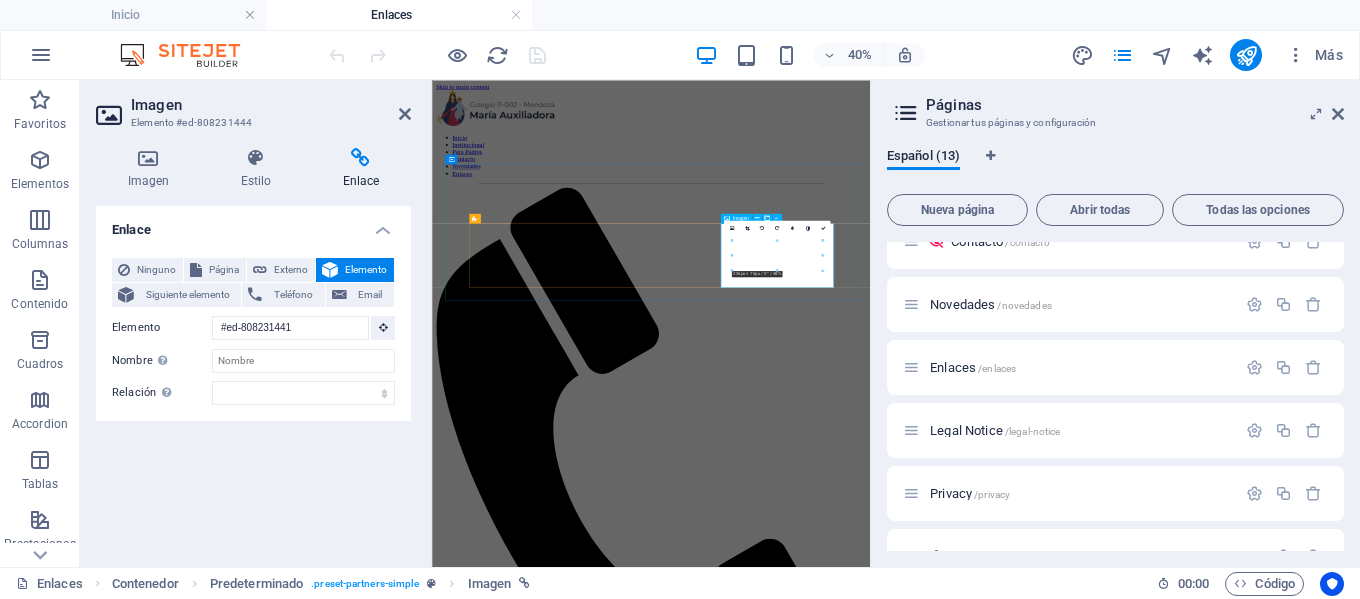 click at bounding box center (979, 2242) 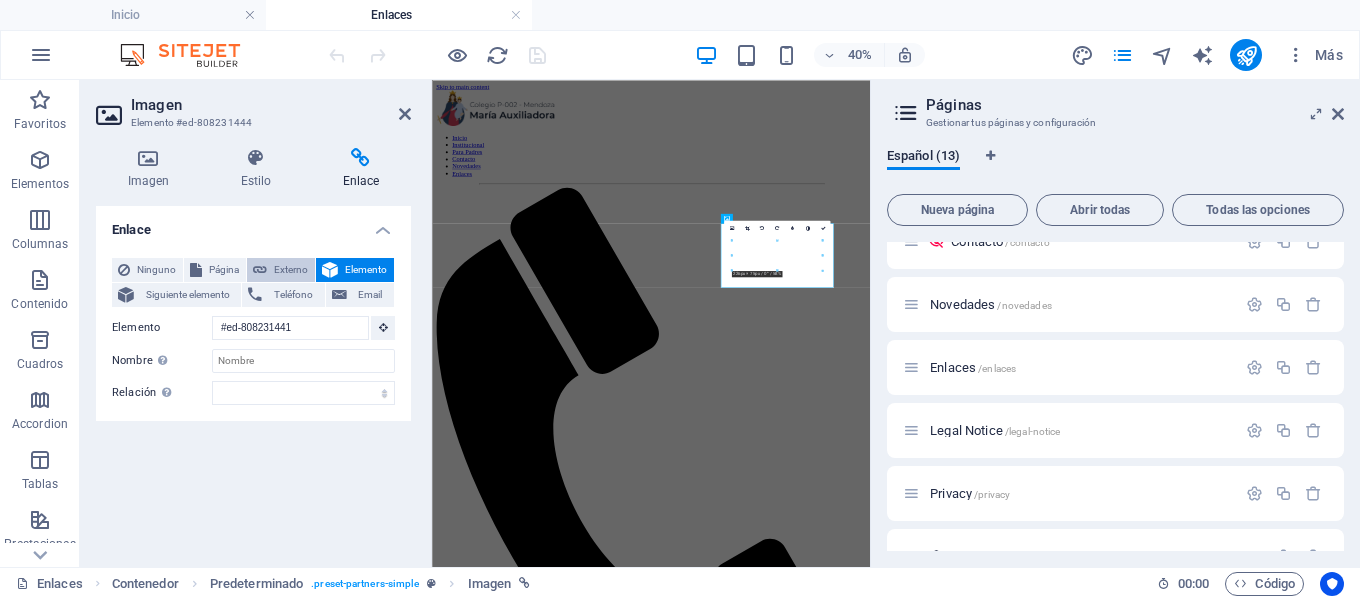 click on "Externo" at bounding box center [291, 270] 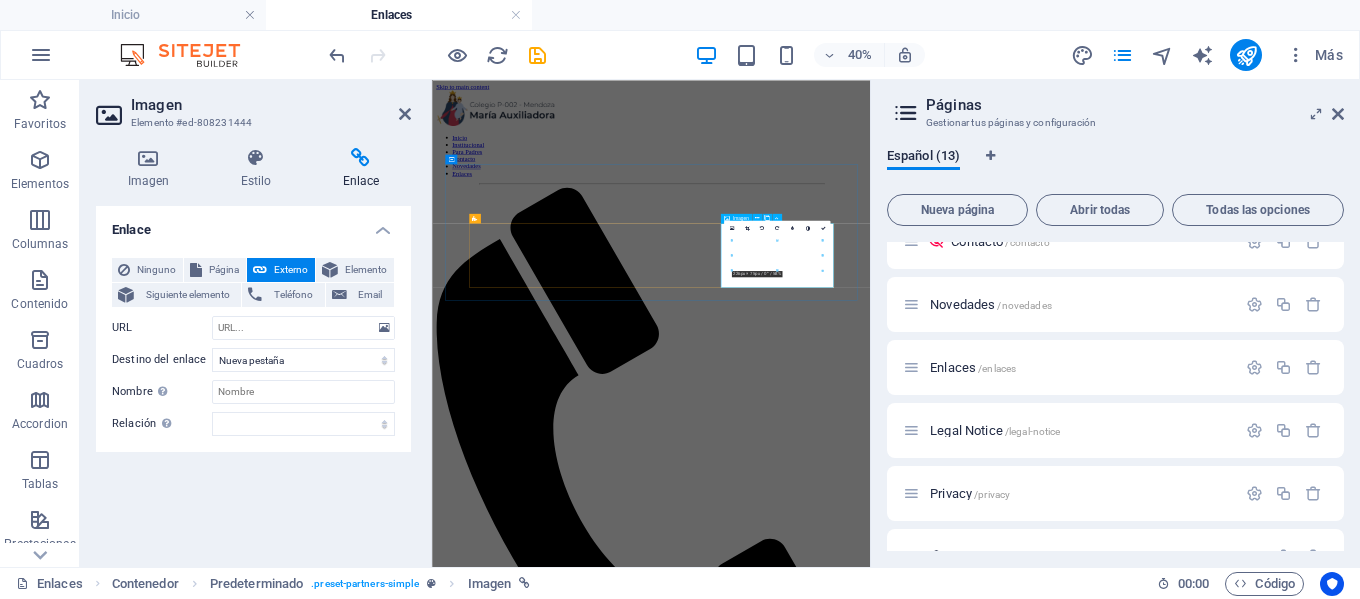 click at bounding box center [979, 2242] 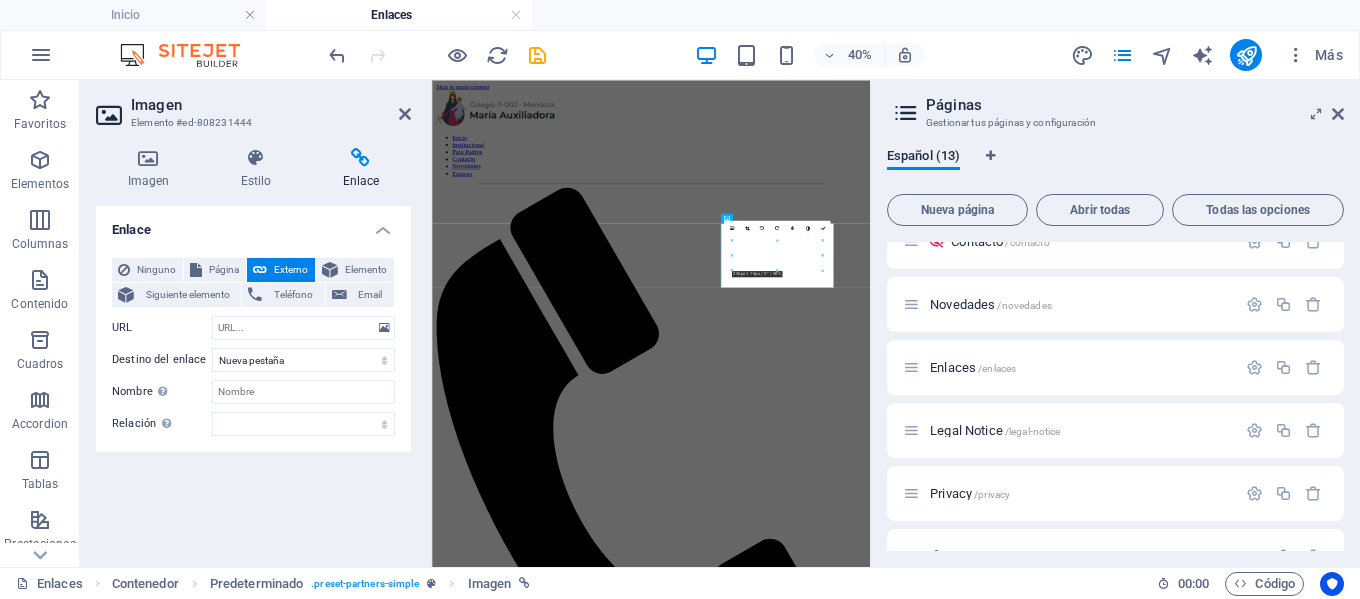 click on "Skip to main content
Inicio Institucional Para Padres Contacto Novedades Enlaces enlaces útiles Estos son los portales con los que trabajamos teléfonos Teléfono +549 [PHONE] WhatsApp +549 [PHONE] Social contacto [EMAIL] Legal Notice Privacy" at bounding box center [979, 3429] 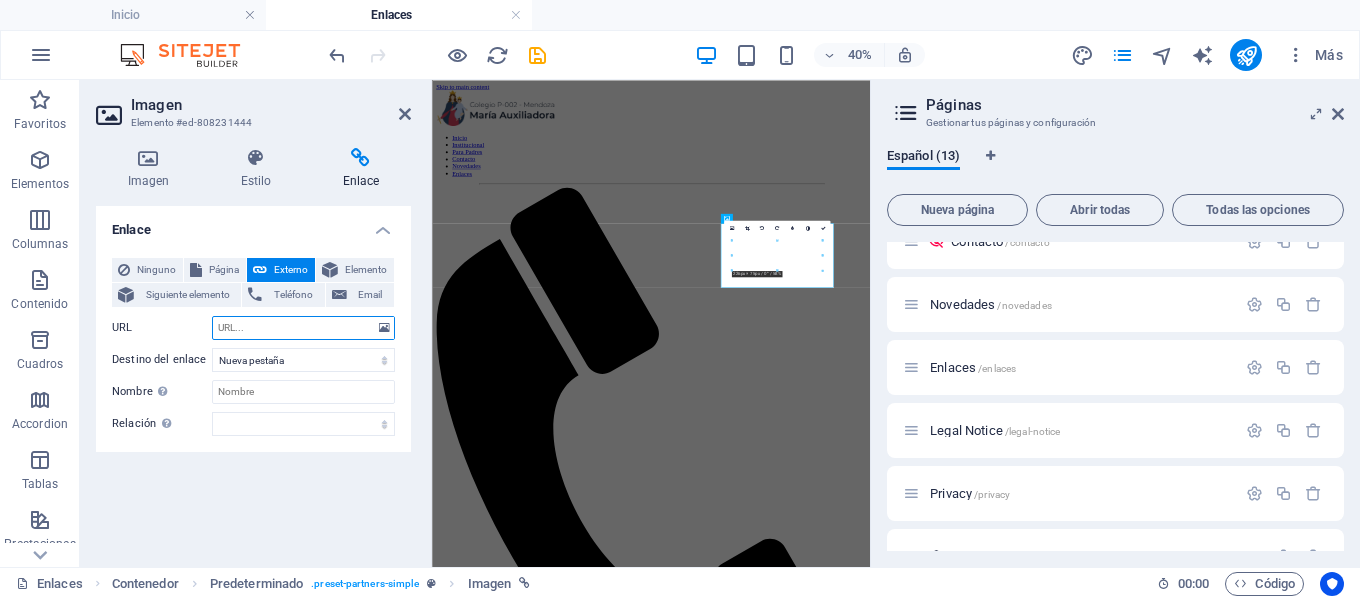 click on "URL" at bounding box center [303, 328] 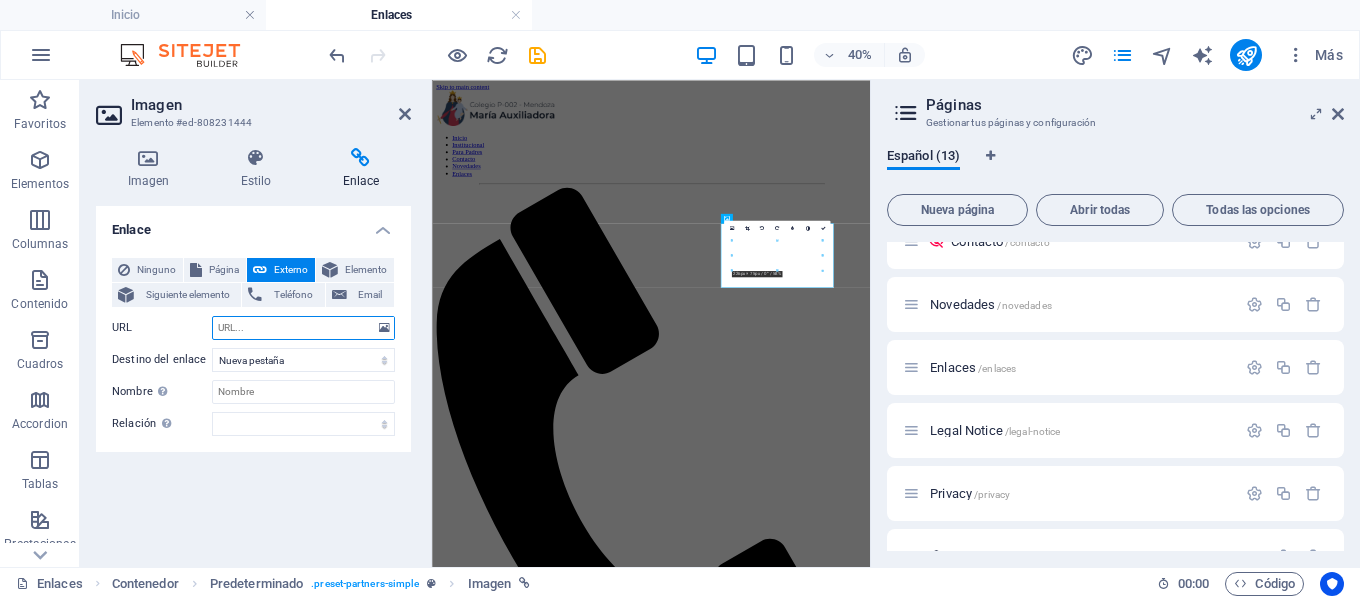 paste on "https://siropagos.bancoroela.com.ar/" 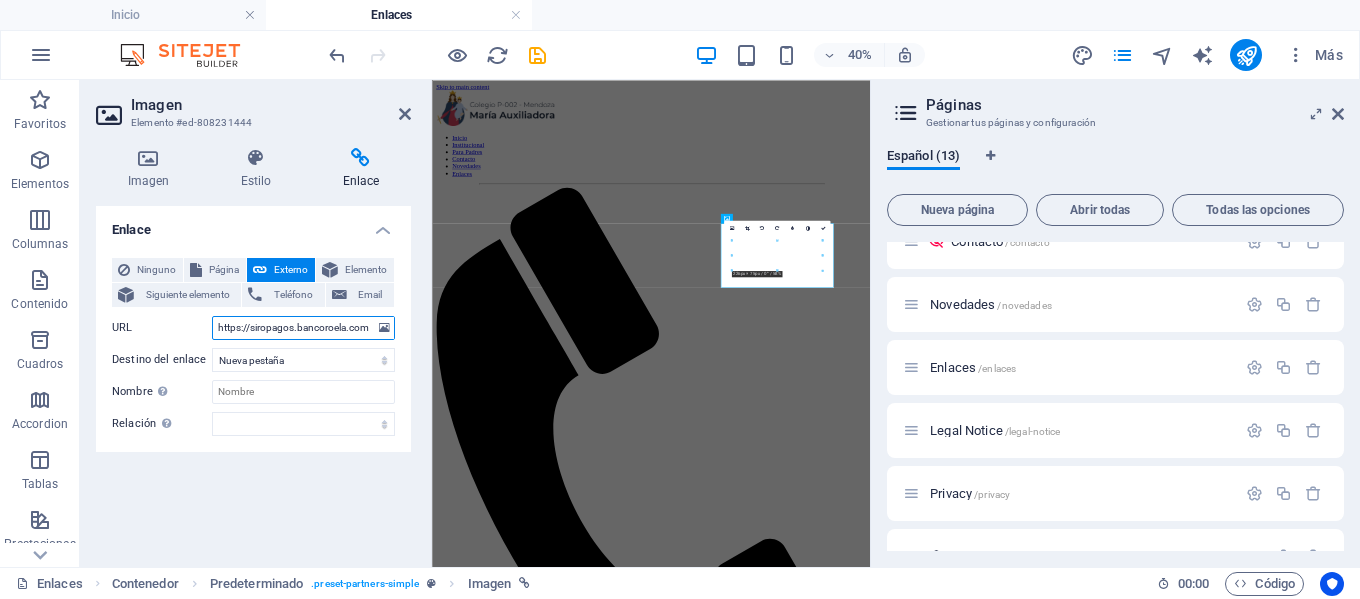 scroll, scrollTop: 0, scrollLeft: 19, axis: horizontal 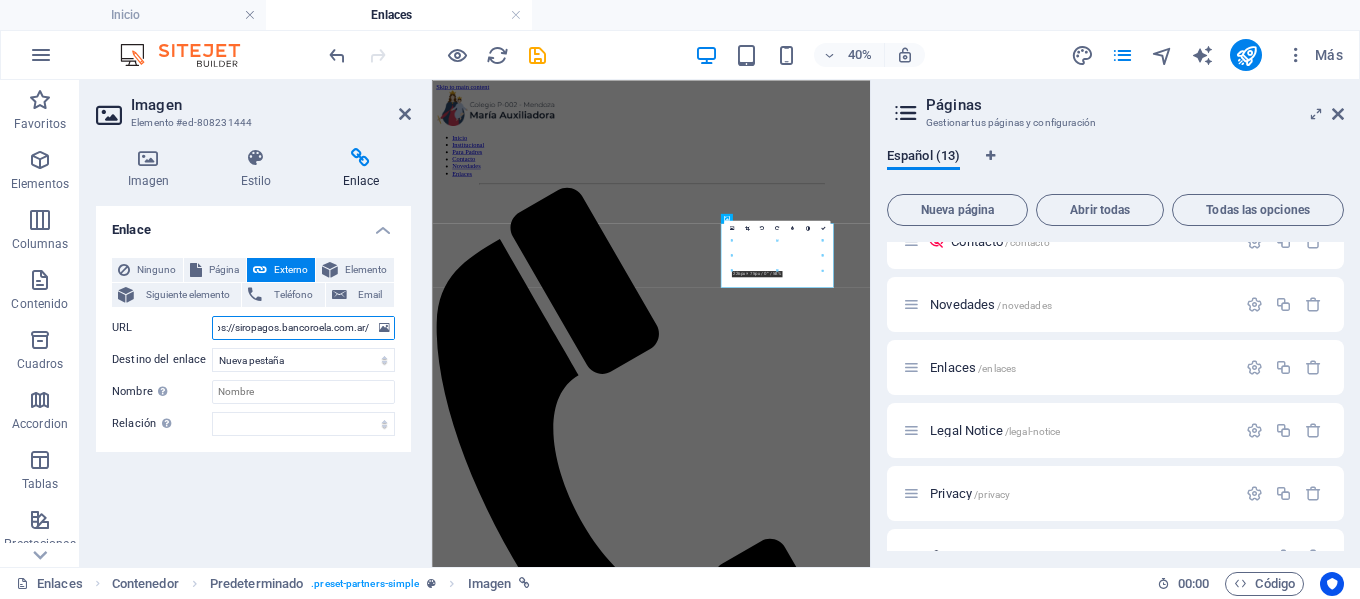 type on "https://siropagos.bancoroela.com.ar/" 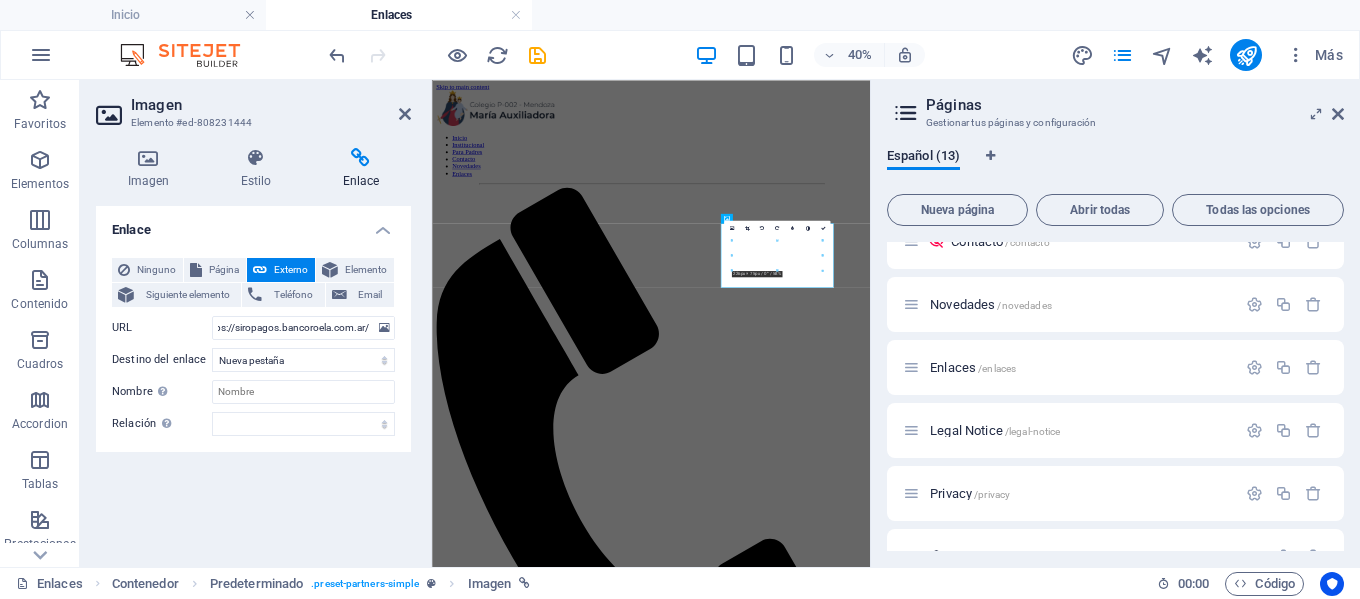 scroll, scrollTop: 0, scrollLeft: 0, axis: both 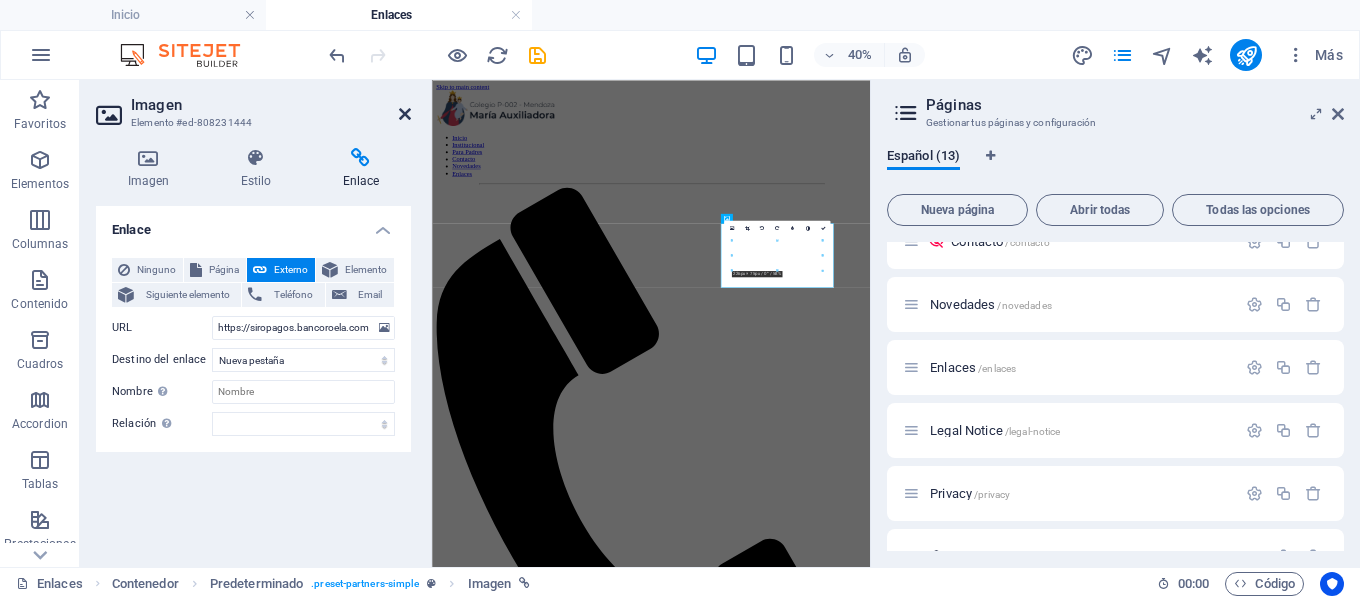 click at bounding box center [405, 114] 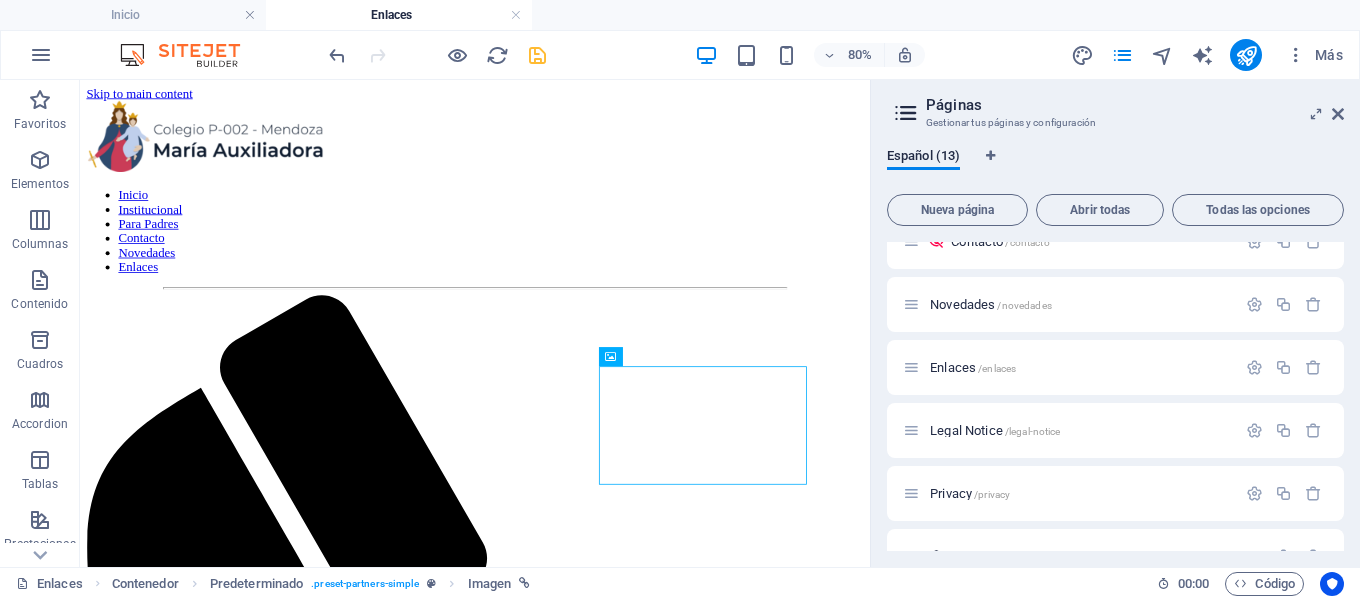 click at bounding box center (537, 55) 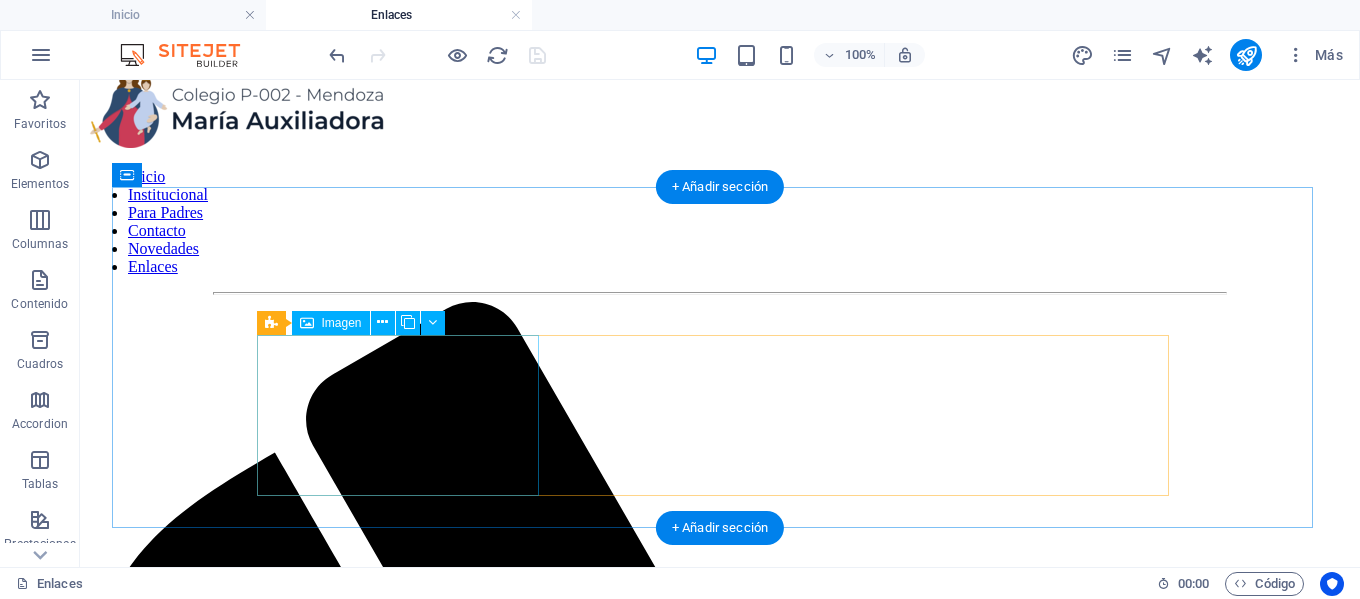 scroll, scrollTop: 0, scrollLeft: 0, axis: both 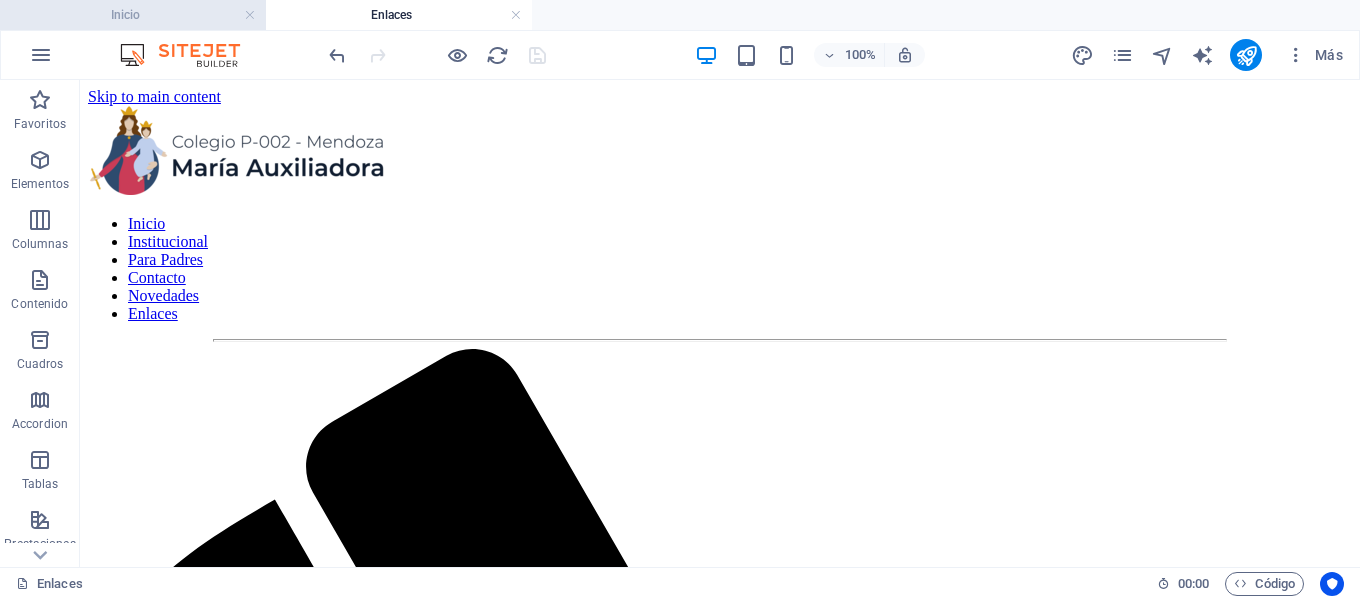 click on "Inicio" at bounding box center (133, 15) 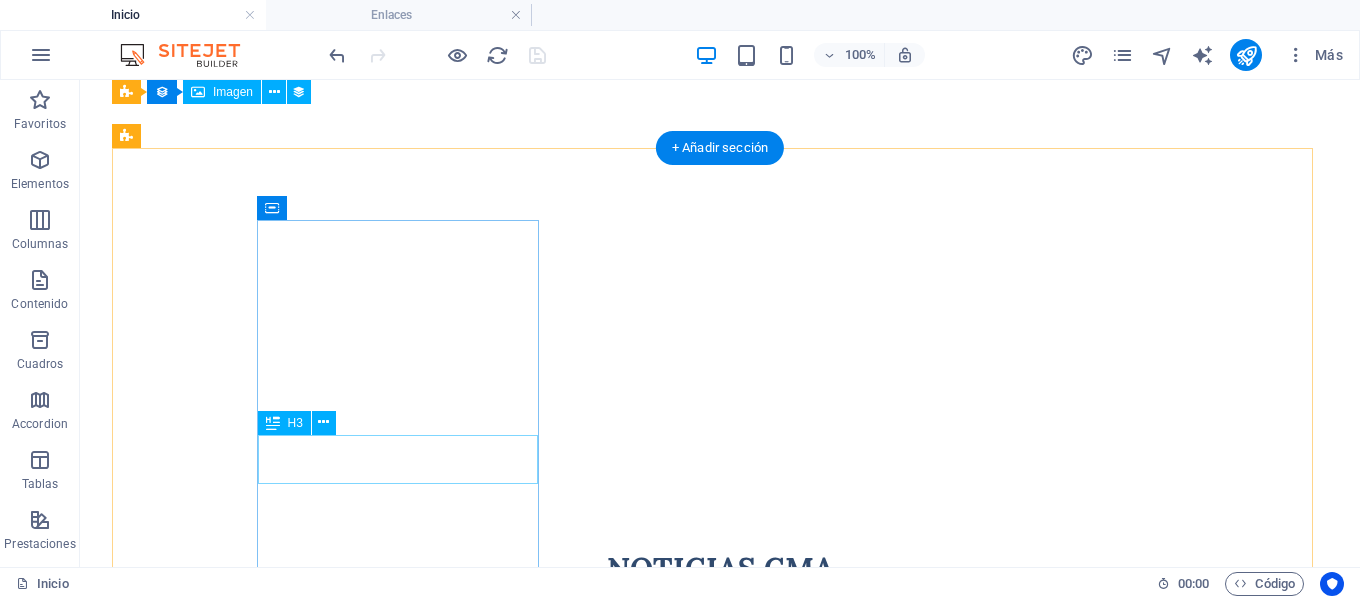scroll, scrollTop: 1200, scrollLeft: 0, axis: vertical 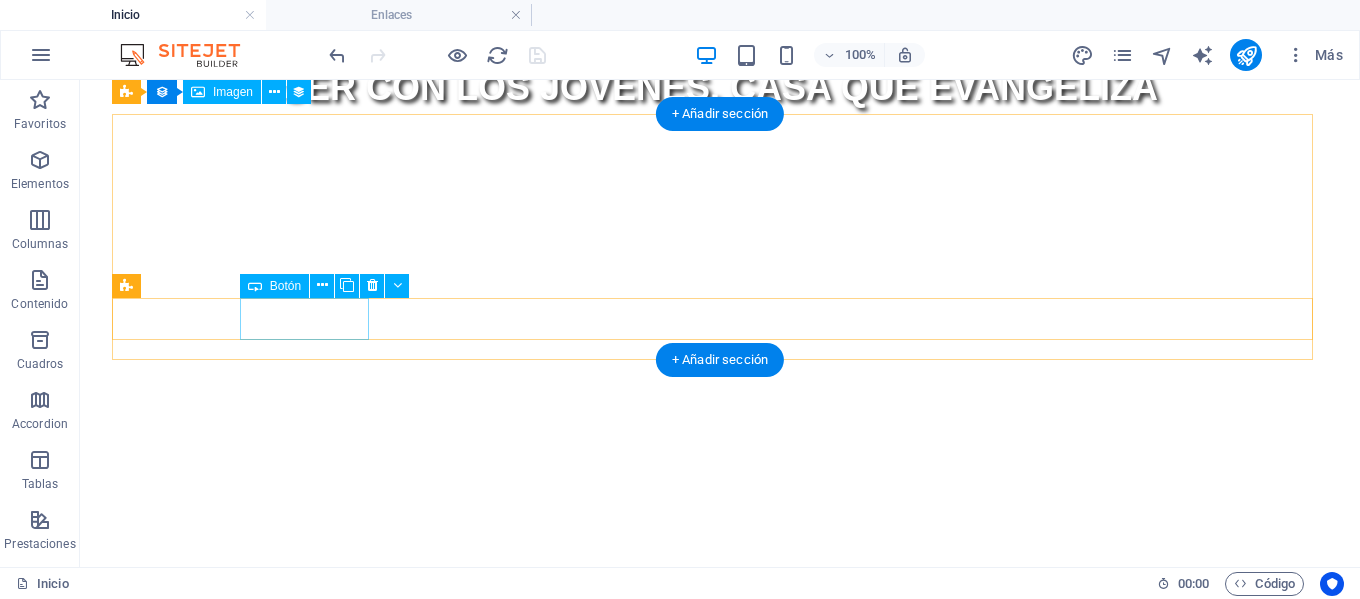 click on "Mi radio" at bounding box center [720, 2357] 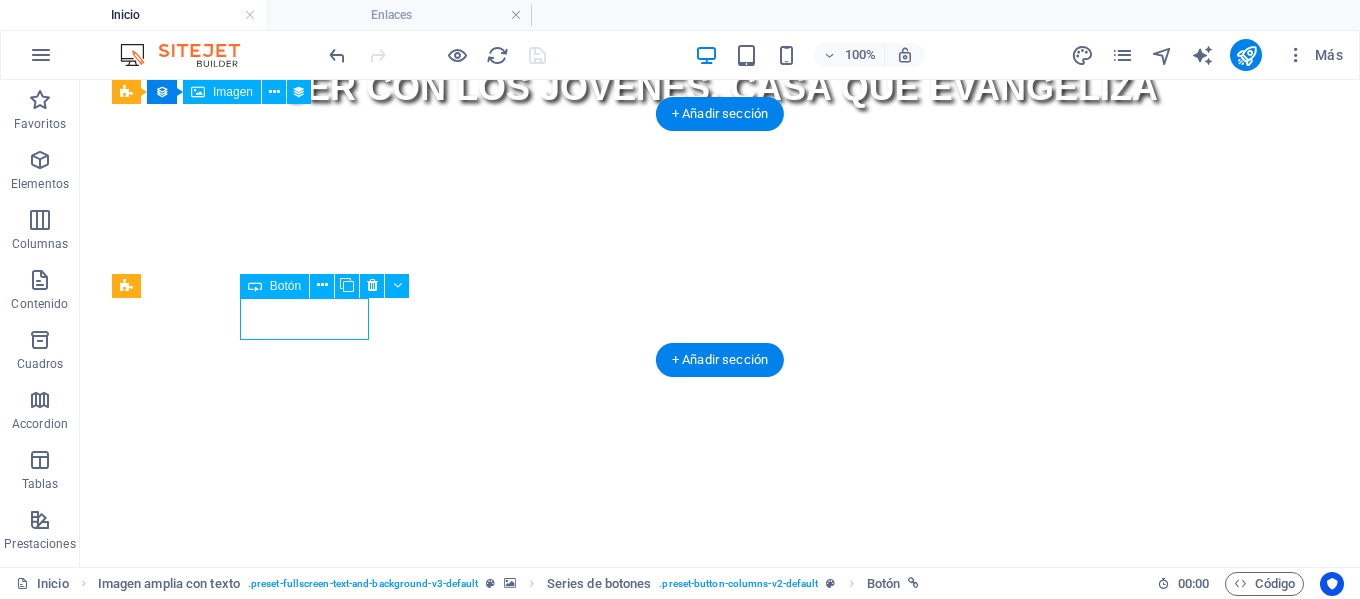 click on "Mi radio" at bounding box center (720, 2357) 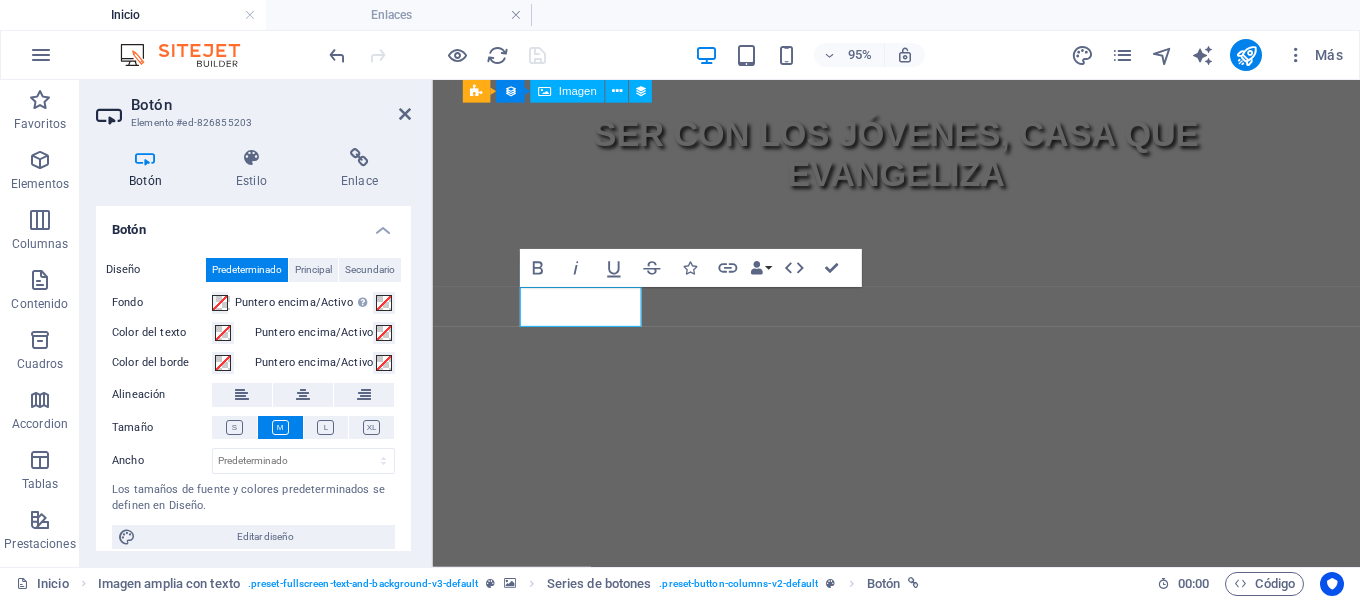 scroll, scrollTop: 1279, scrollLeft: 0, axis: vertical 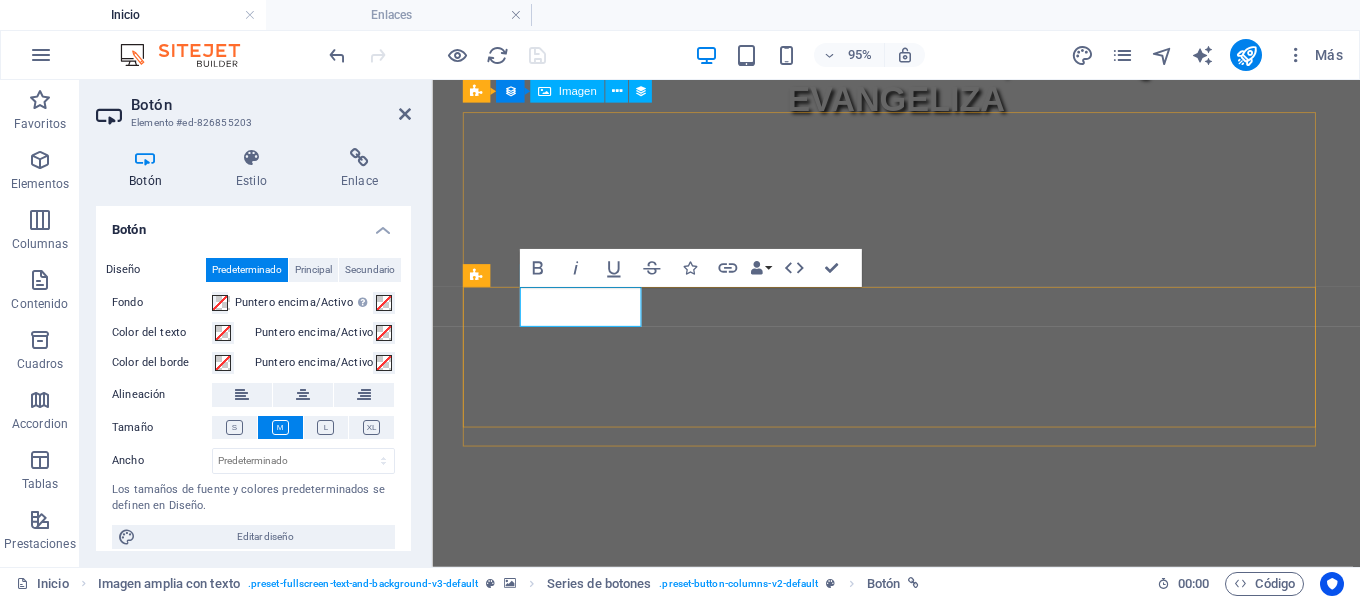 click on "Mi radio" at bounding box center (528, 2370) 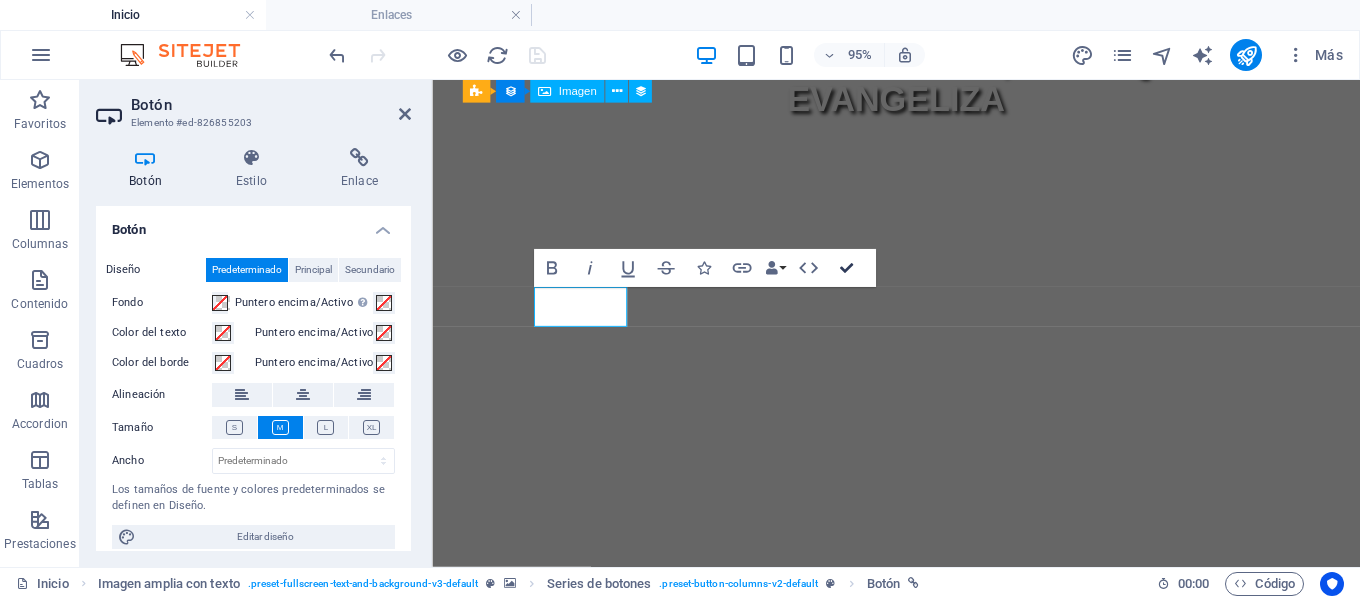 drag, startPoint x: 843, startPoint y: 270, endPoint x: 762, endPoint y: 200, distance: 107.05606 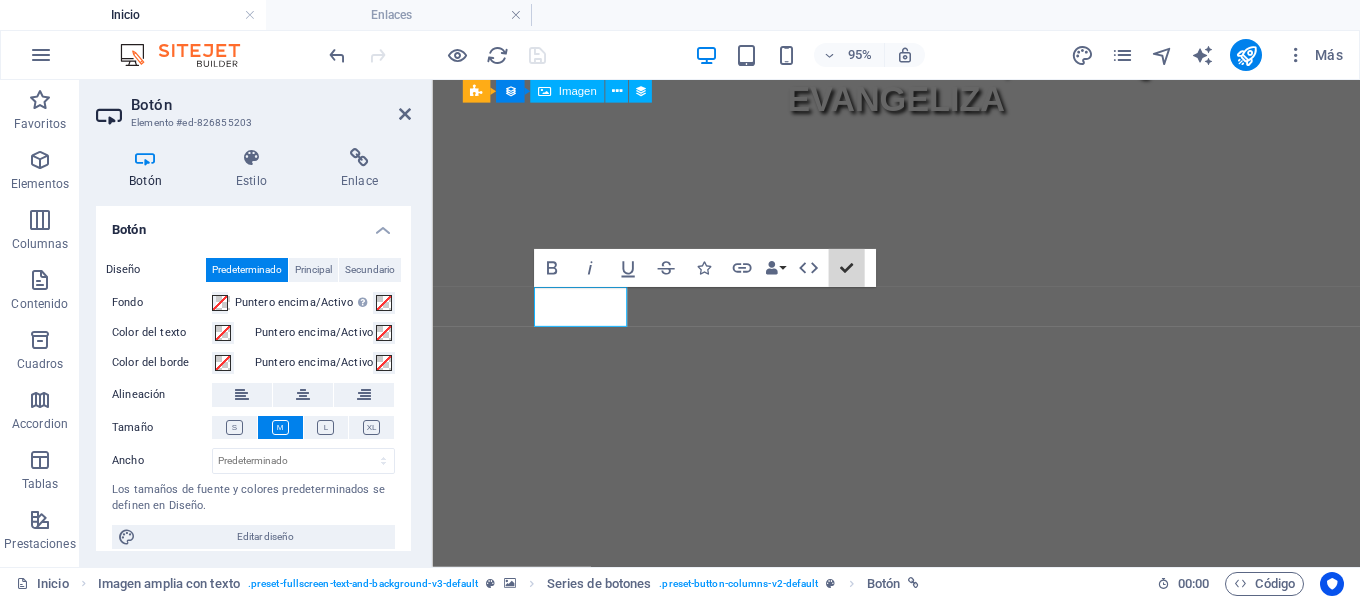 scroll, scrollTop: 1200, scrollLeft: 0, axis: vertical 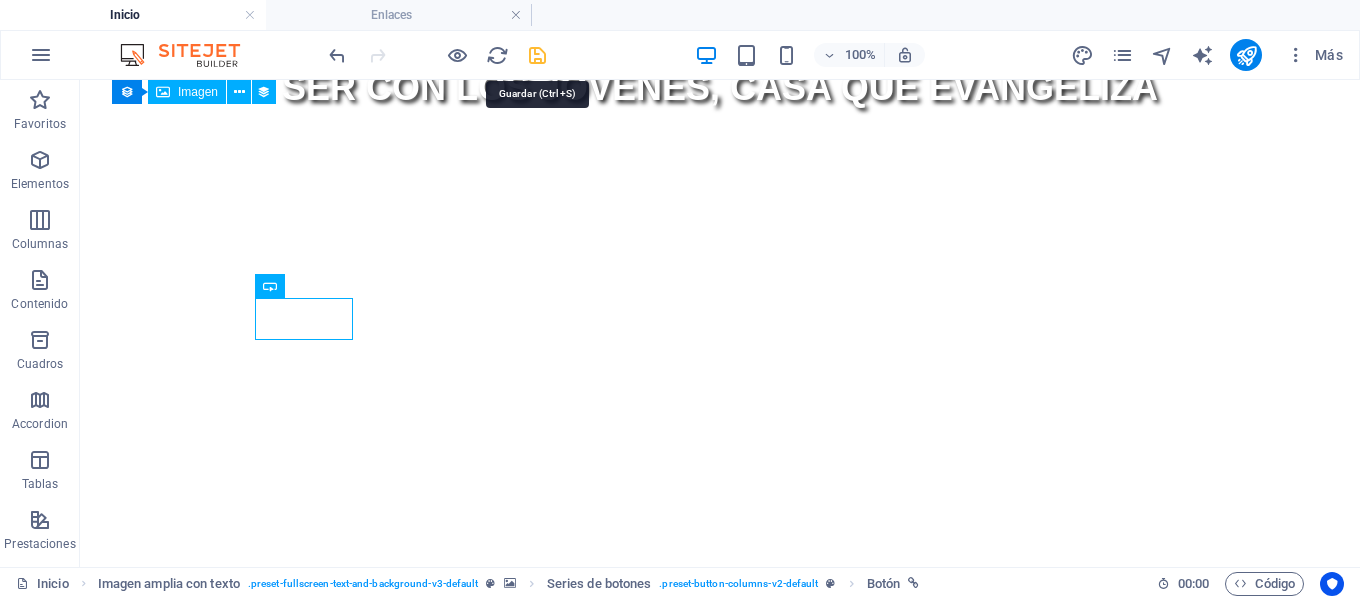 click at bounding box center (537, 55) 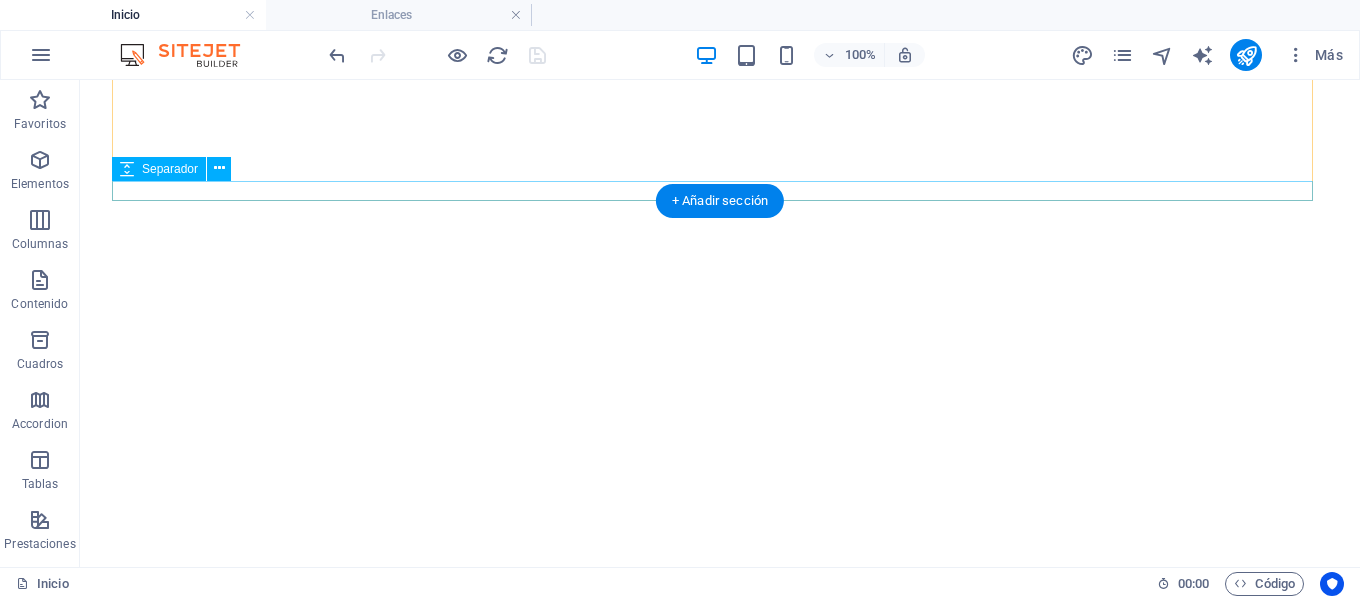 scroll, scrollTop: 1159, scrollLeft: 0, axis: vertical 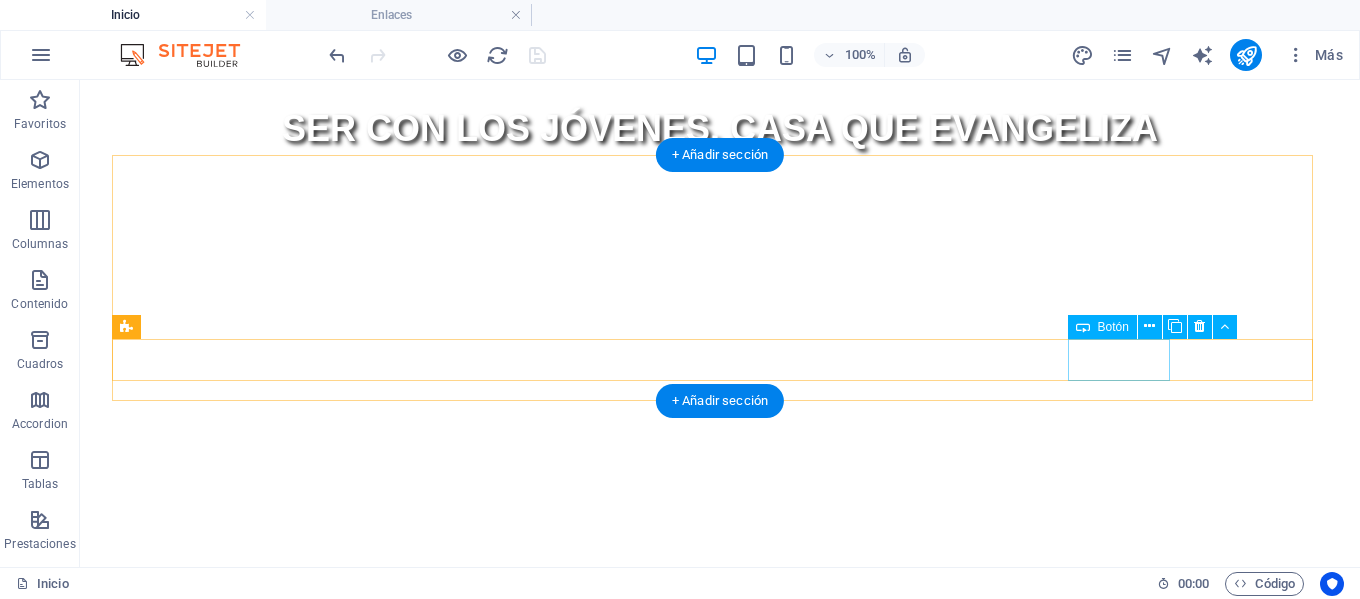 click on "ivoox" at bounding box center [720, 3196] 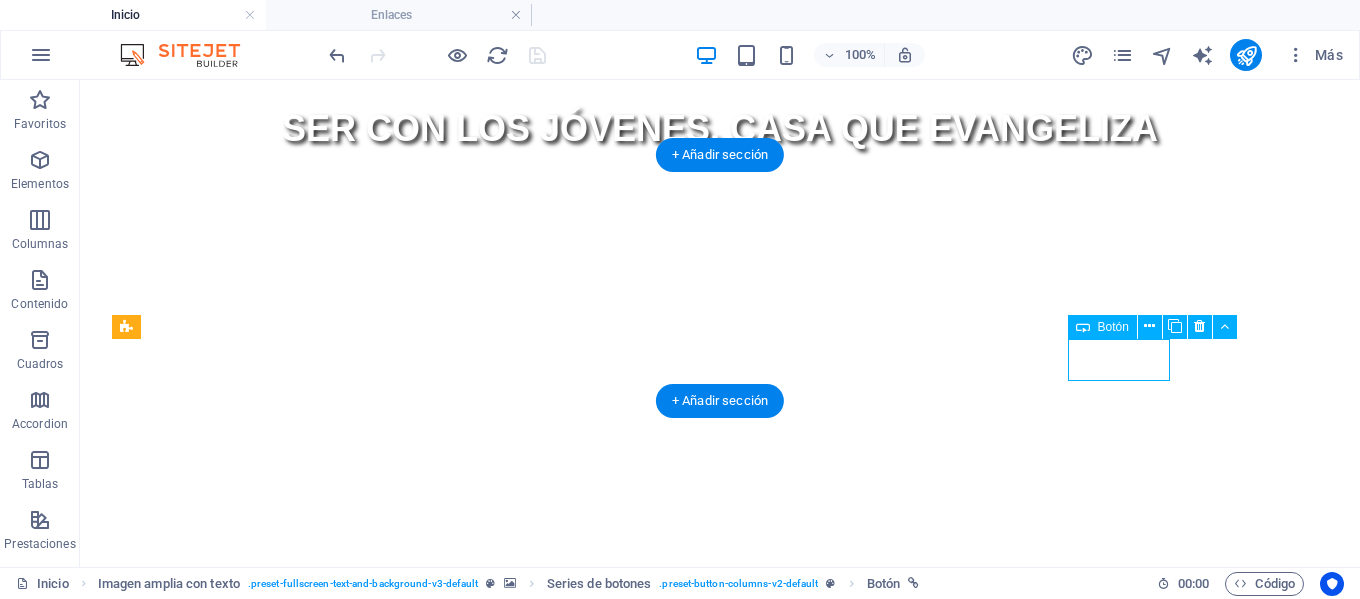 click on "ivoox" at bounding box center [720, 3196] 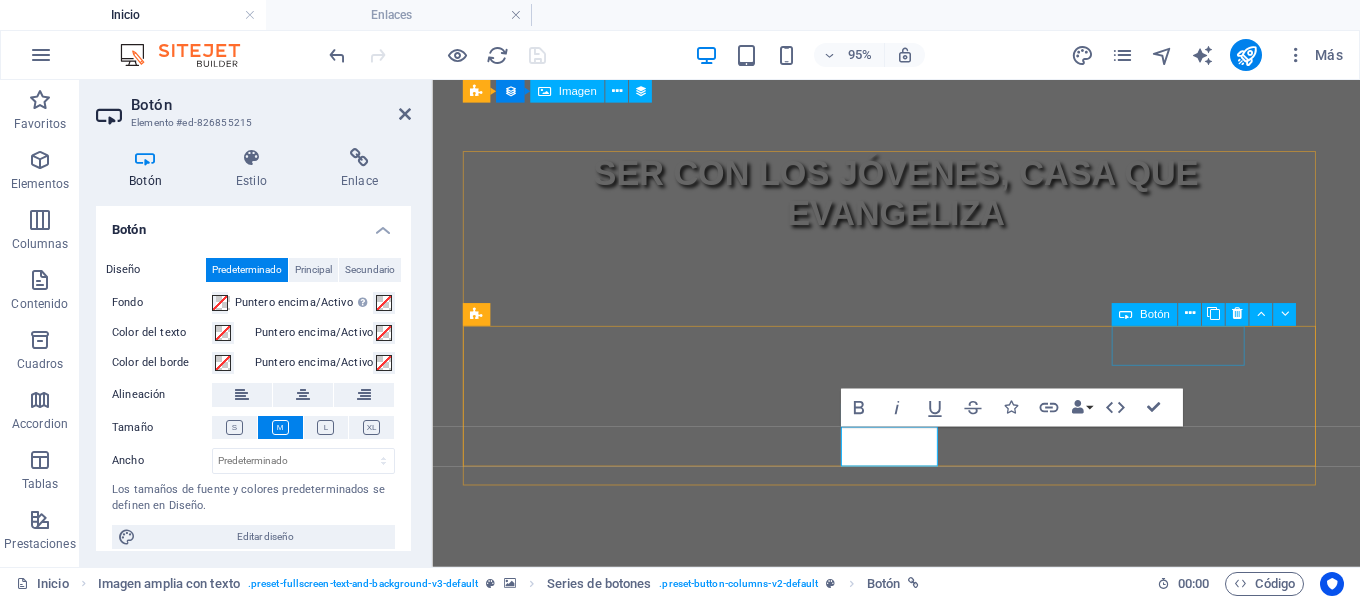 scroll, scrollTop: 1238, scrollLeft: 0, axis: vertical 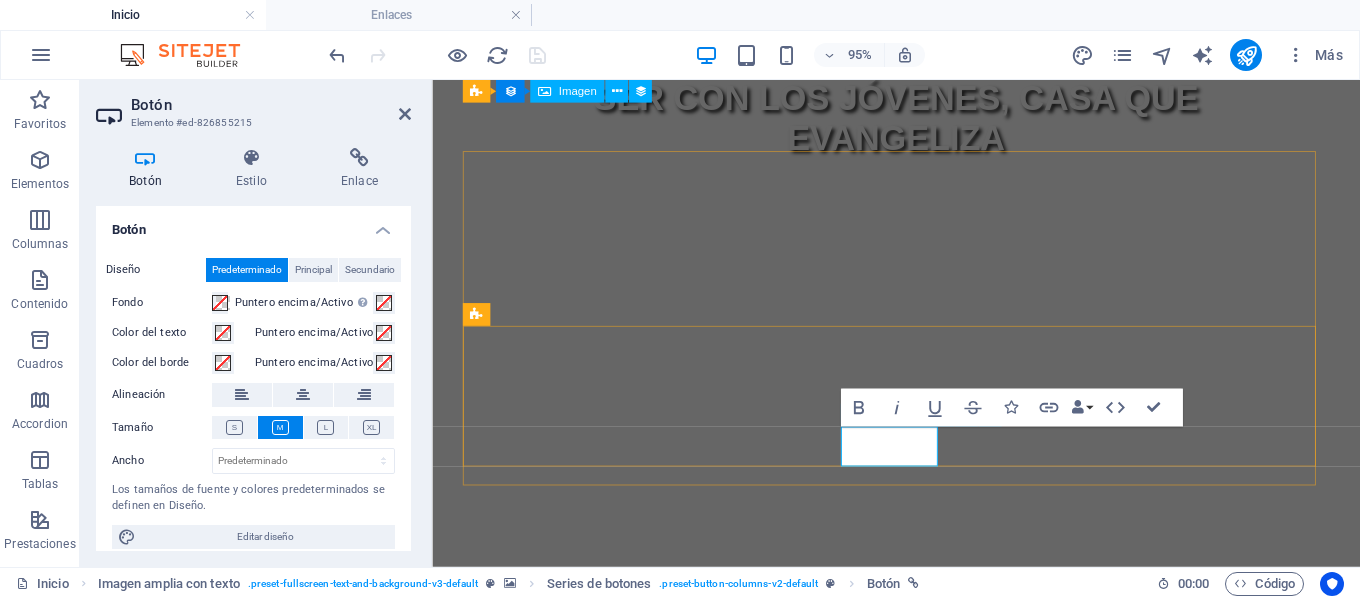 click on "ivoox" at bounding box center (512, 3210) 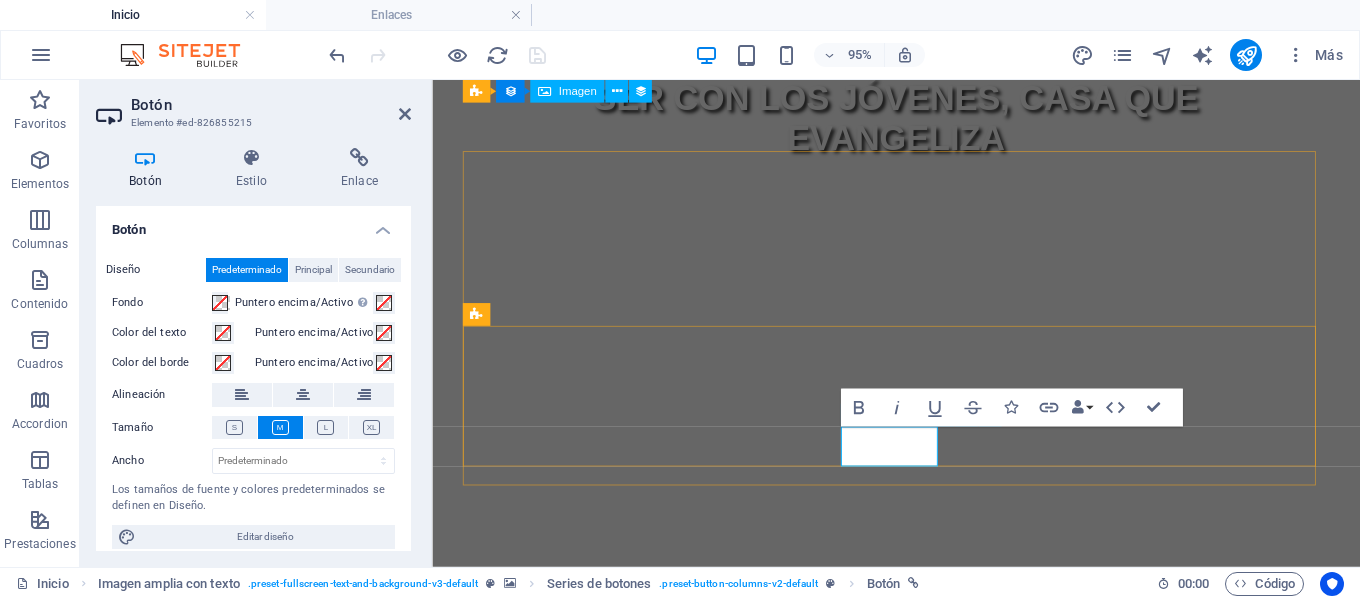 type 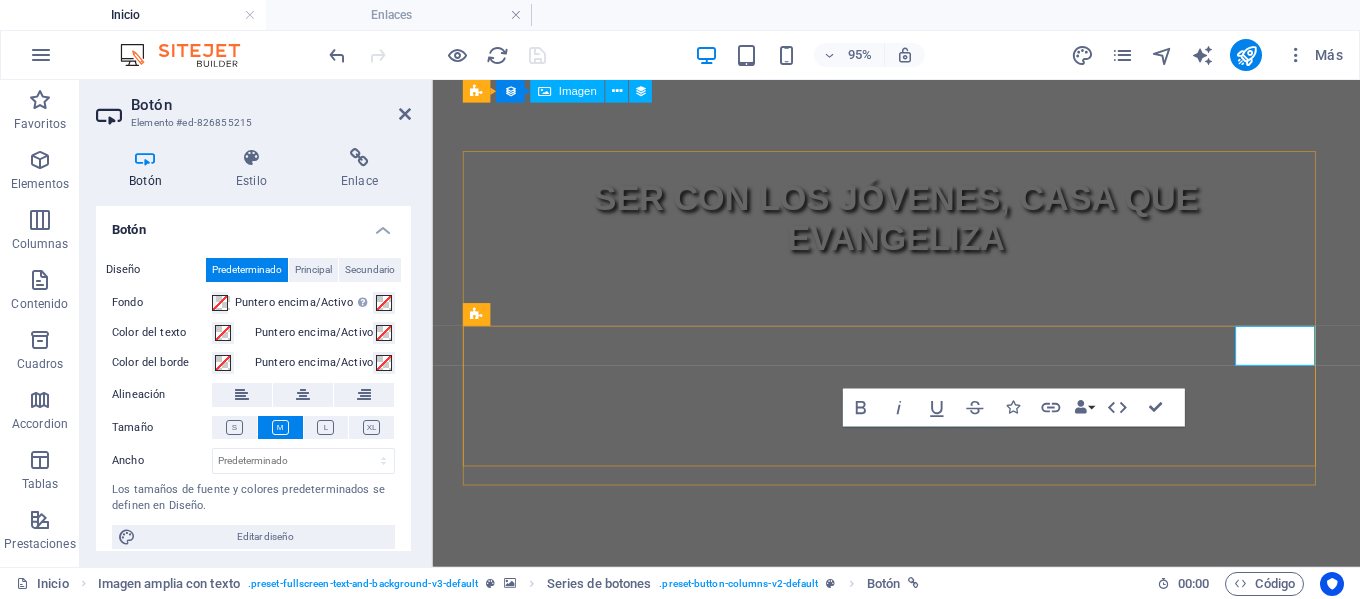 scroll, scrollTop: 1238, scrollLeft: 0, axis: vertical 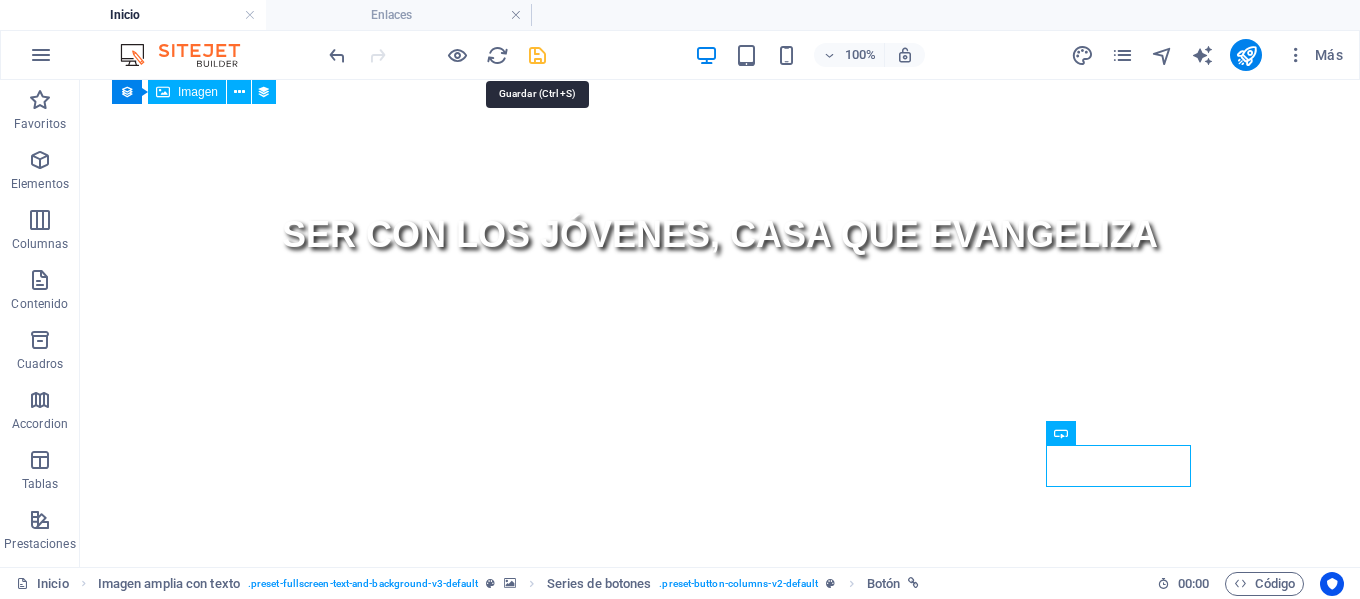 click at bounding box center [537, 55] 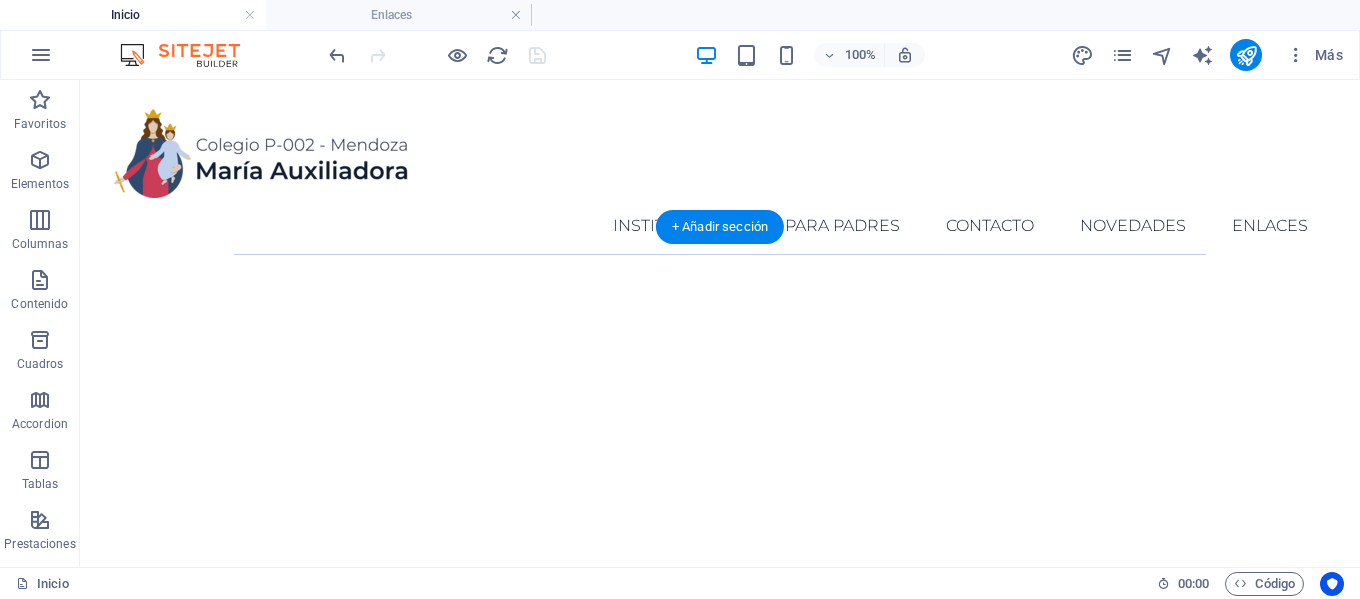 scroll, scrollTop: 0, scrollLeft: 0, axis: both 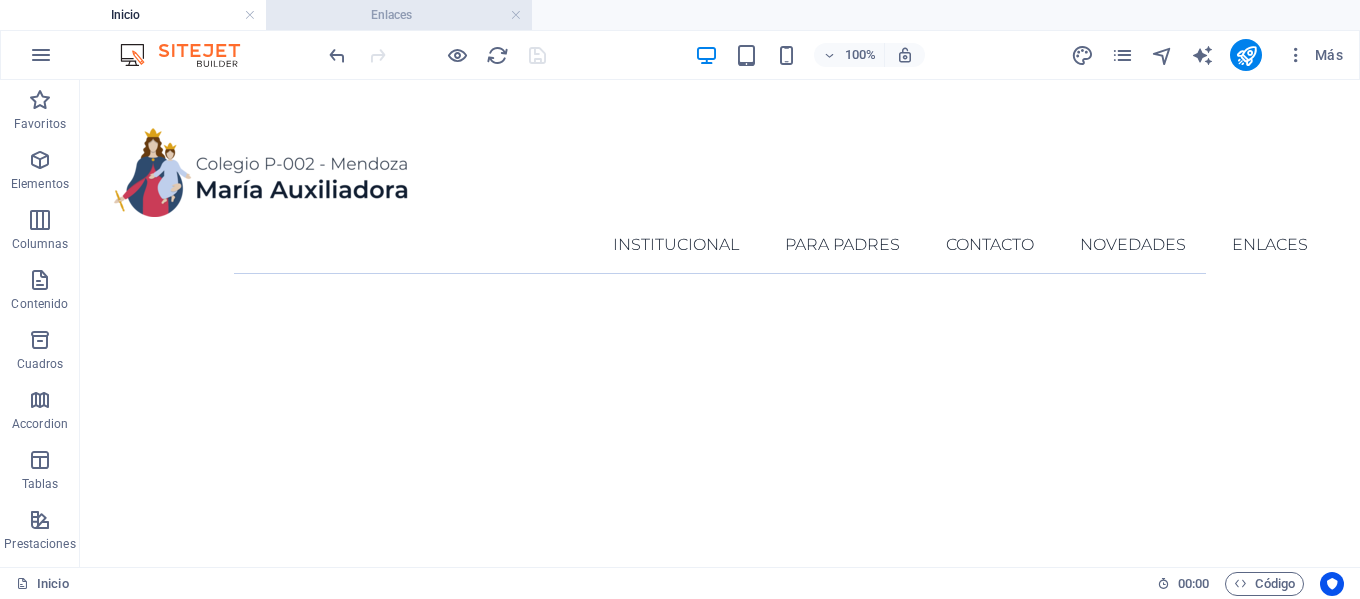 click on "Enlaces" at bounding box center [399, 15] 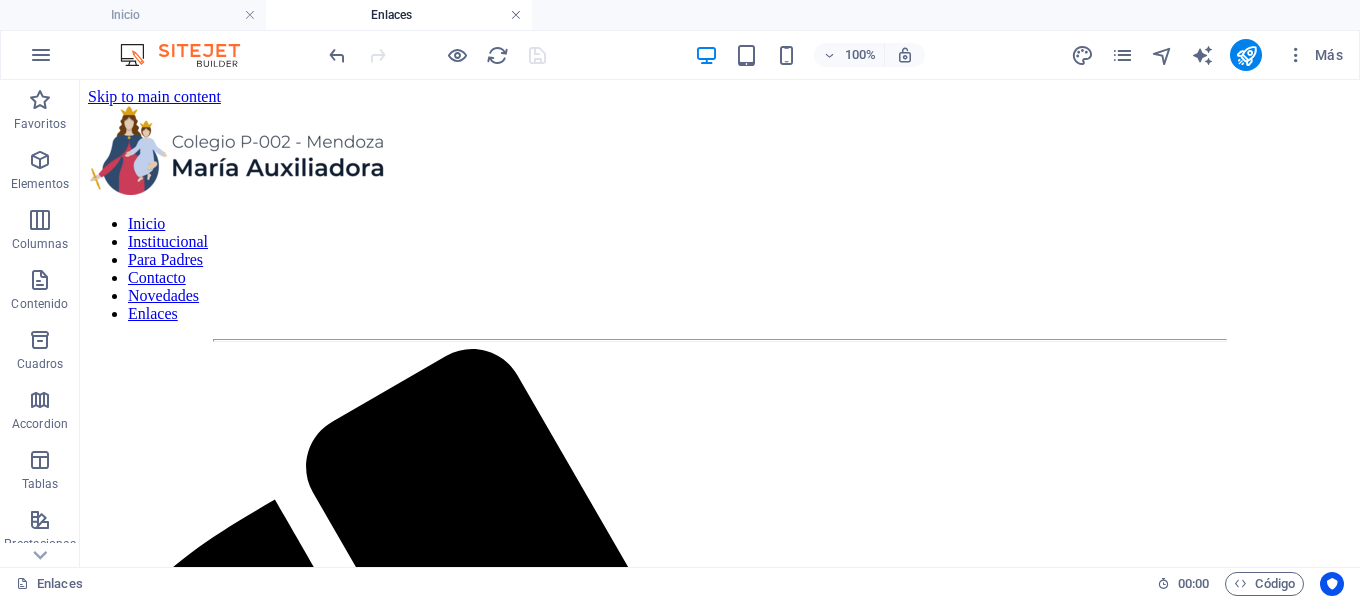 click at bounding box center [516, 15] 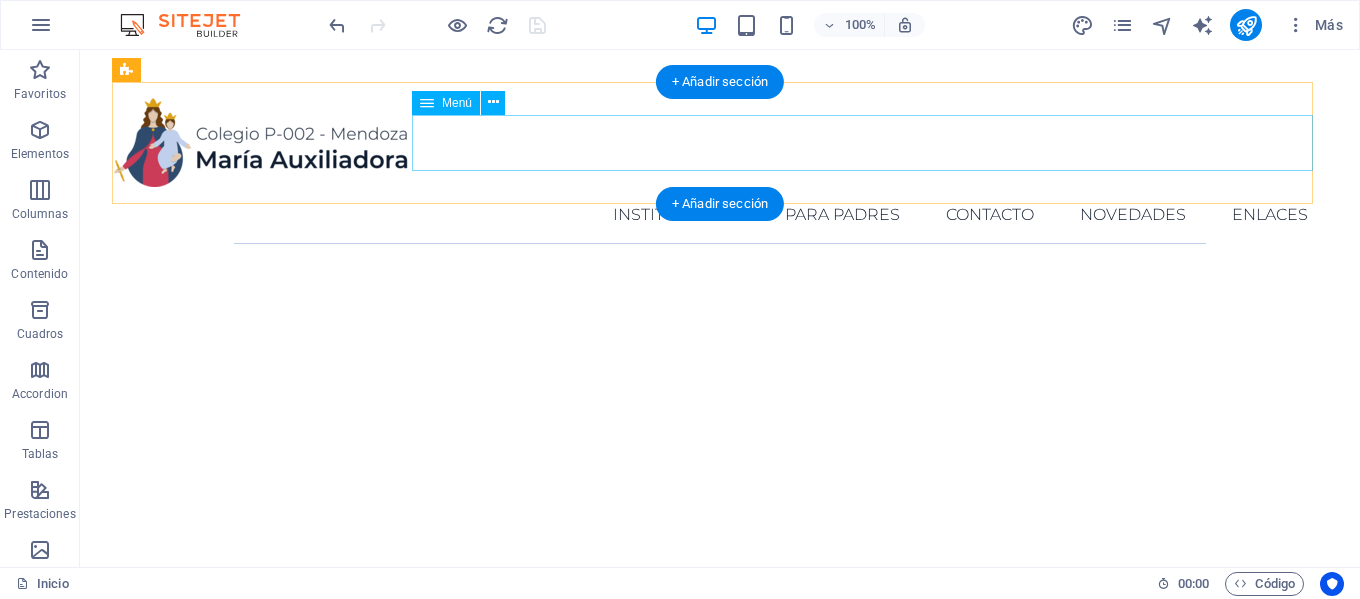 click on "Inicio Institucional Para Padres Contacto Novedades Enlaces" at bounding box center [720, 215] 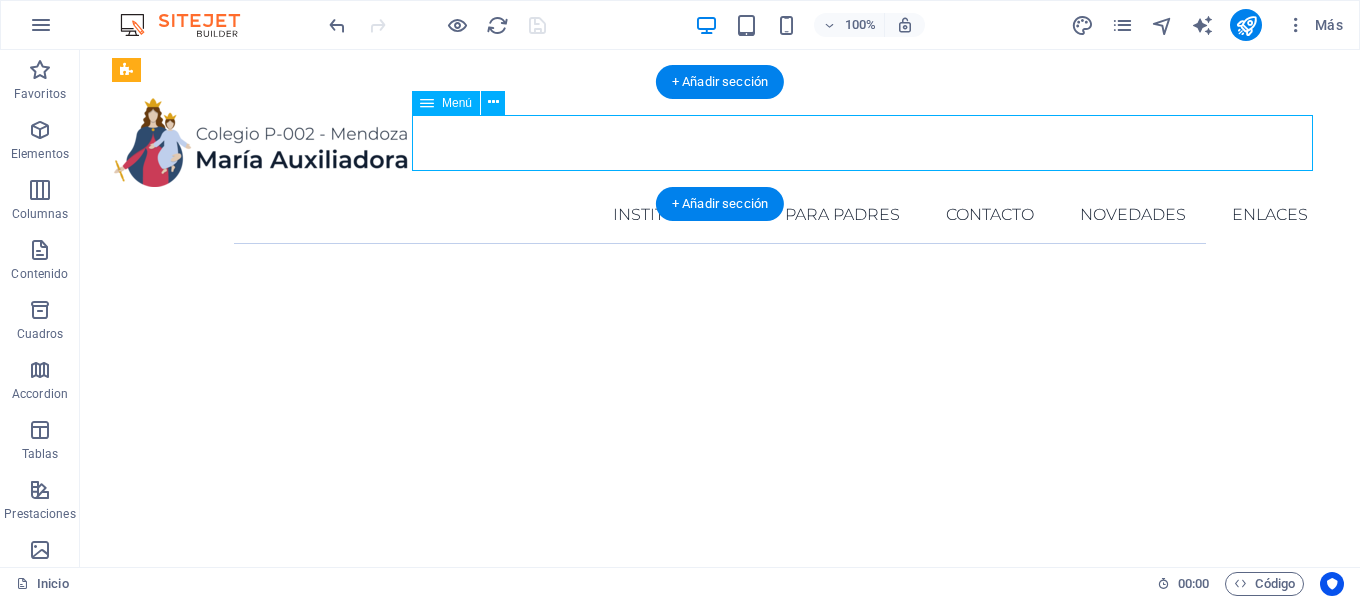 click on "Inicio Institucional Para Padres Contacto Novedades Enlaces" at bounding box center (720, 215) 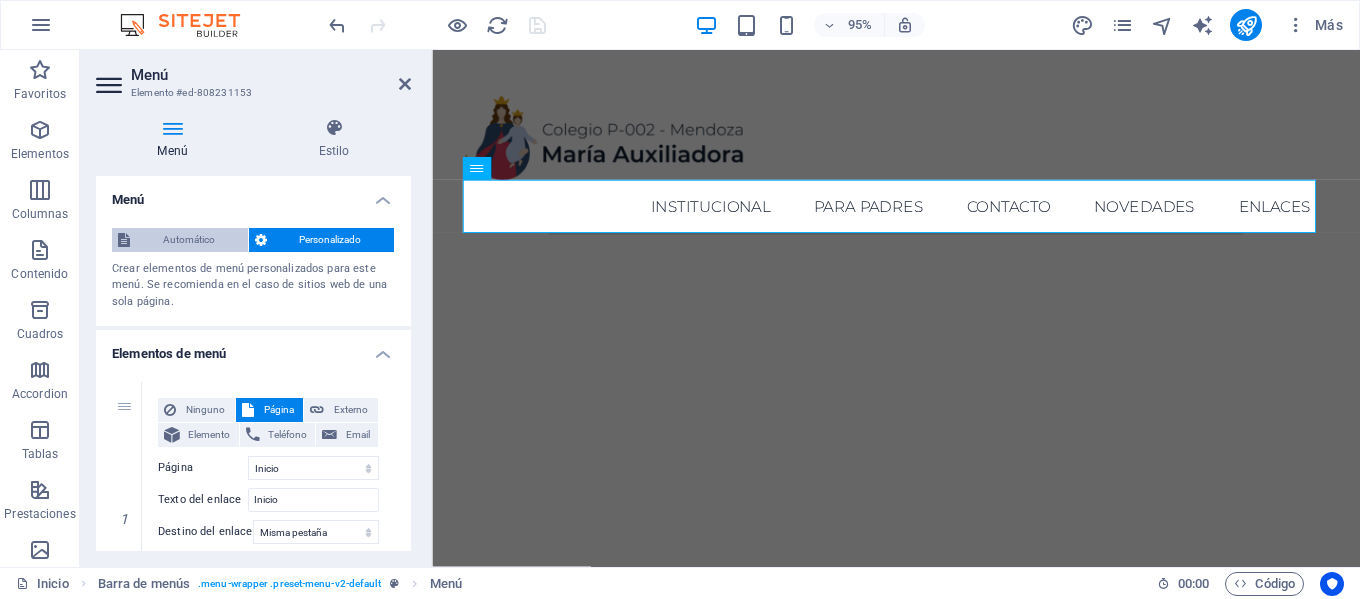 click on "Automático" at bounding box center [189, 240] 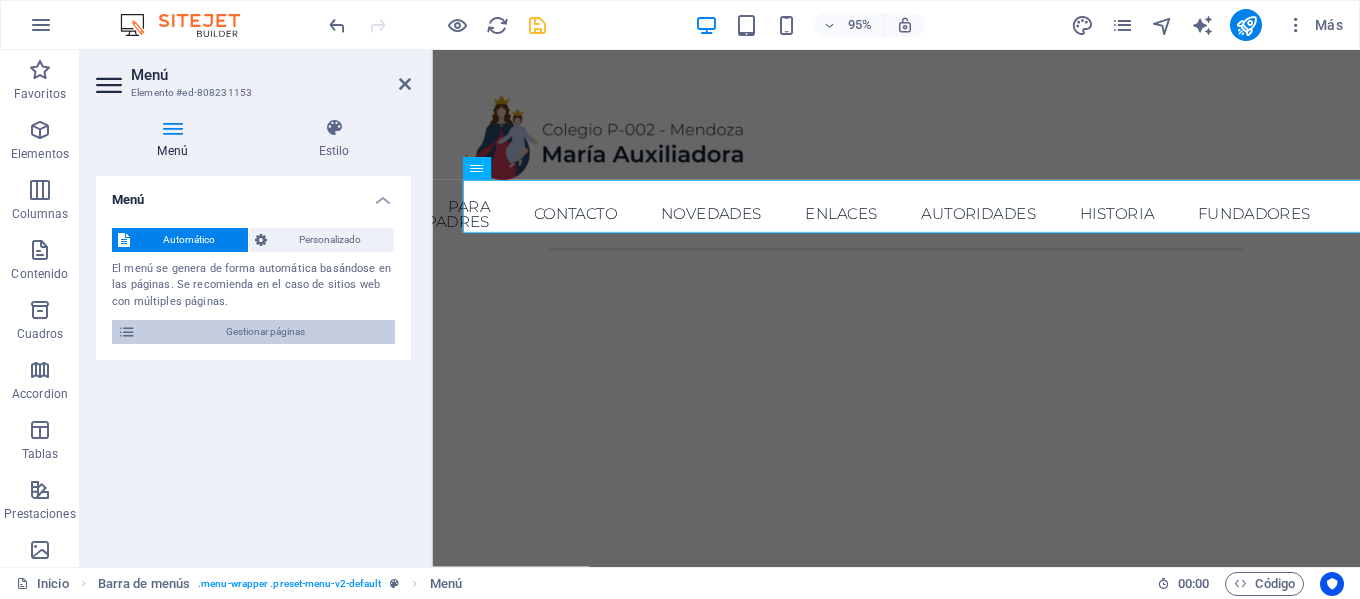 click on "Gestionar páginas" at bounding box center (265, 332) 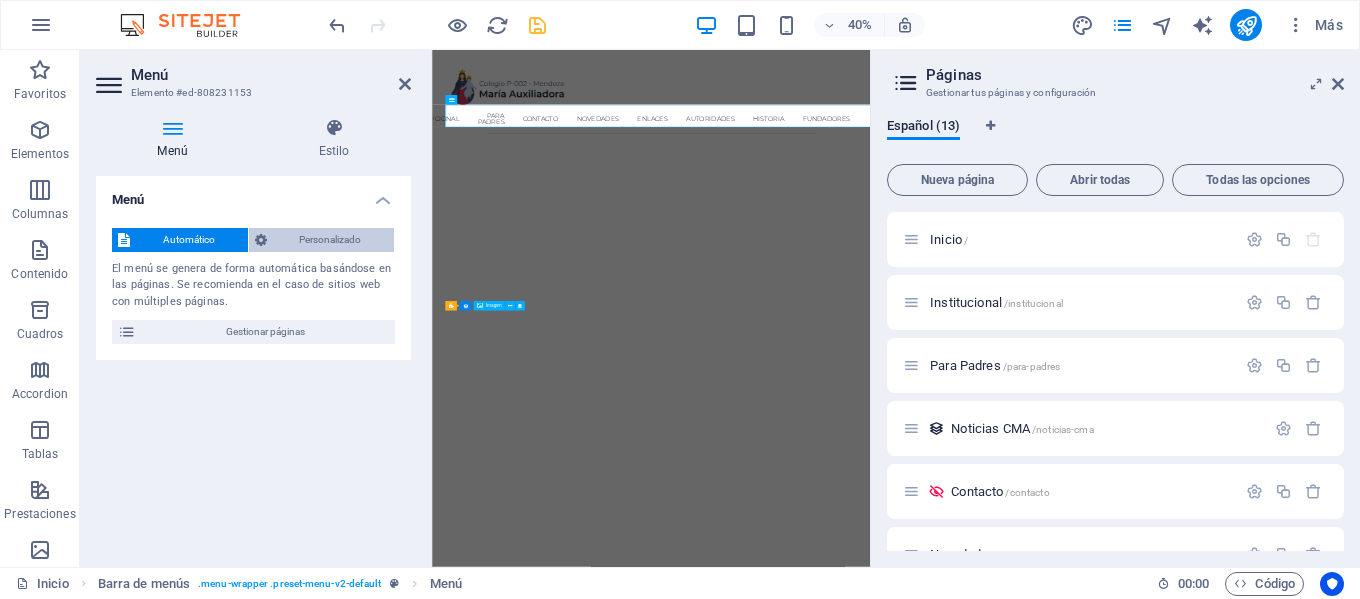 click on "Personalizado" at bounding box center [331, 240] 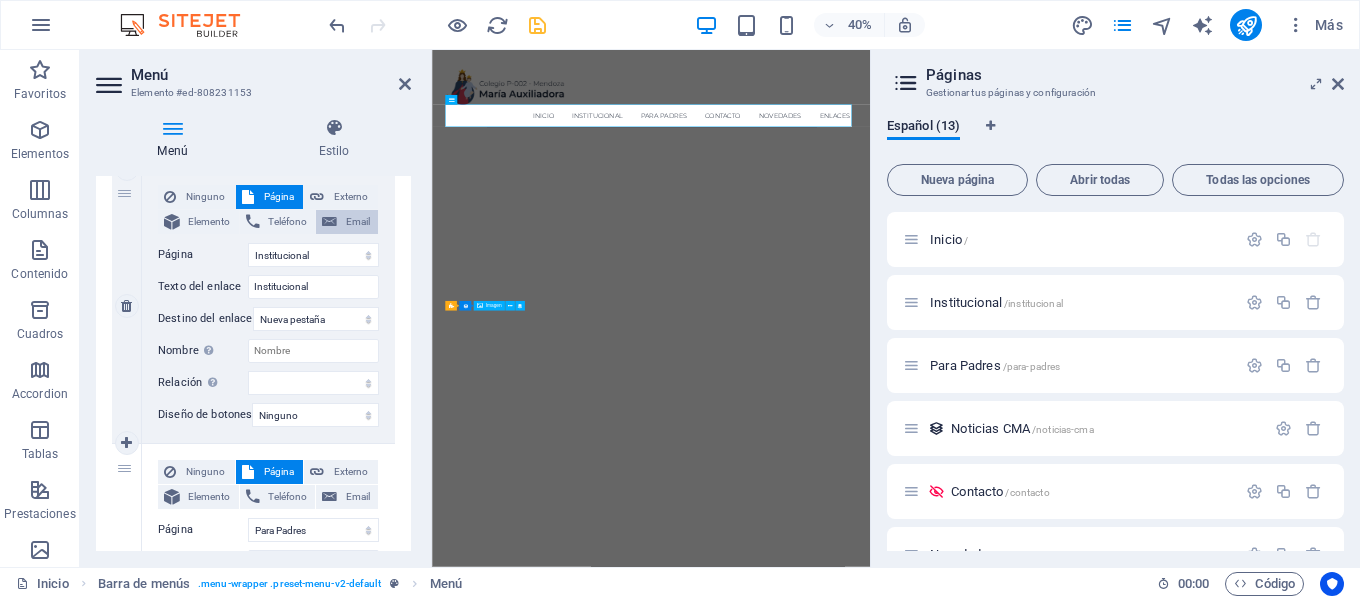 scroll, scrollTop: 500, scrollLeft: 0, axis: vertical 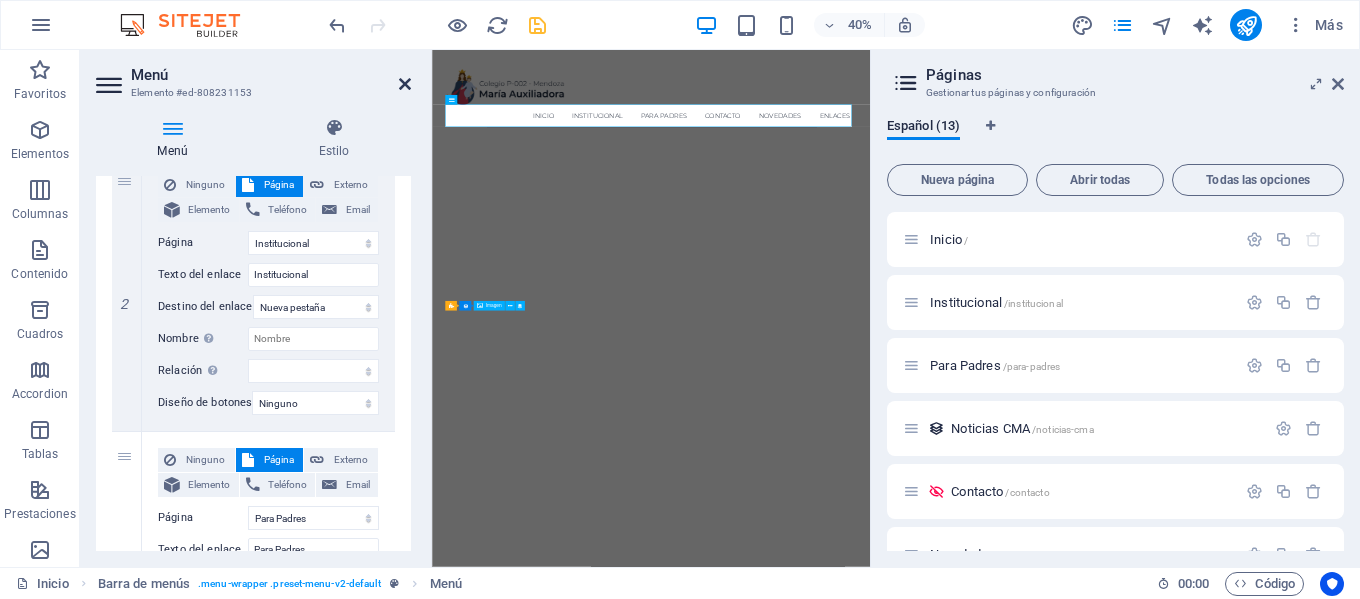 click at bounding box center [405, 84] 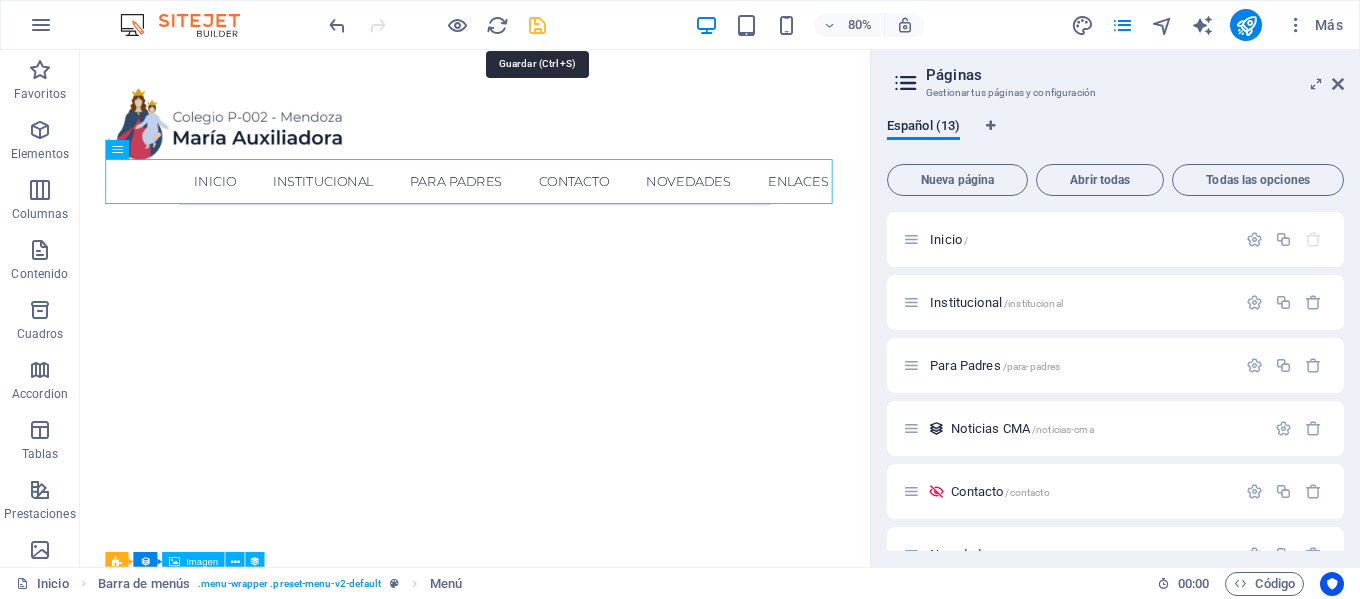 click at bounding box center (537, 25) 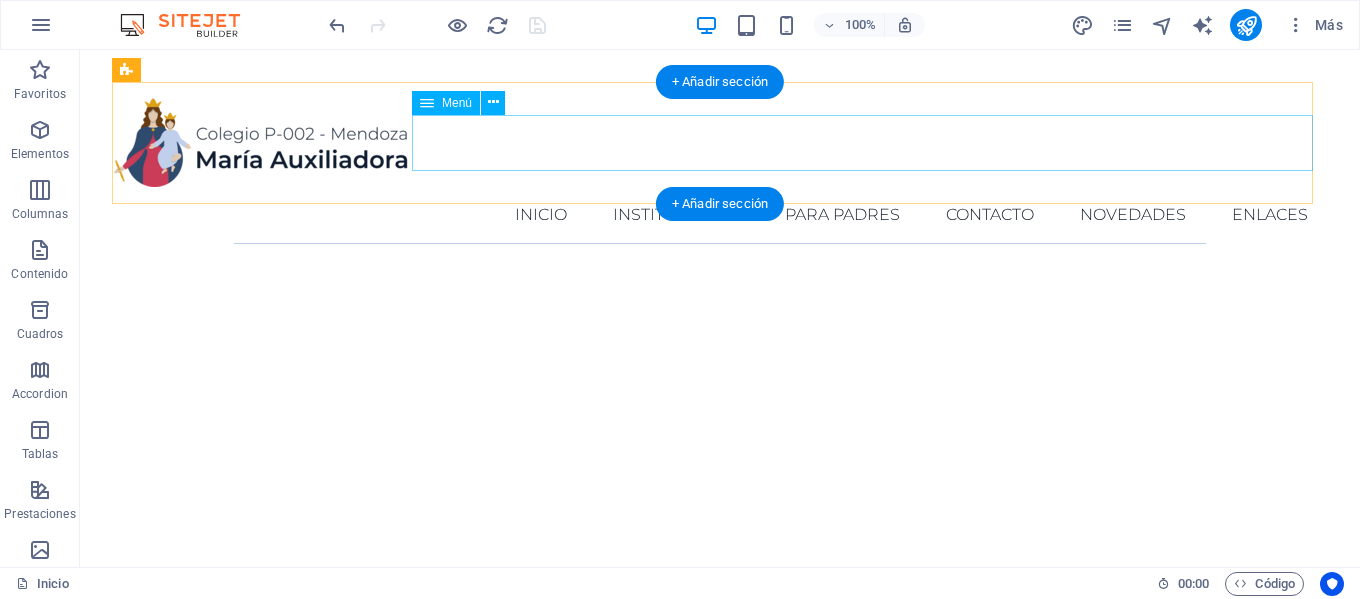 click on "Inicio Institucional Para Padres Contacto Novedades Enlaces" at bounding box center [720, 215] 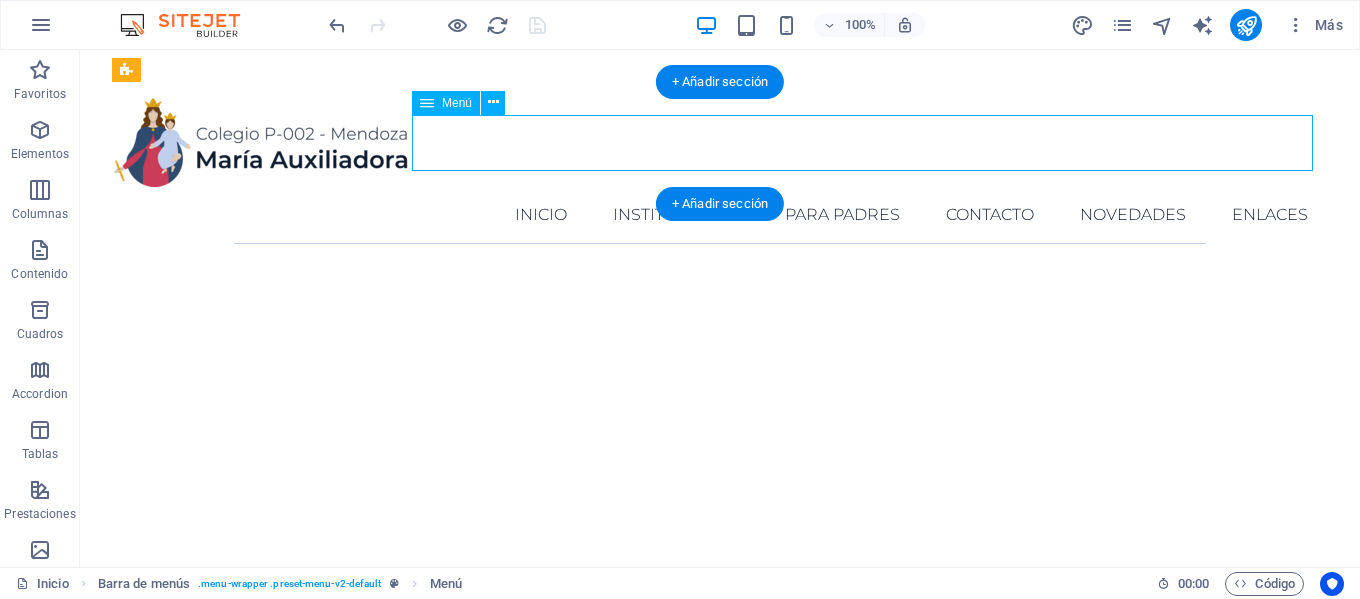 click on "Inicio Institucional Para Padres Contacto Novedades Enlaces" at bounding box center [720, 215] 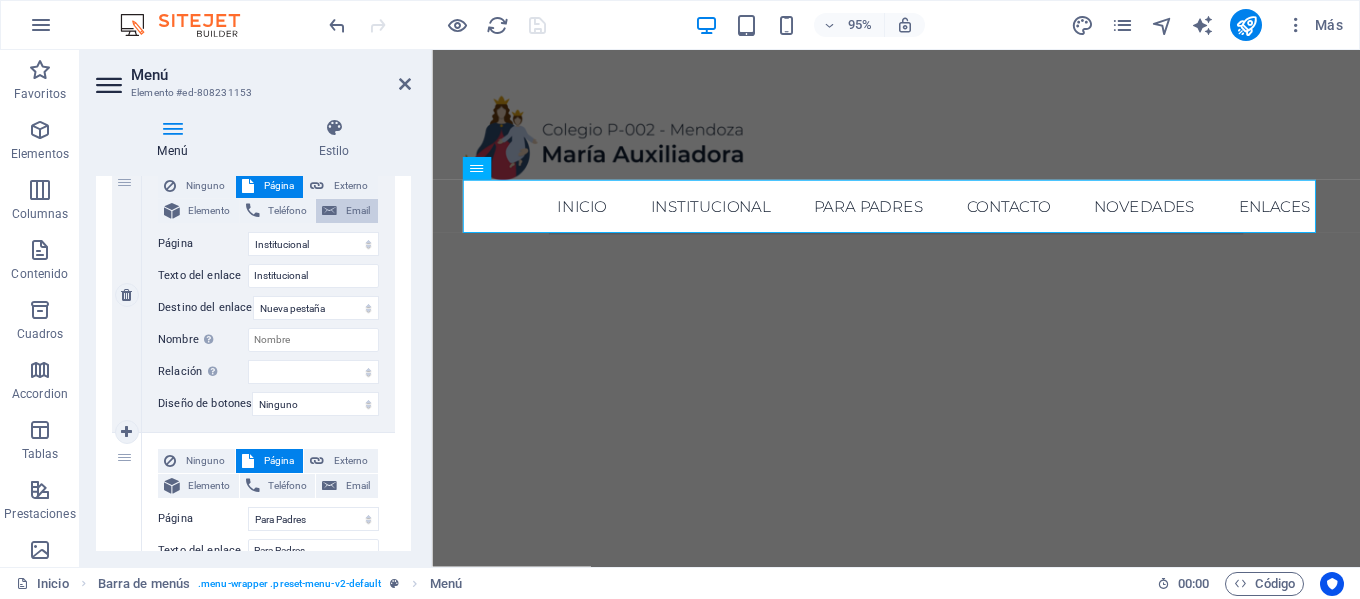 scroll, scrollTop: 500, scrollLeft: 0, axis: vertical 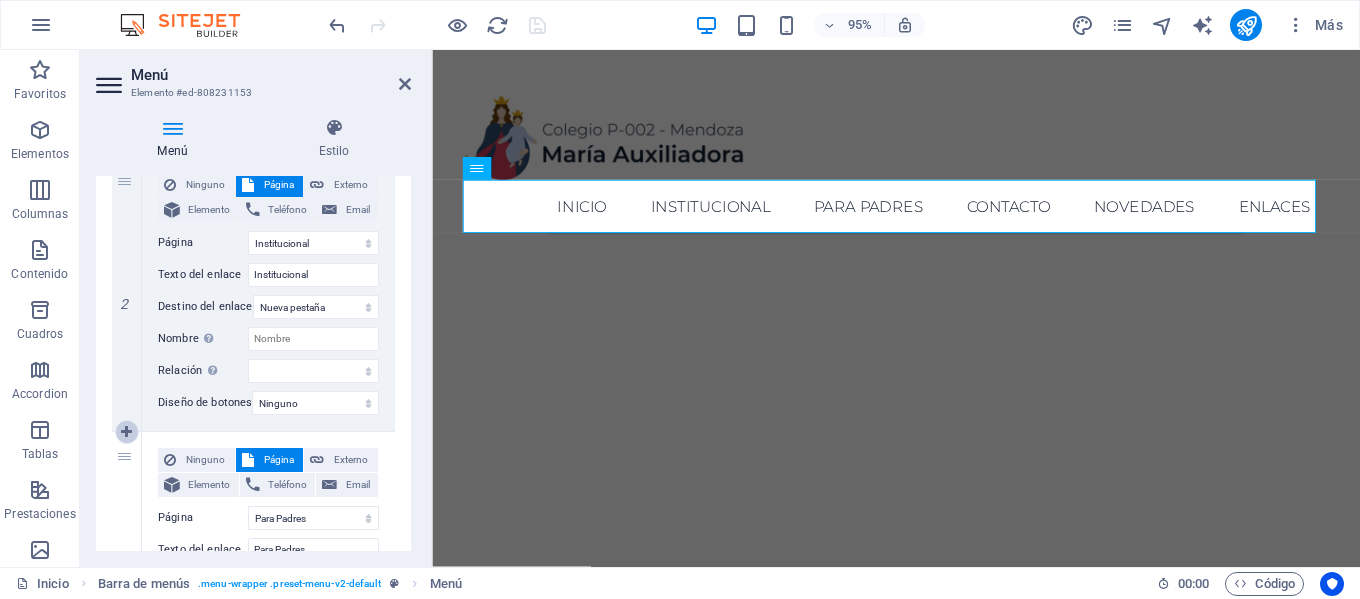 click at bounding box center (126, 432) 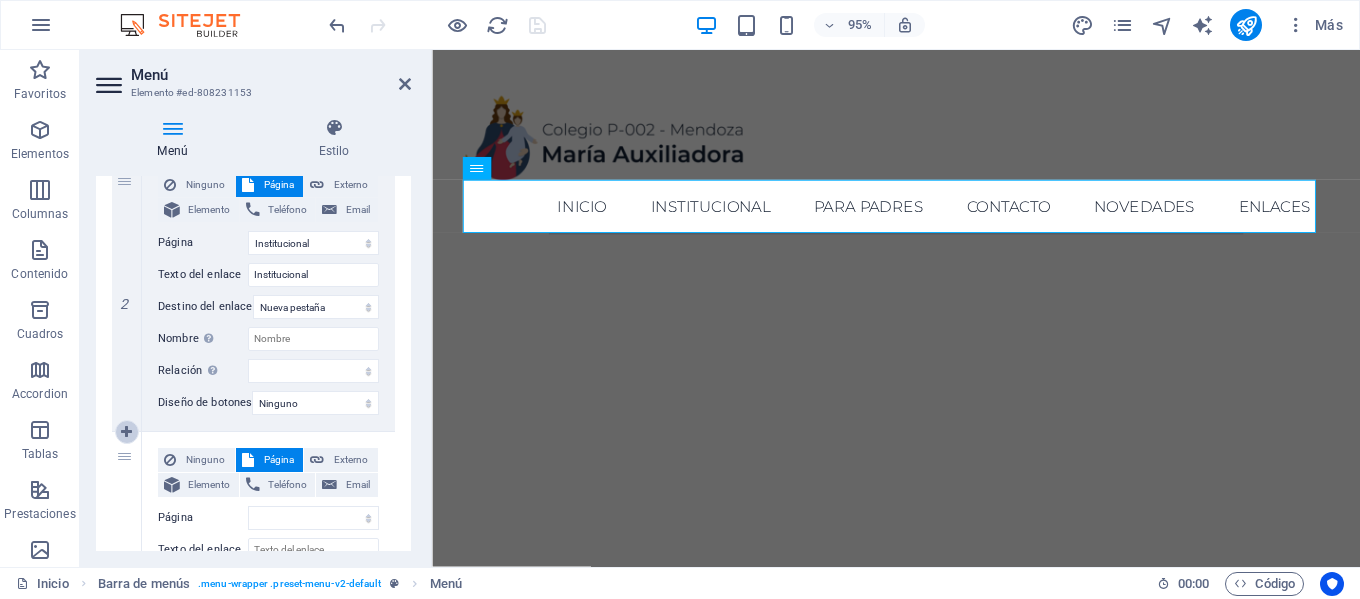 select on "5" 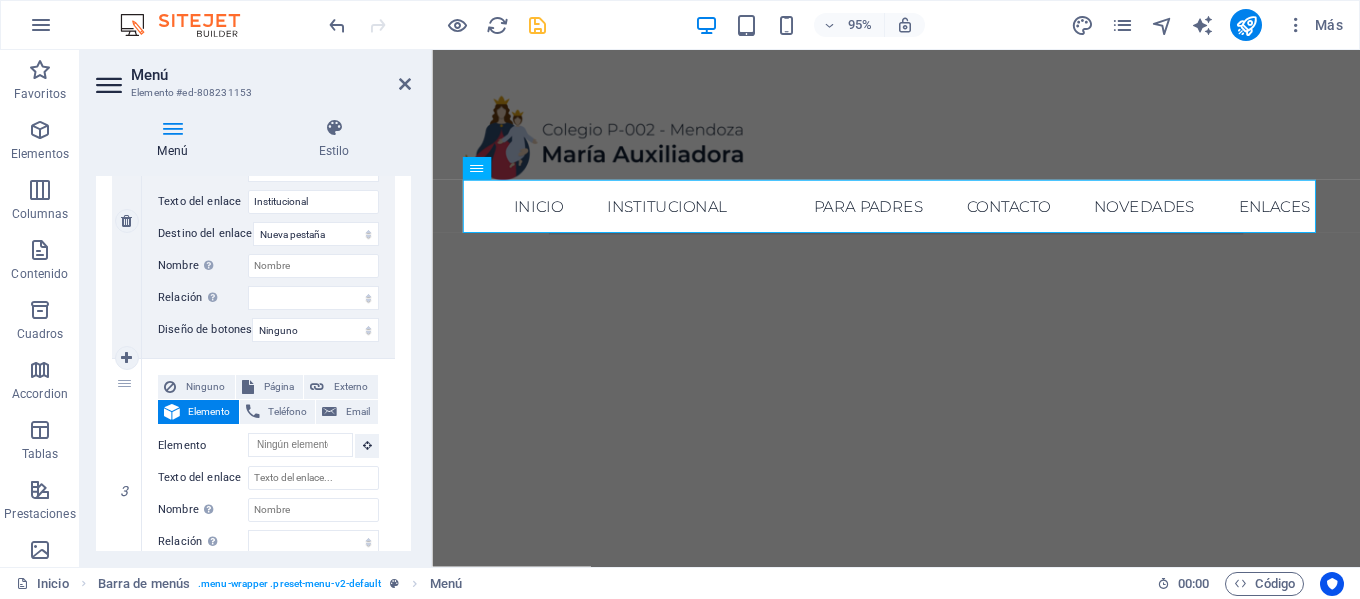 scroll, scrollTop: 600, scrollLeft: 0, axis: vertical 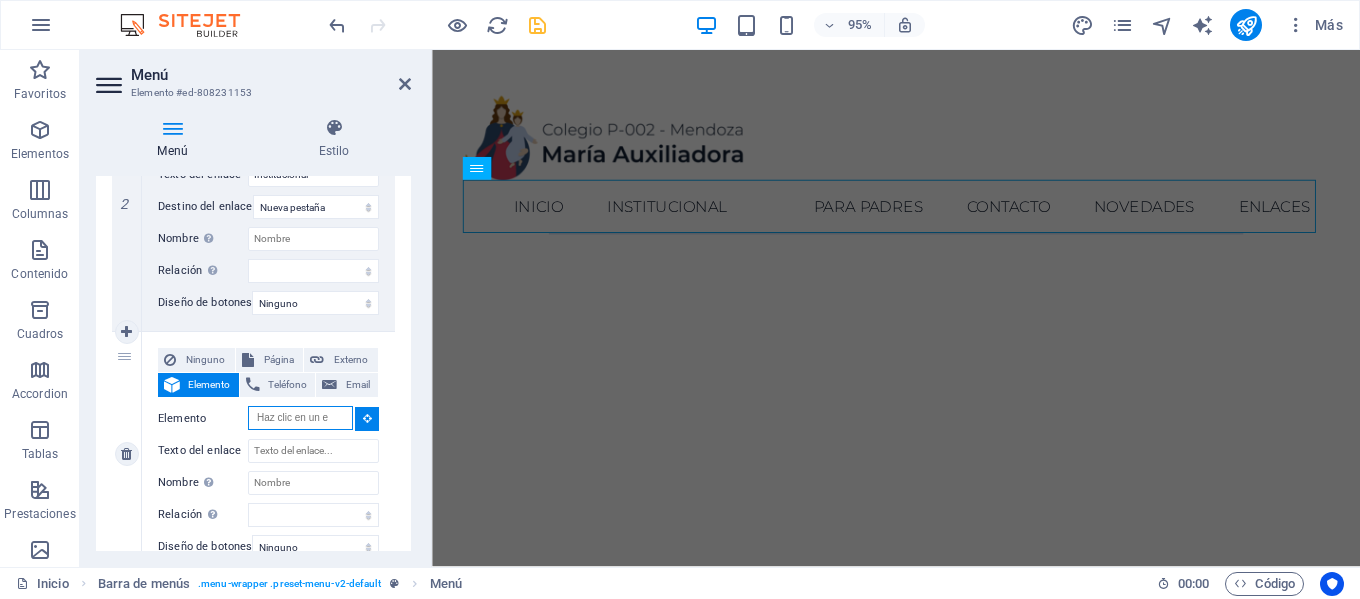 click on "Elemento" at bounding box center [300, 418] 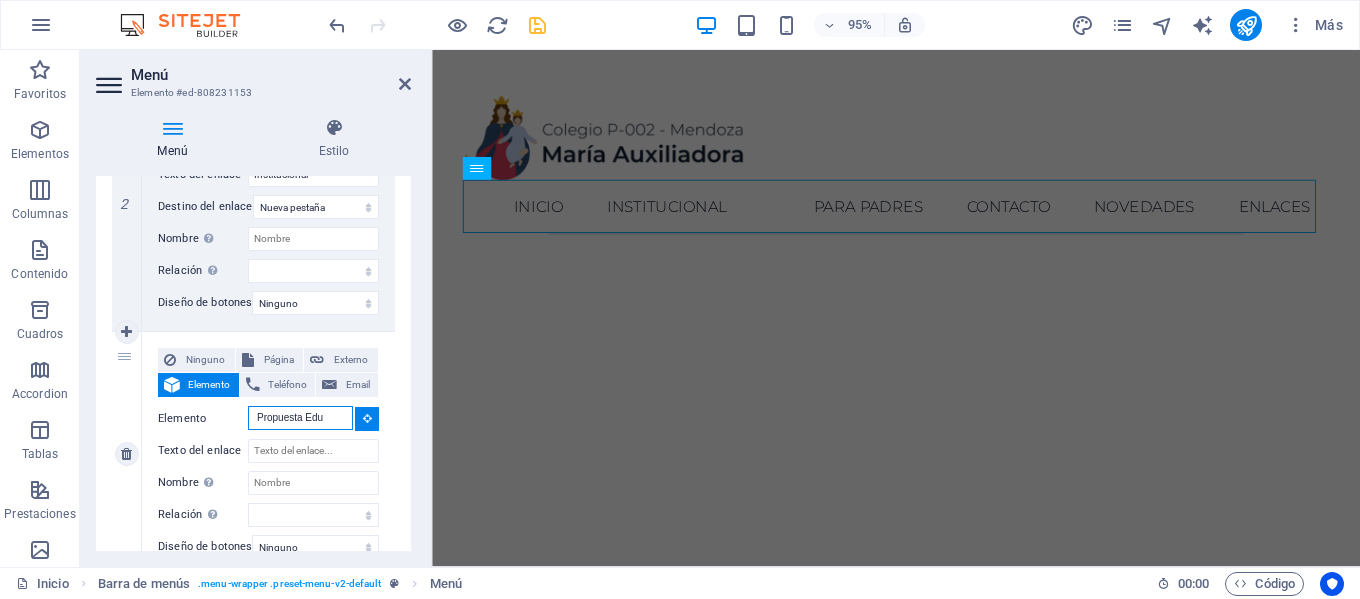 scroll, scrollTop: 0, scrollLeft: 0, axis: both 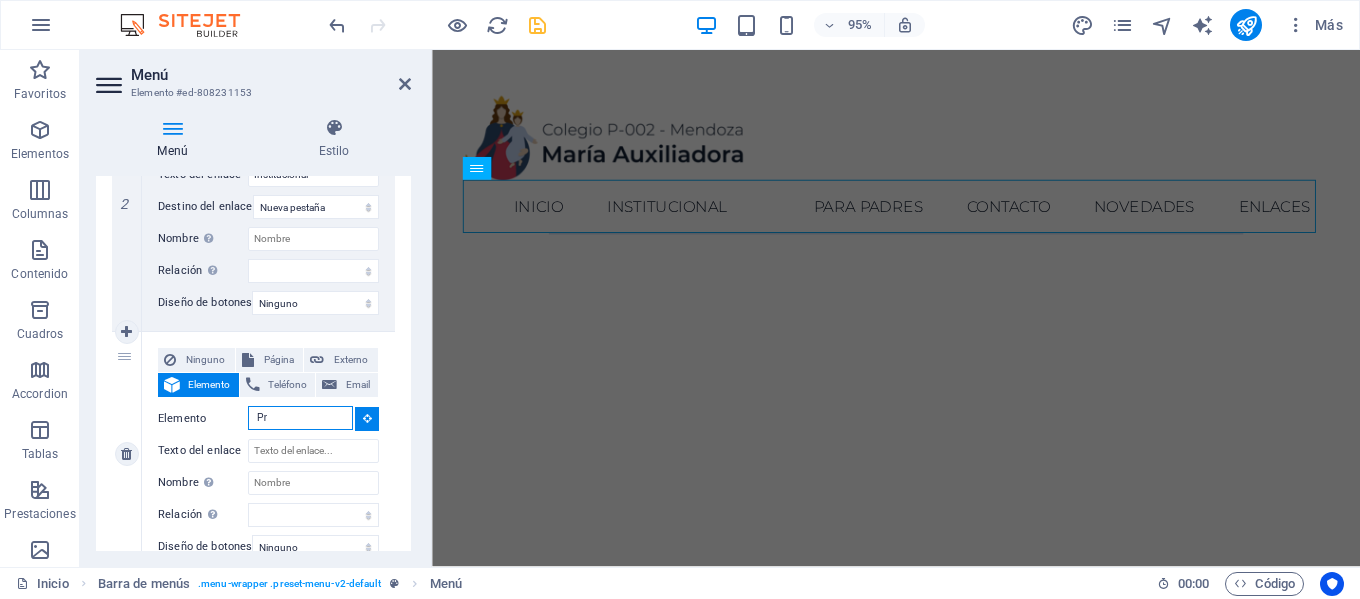 type on "P" 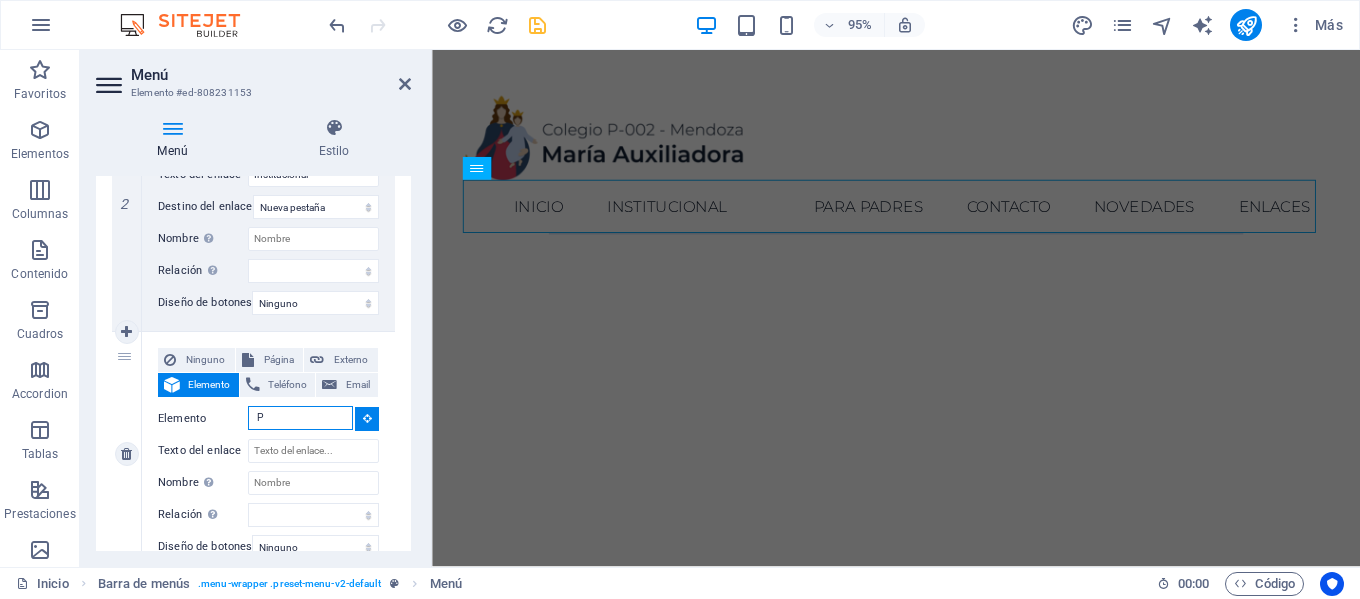 type 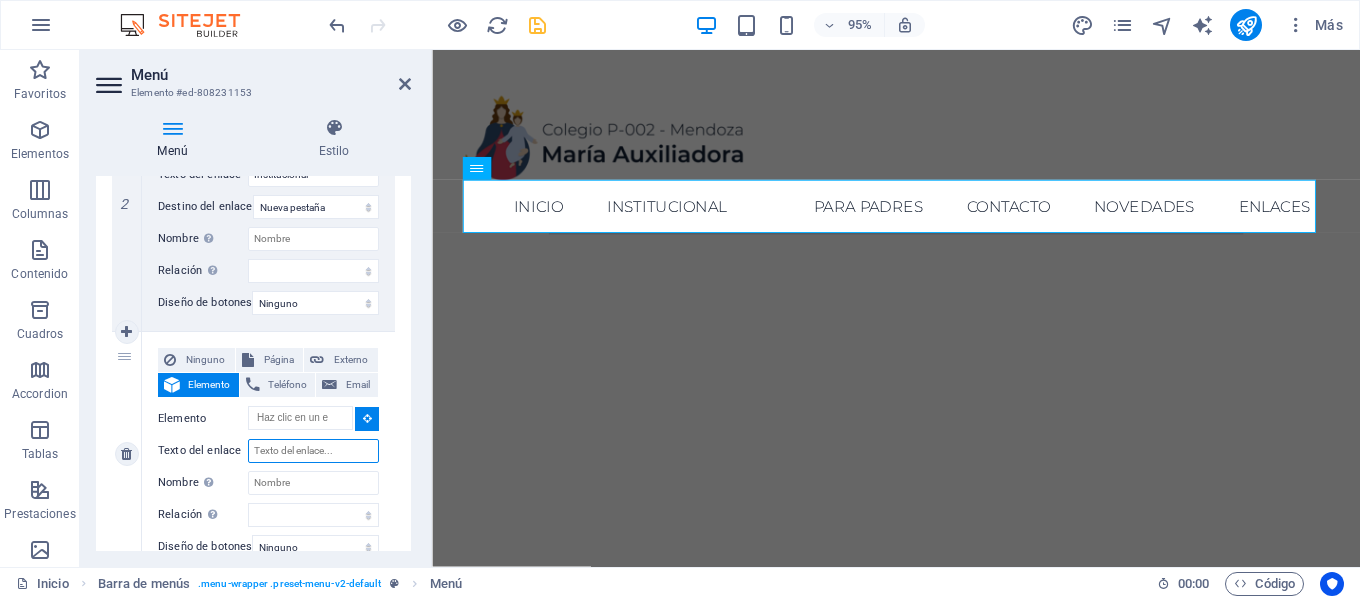 click on "Texto del enlace" at bounding box center [313, 451] 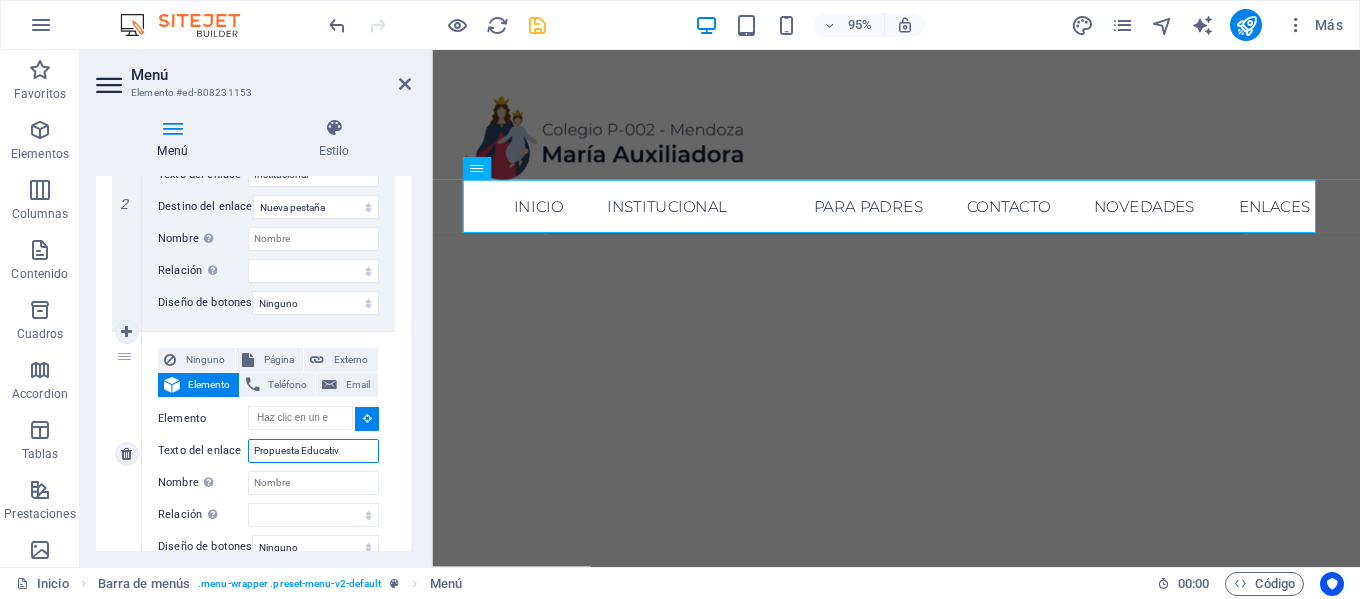 type on "Propuesta Educativa" 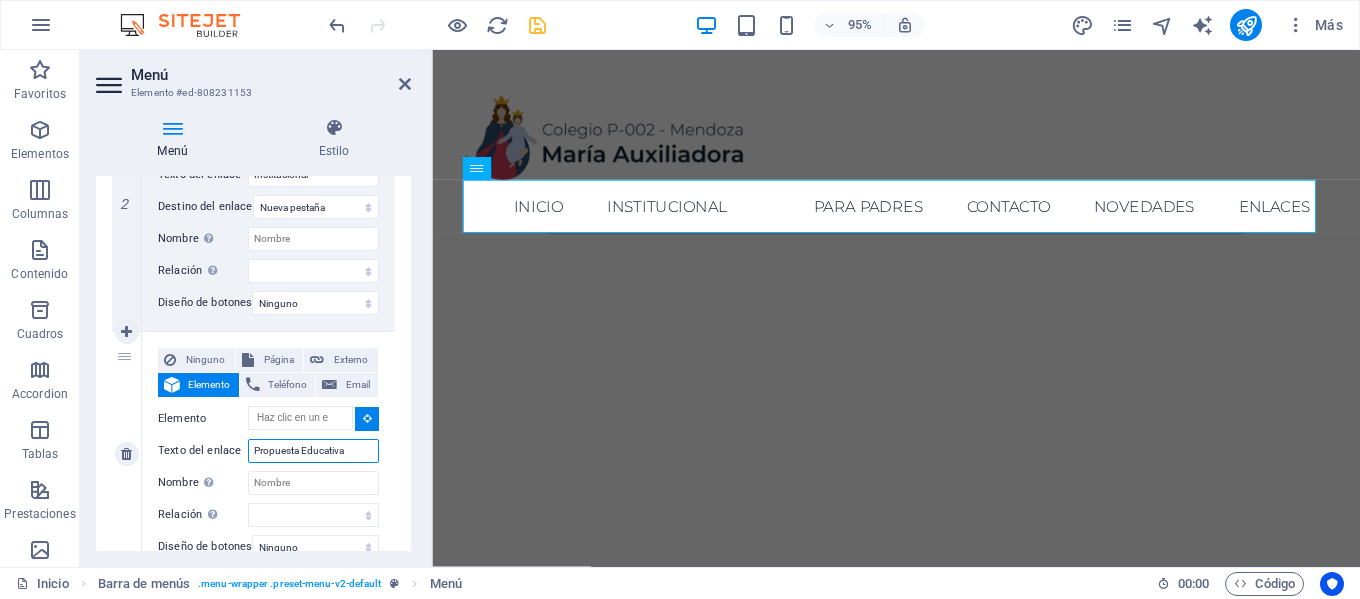select 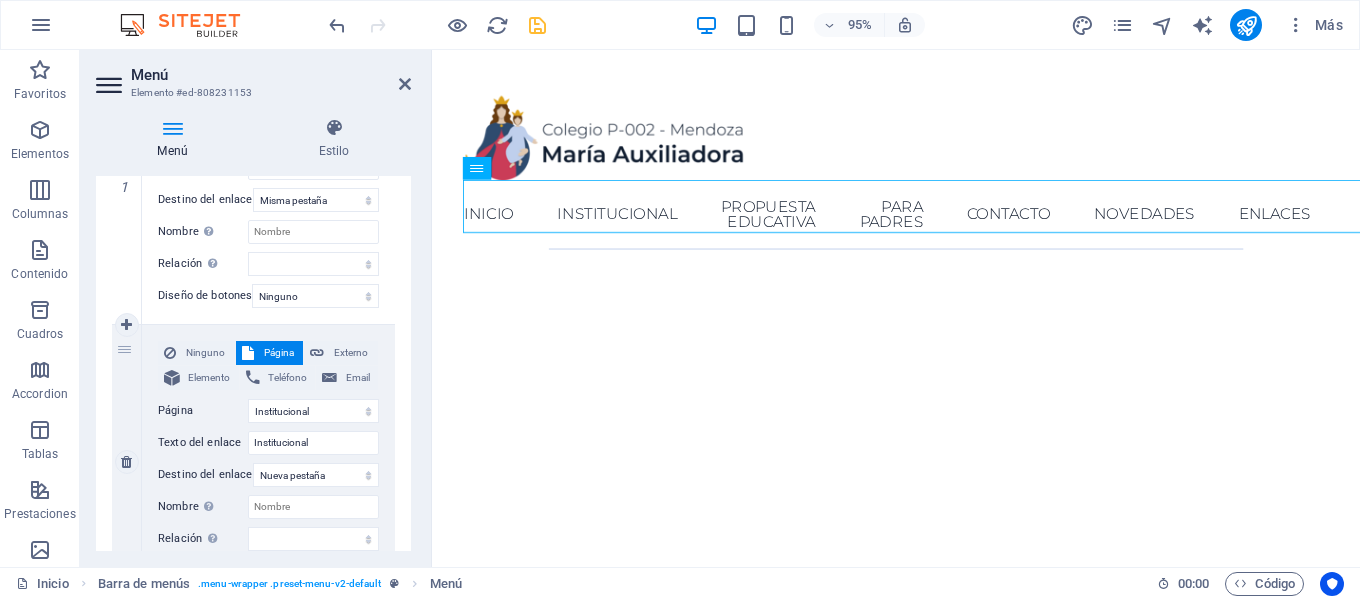 scroll, scrollTop: 300, scrollLeft: 0, axis: vertical 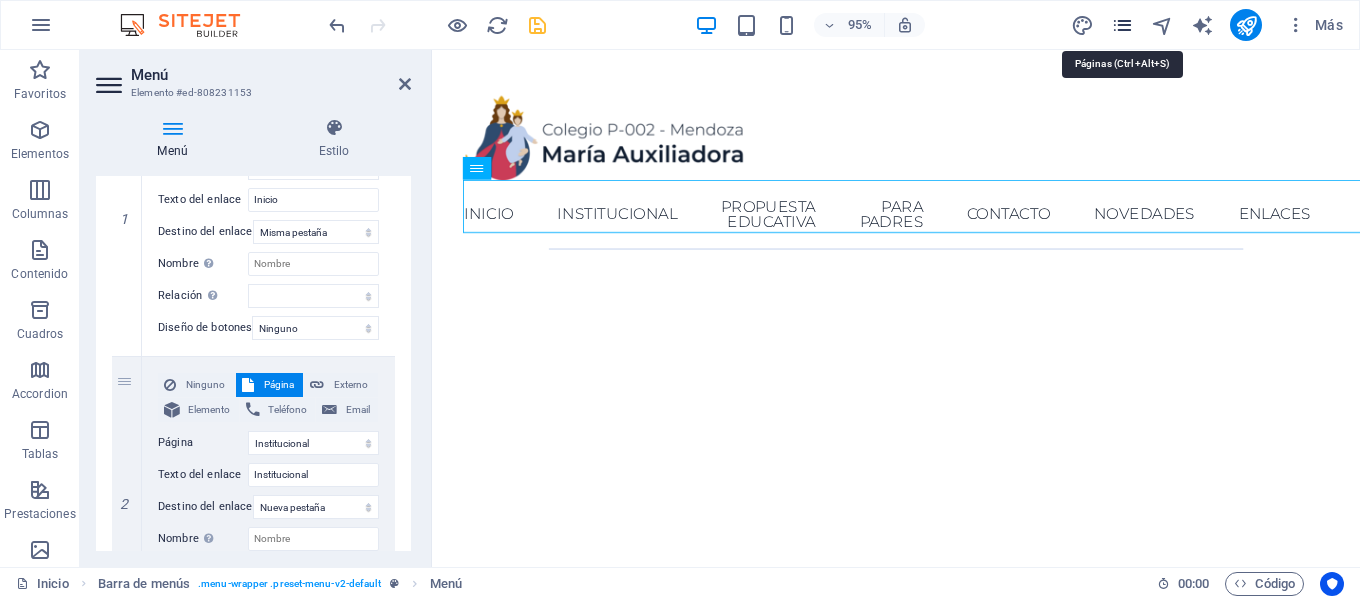 type on "Propuesta Educativa" 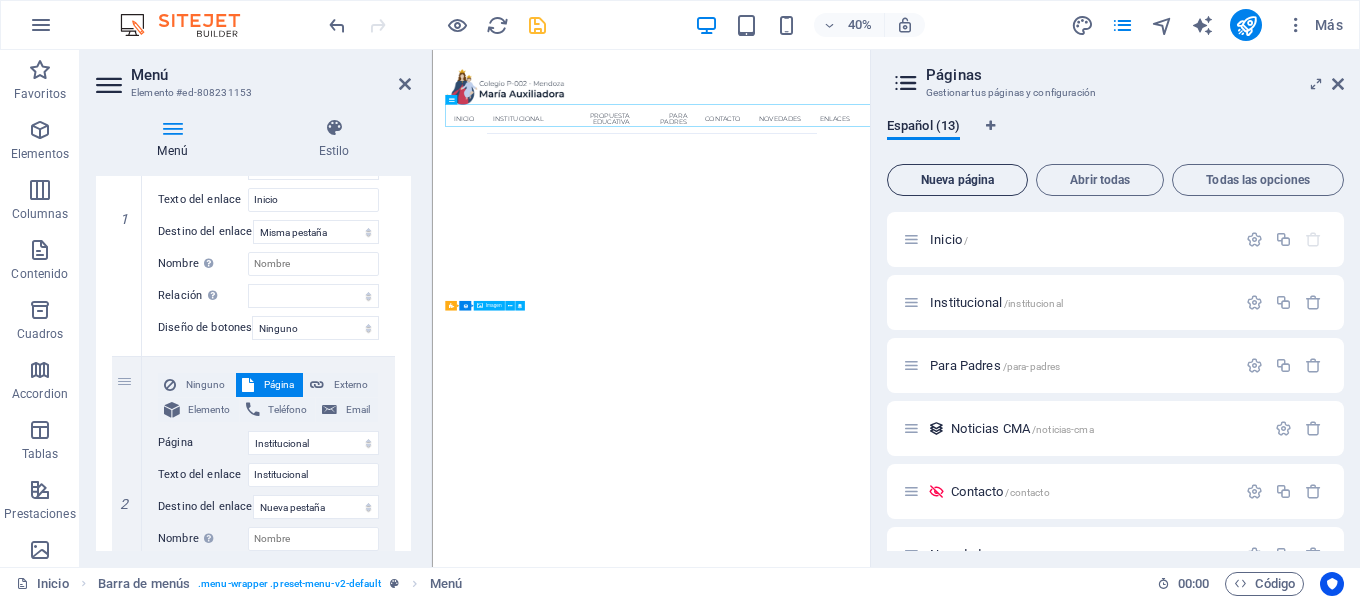 click on "Nueva página" at bounding box center (957, 180) 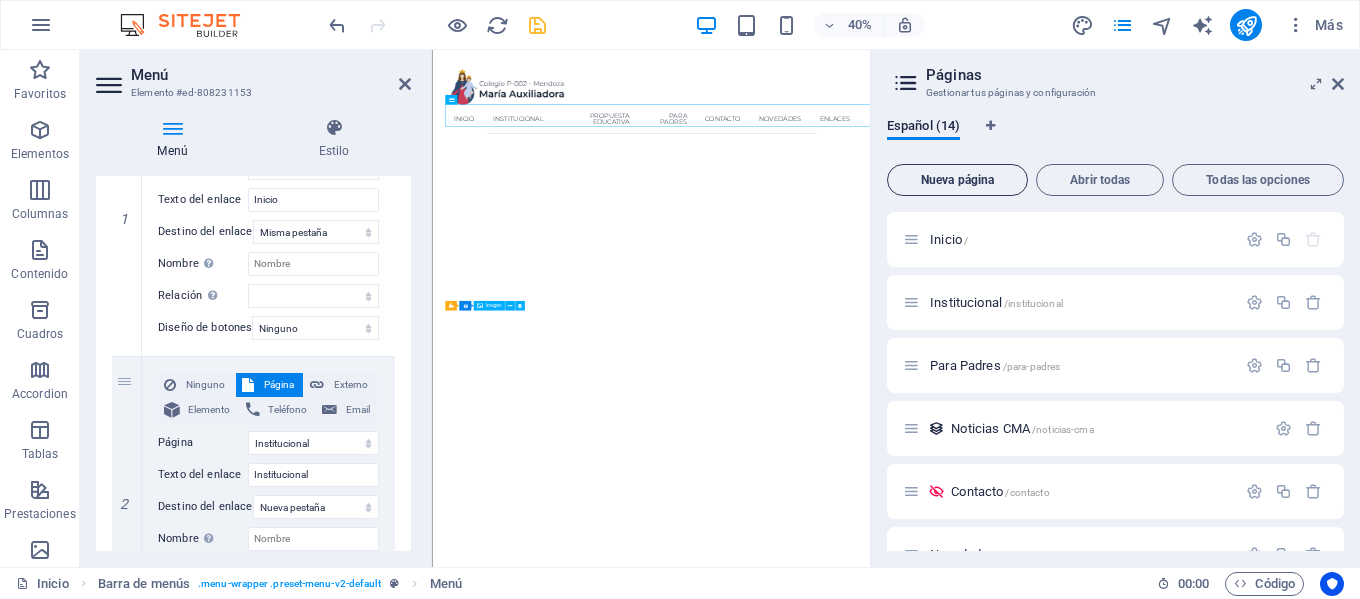 scroll, scrollTop: 753, scrollLeft: 0, axis: vertical 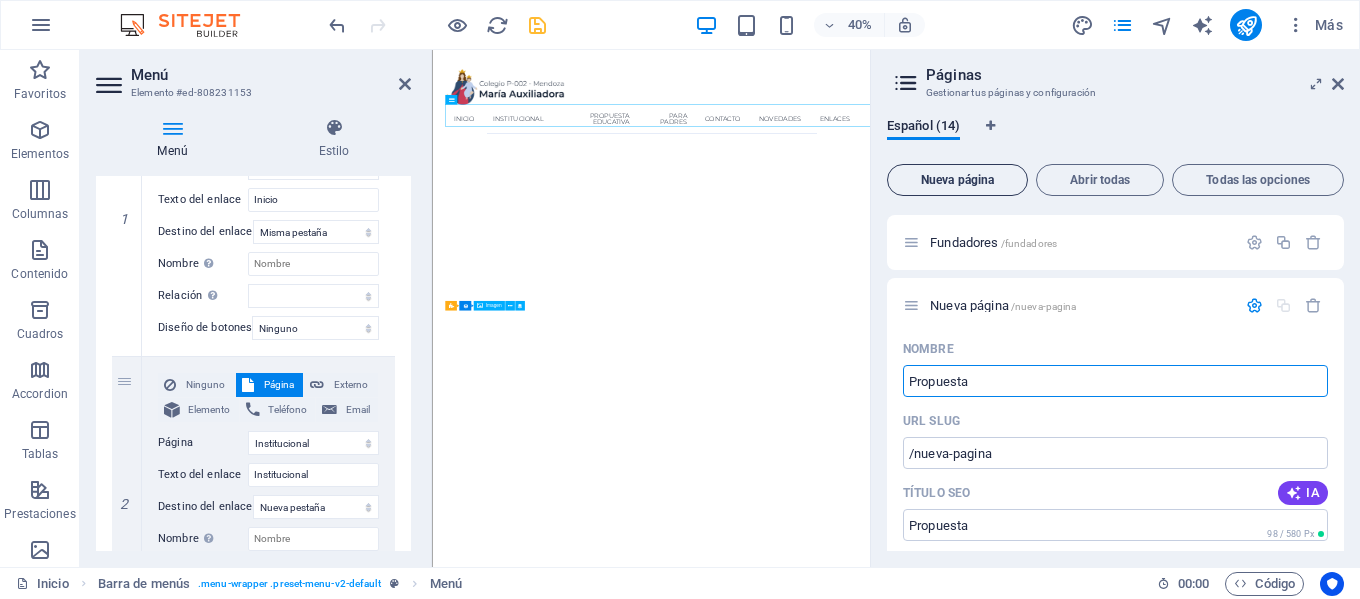 type on "Propuesta E" 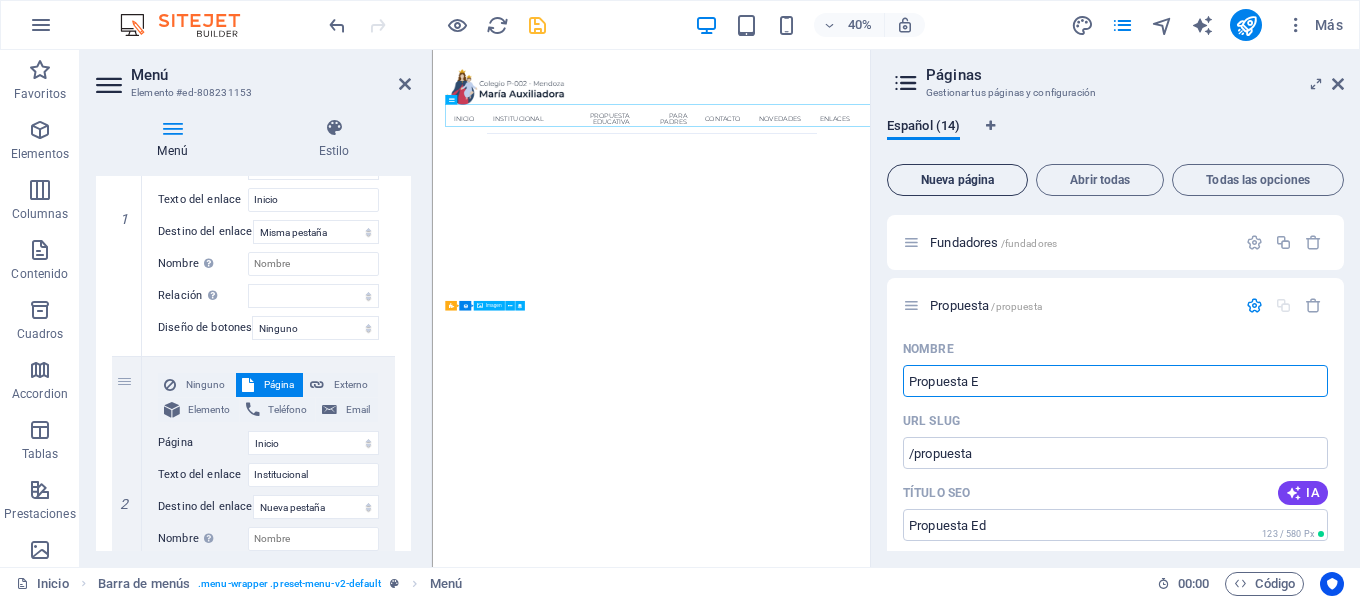 select on "1" 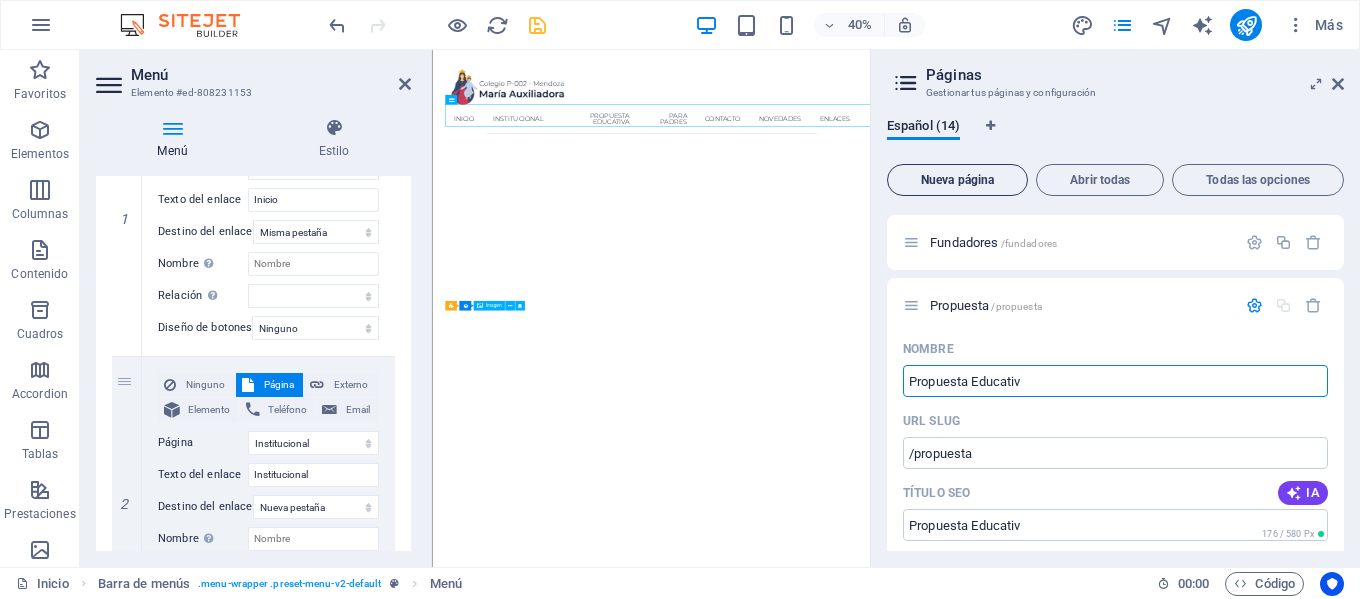 type on "Propuesta Educativa" 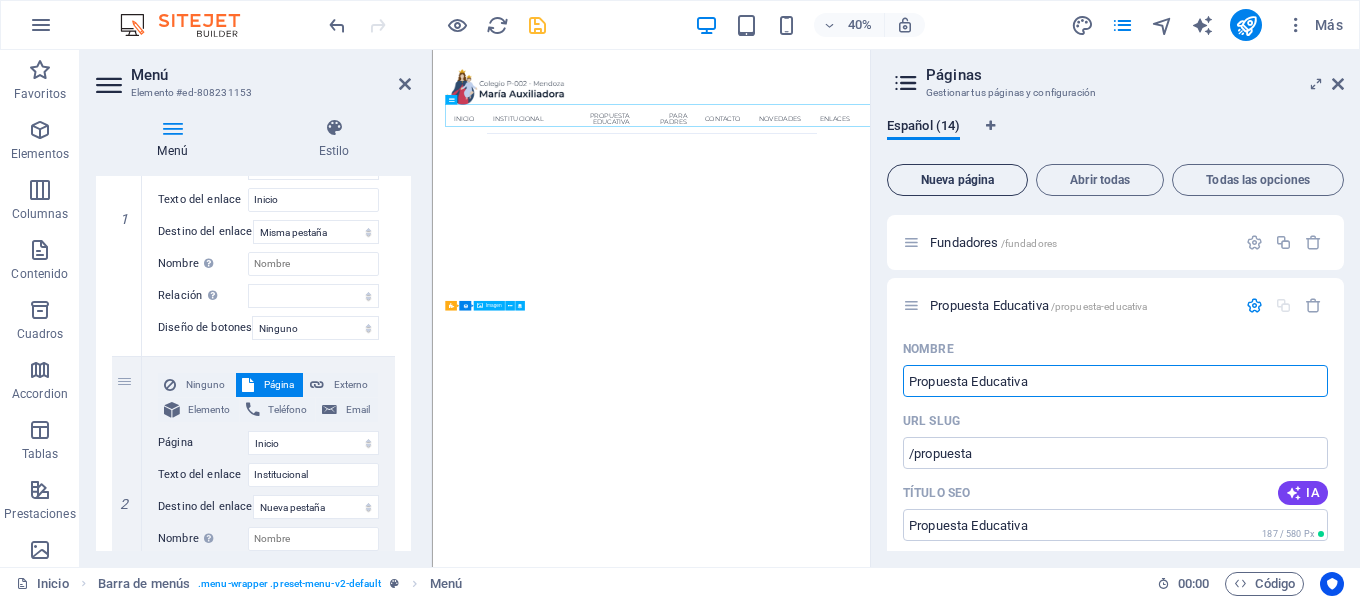 select on "1" 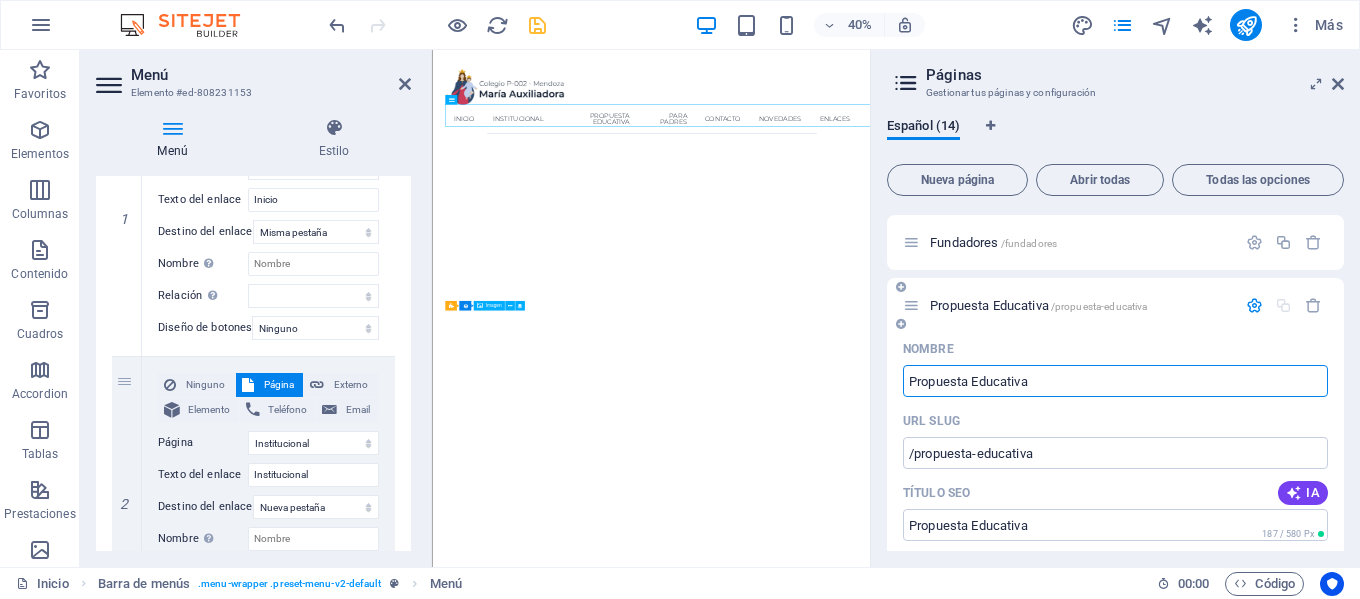 type on "Propuesta Educativa" 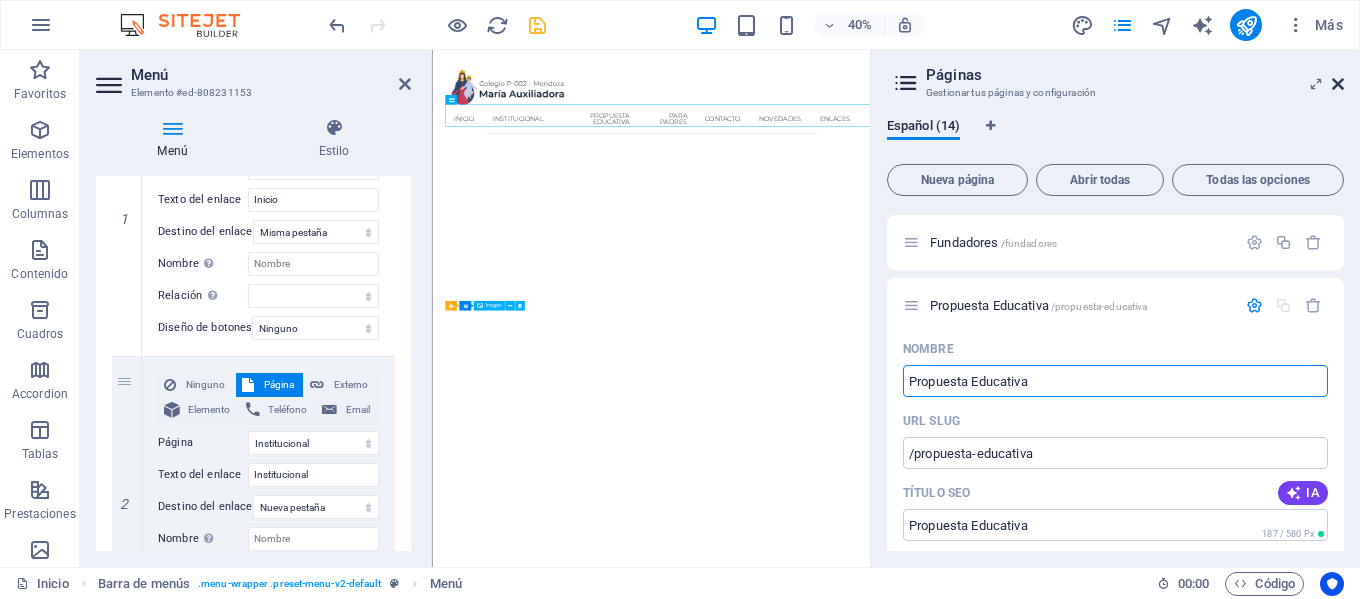 click at bounding box center [1338, 84] 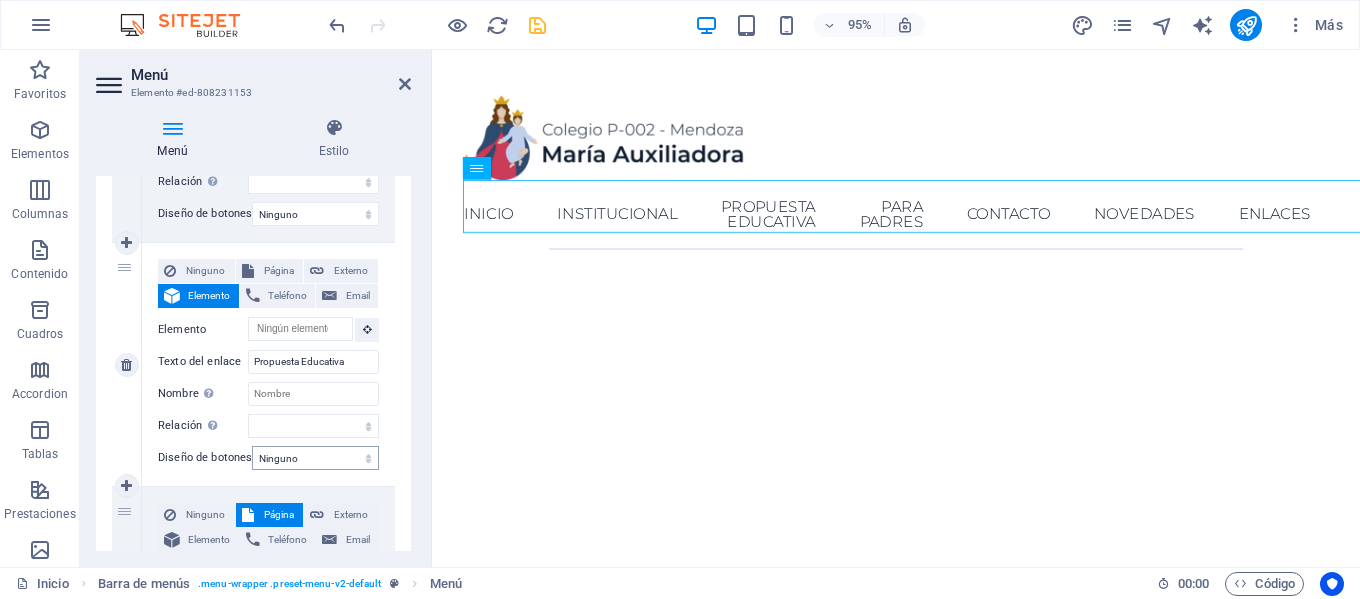 scroll, scrollTop: 700, scrollLeft: 0, axis: vertical 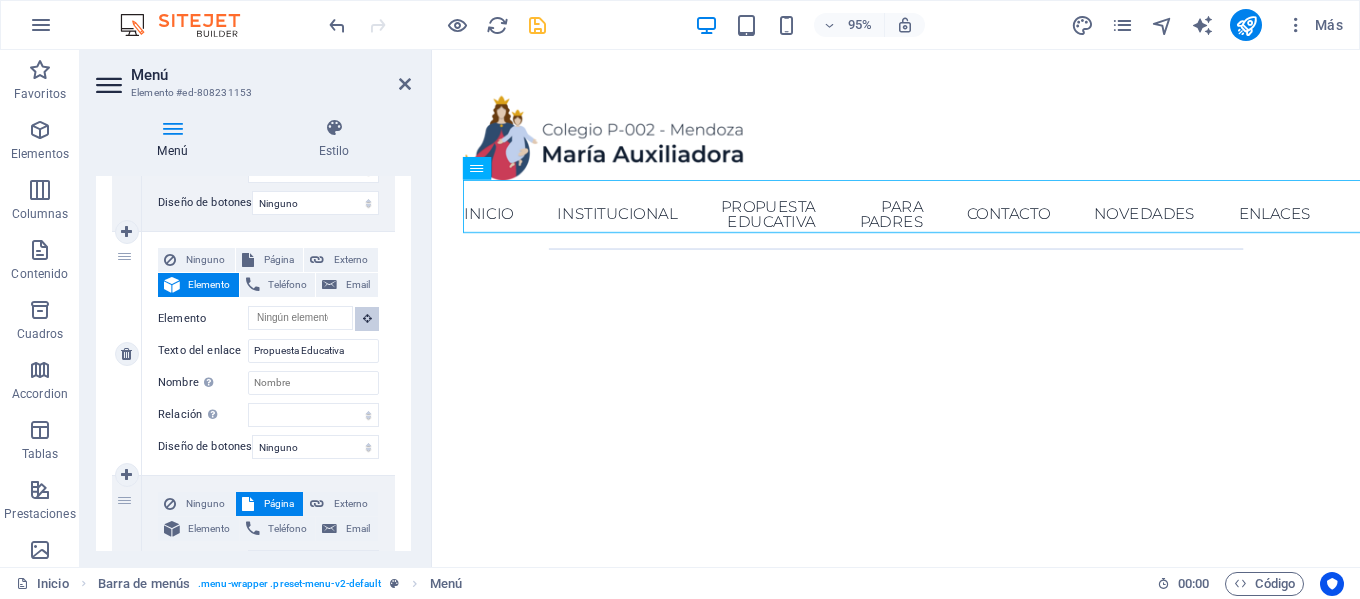 click at bounding box center (367, 318) 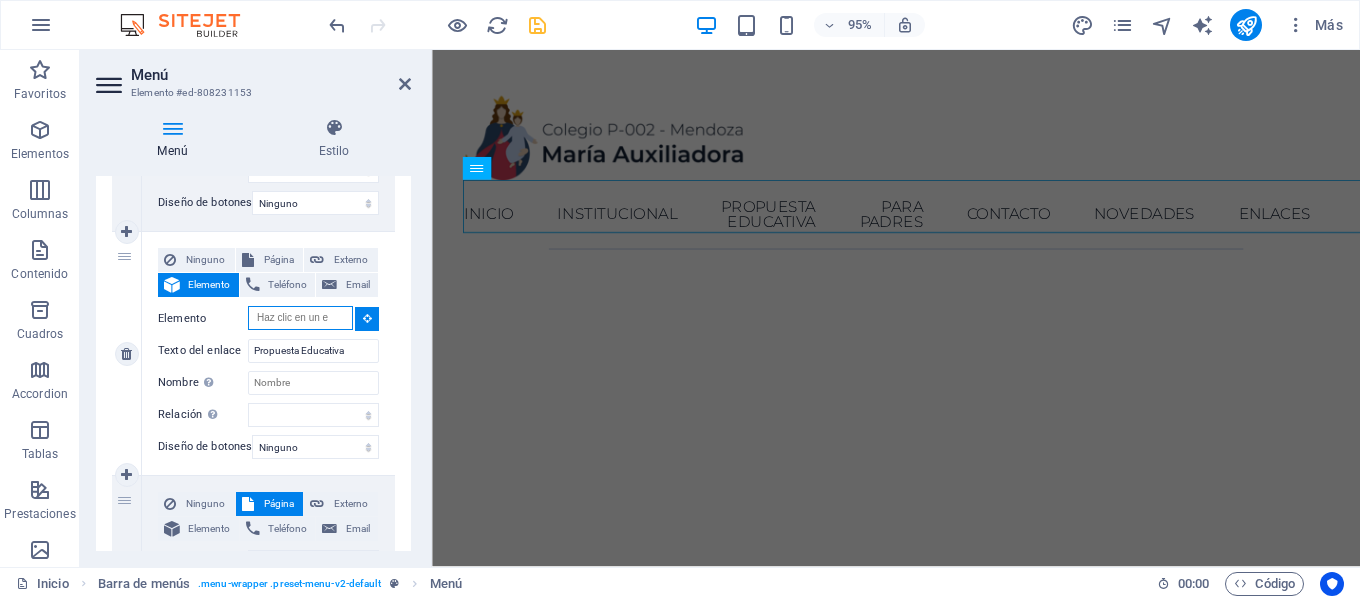 click on "Elemento" at bounding box center [300, 318] 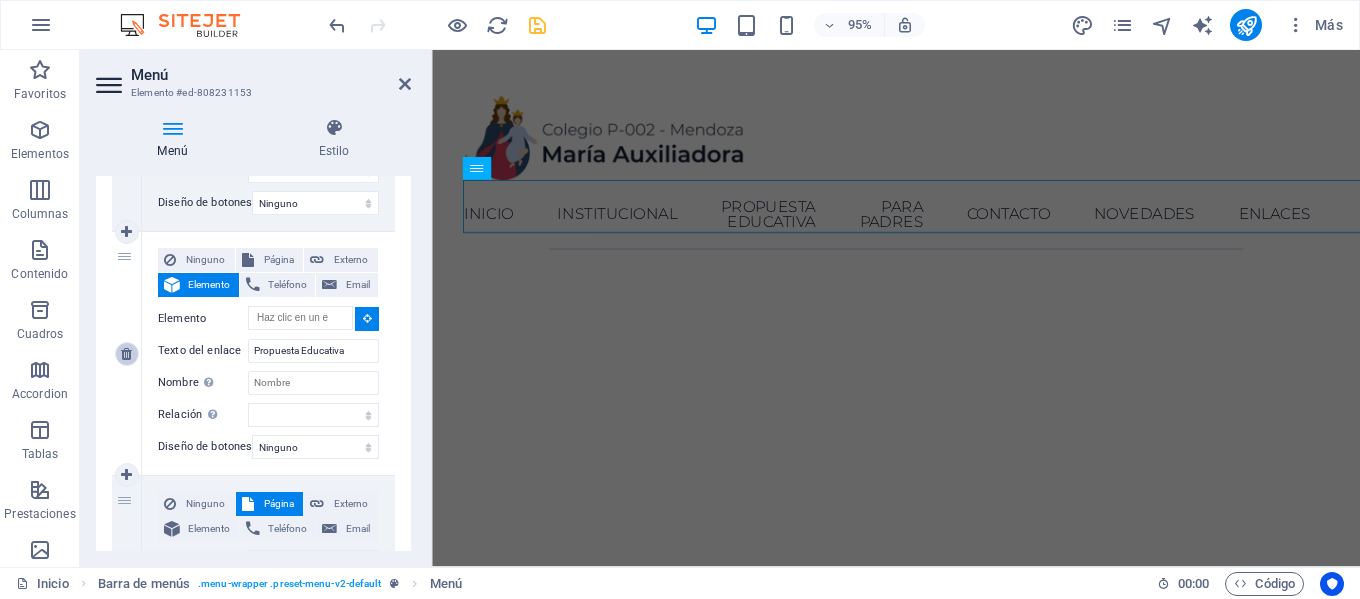 click at bounding box center (127, 354) 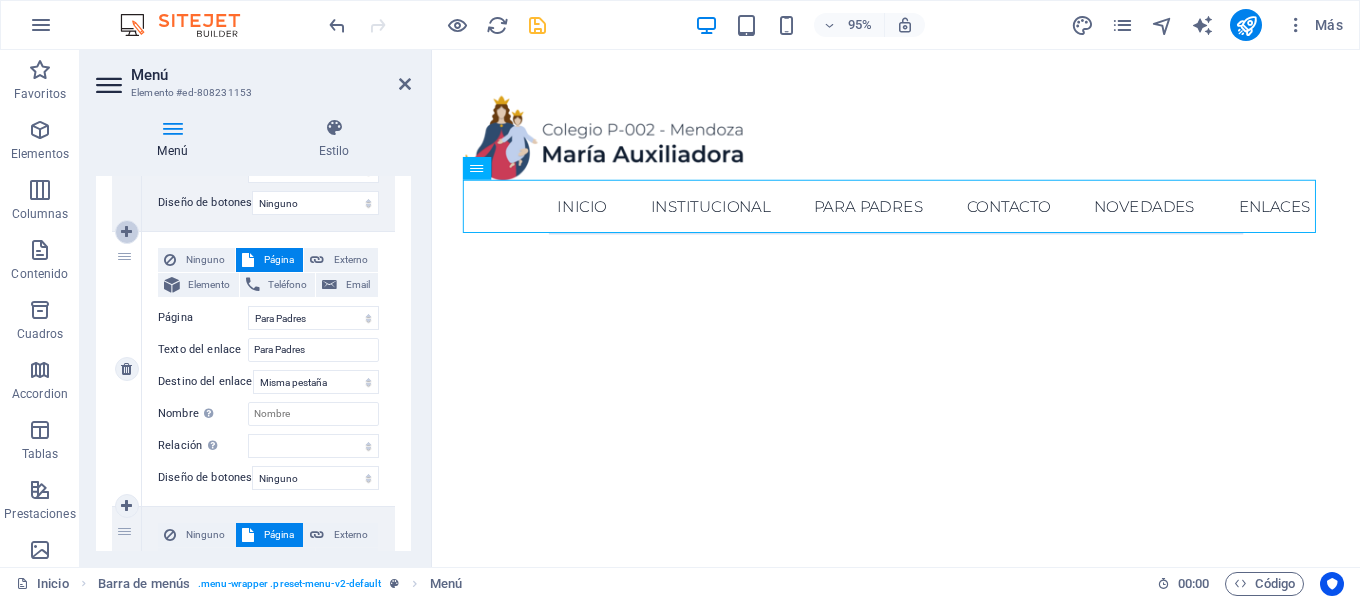 click at bounding box center [126, 232] 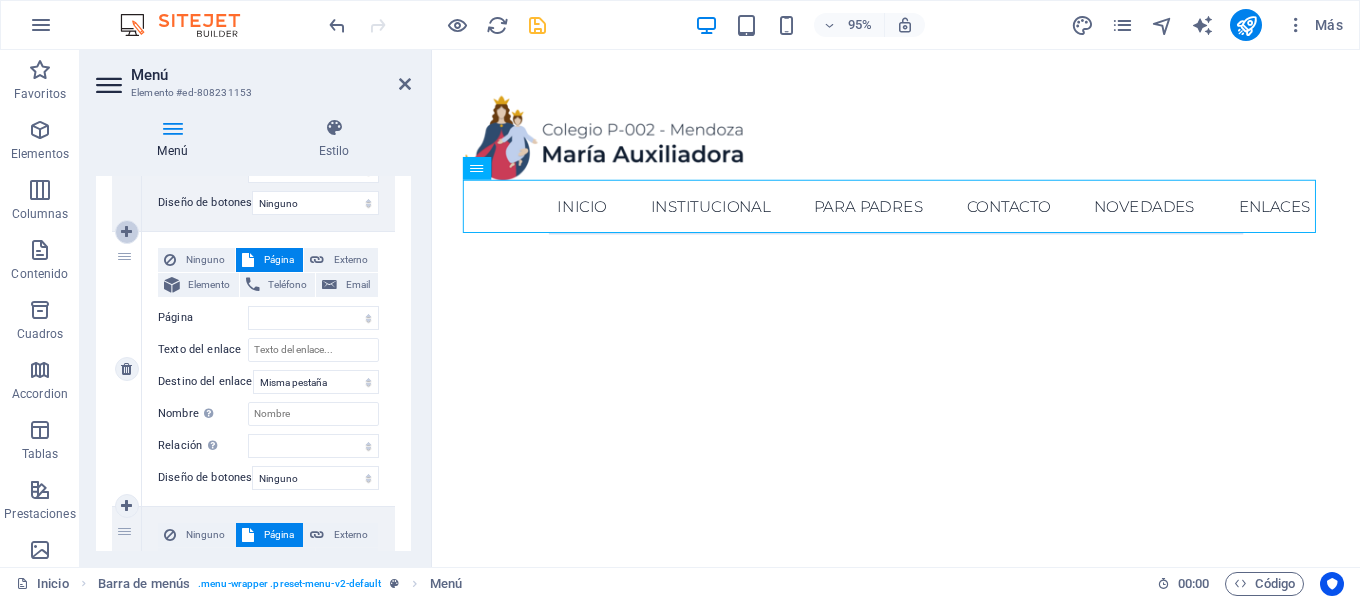 select 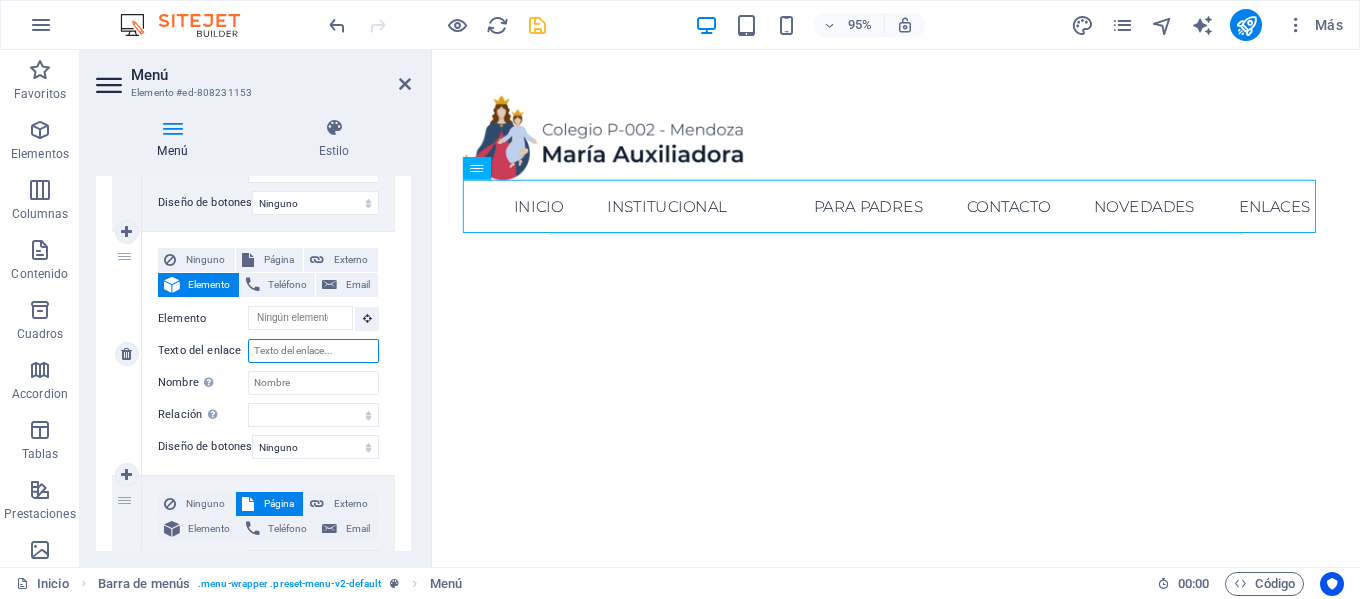 click on "Texto del enlace" at bounding box center [313, 351] 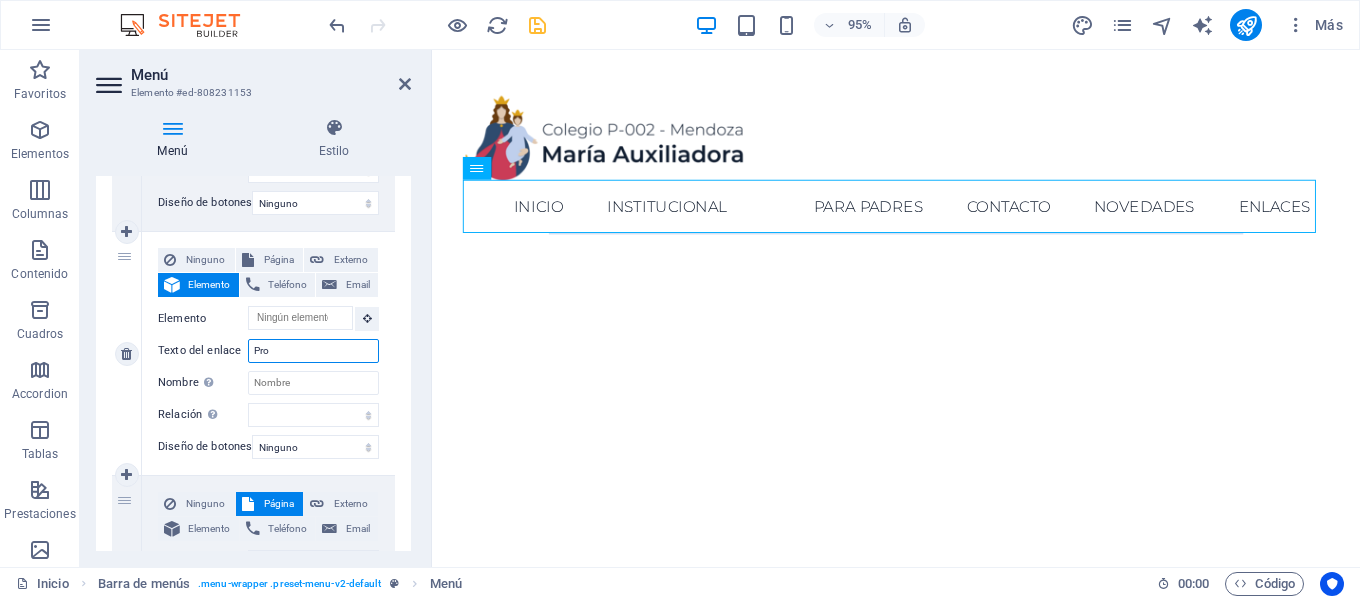 type on "Prop" 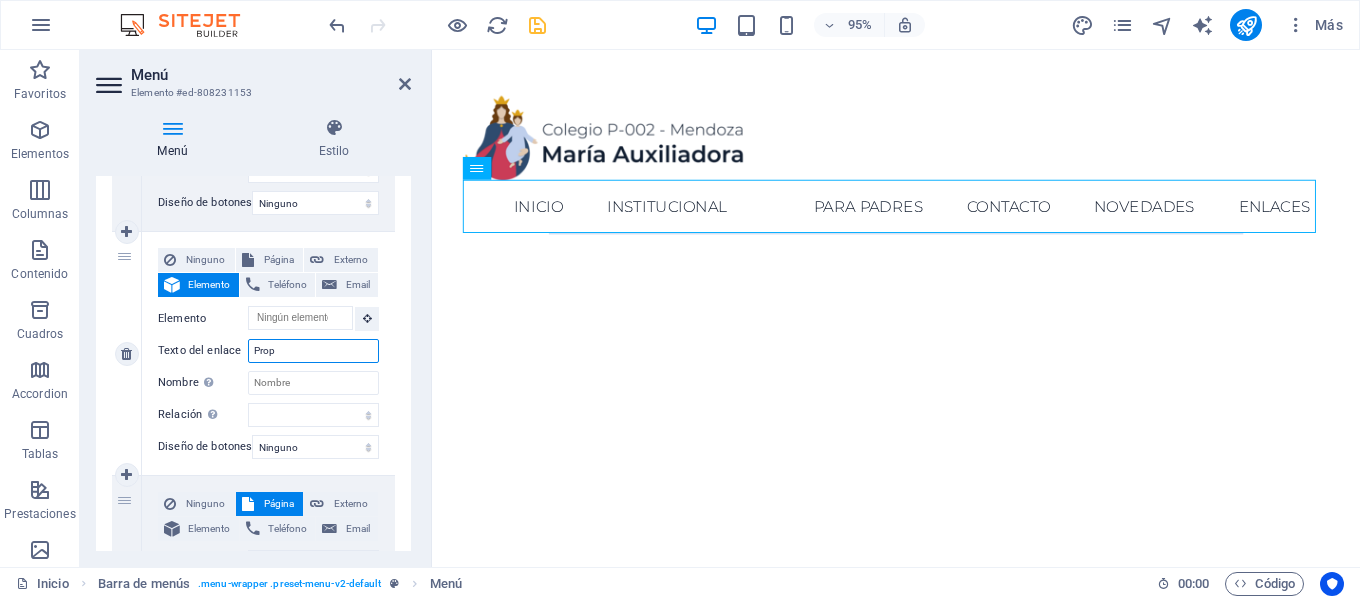 select 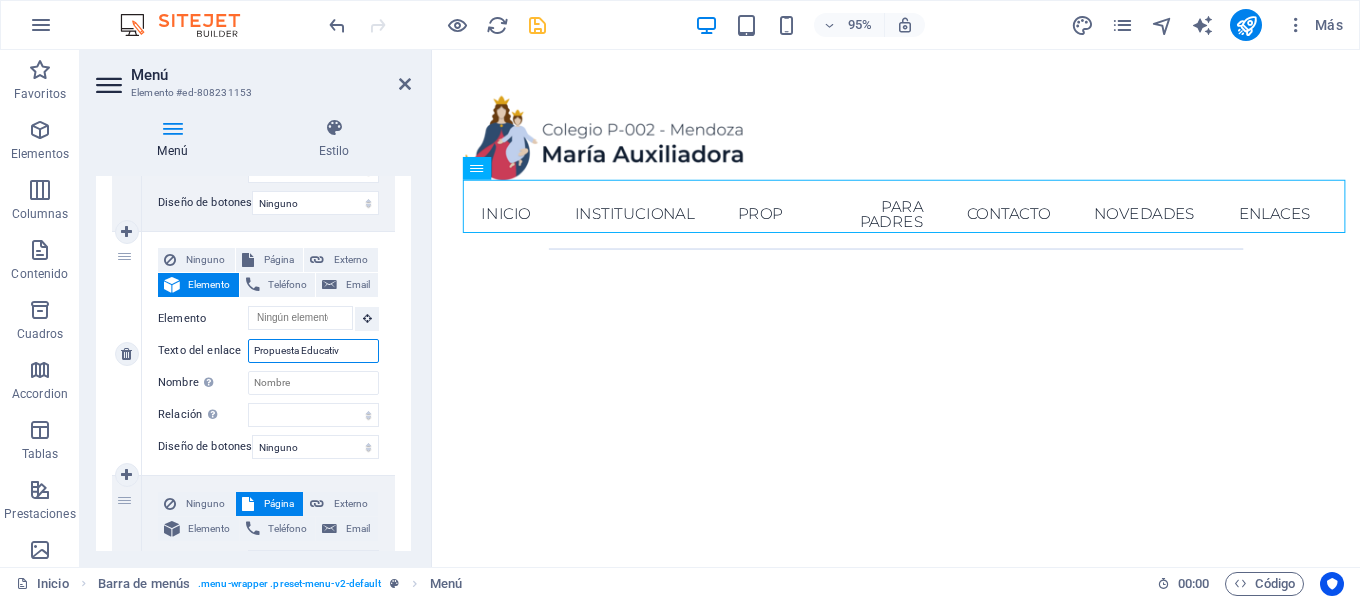 type on "Propuesta Educativa" 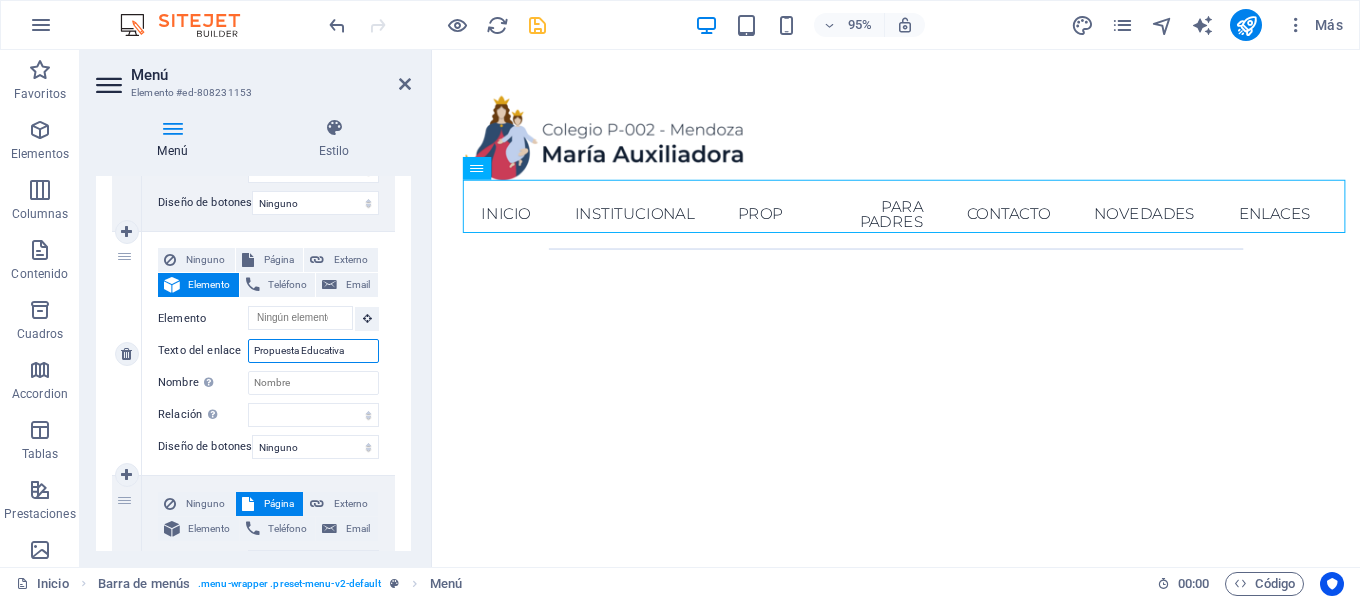 select 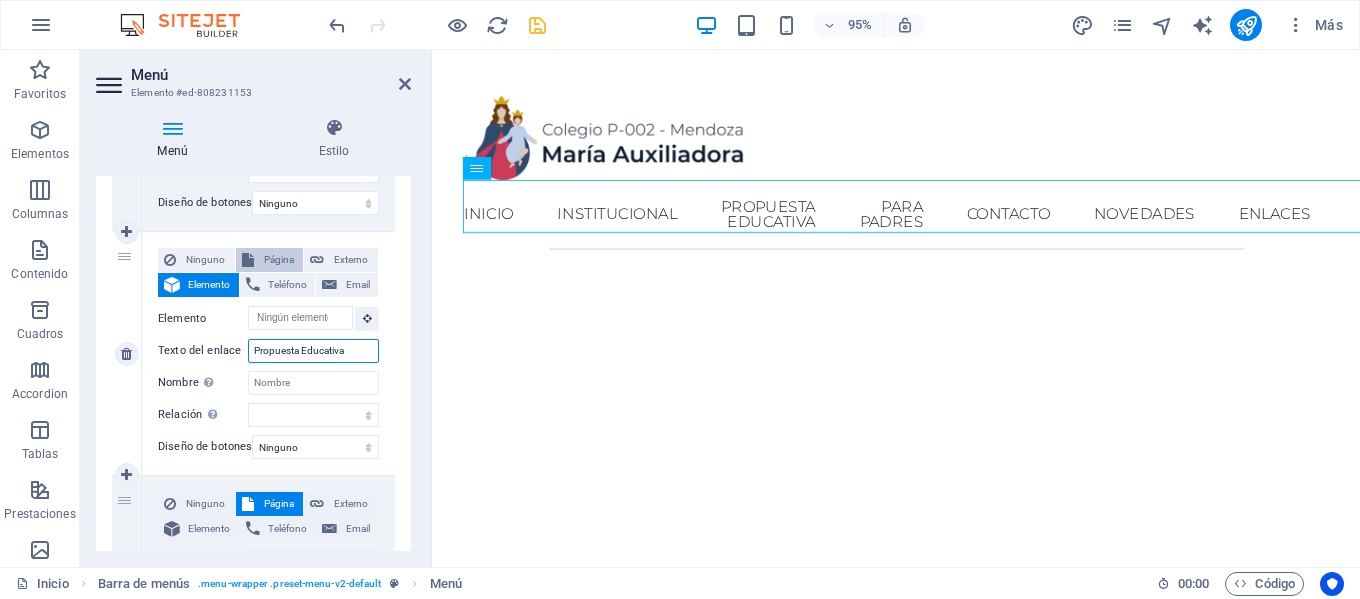 type on "Propuesta Educativa" 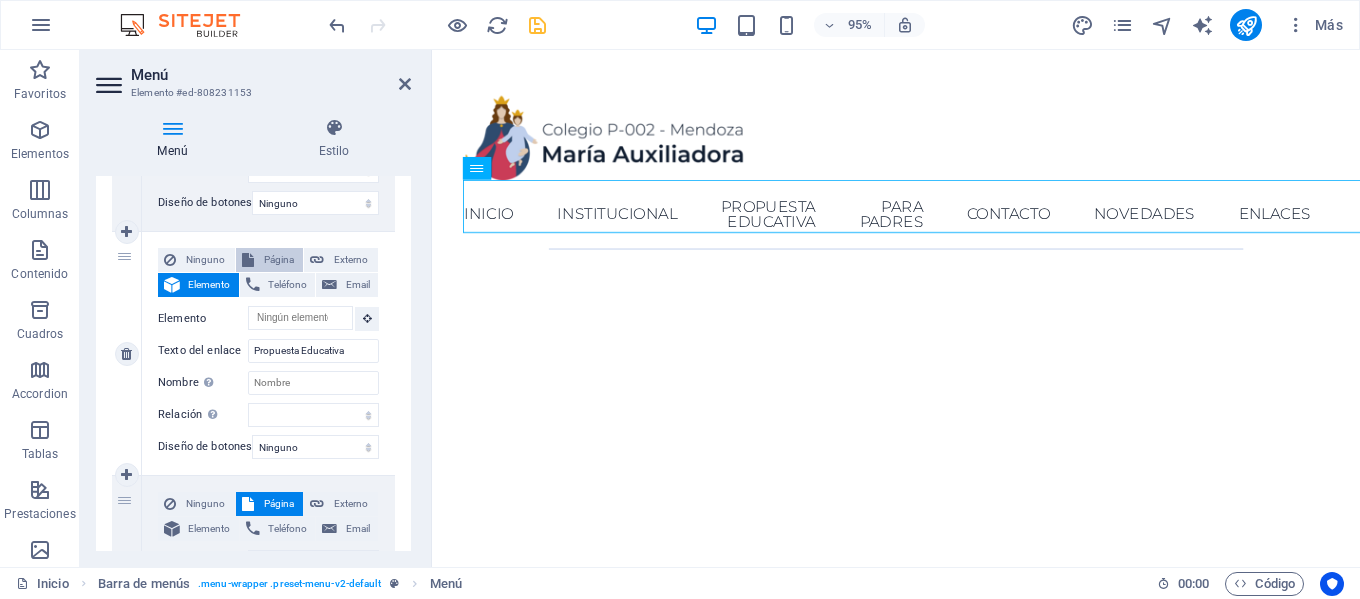 click on "Página" at bounding box center [279, 260] 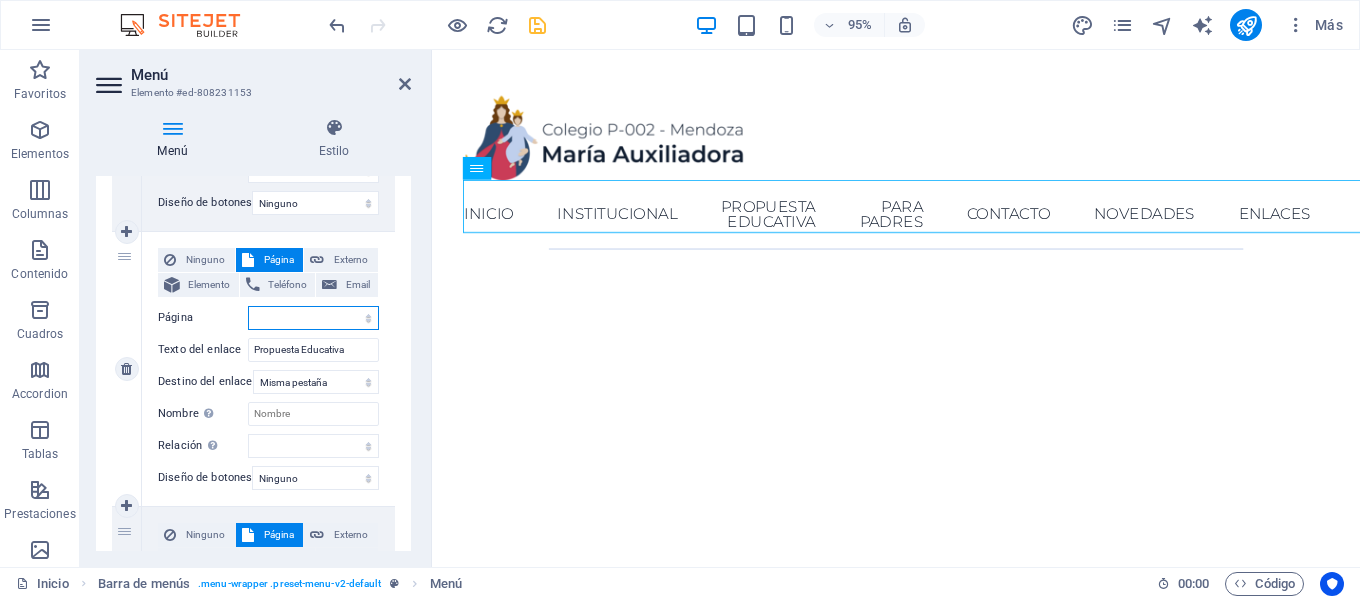 click on "Inicio Institucional Para Padres Contacto Novedades Enlaces Legal Notice Privacy Autoridades Historia Fundadores Propuesta Educativa" at bounding box center (313, 318) 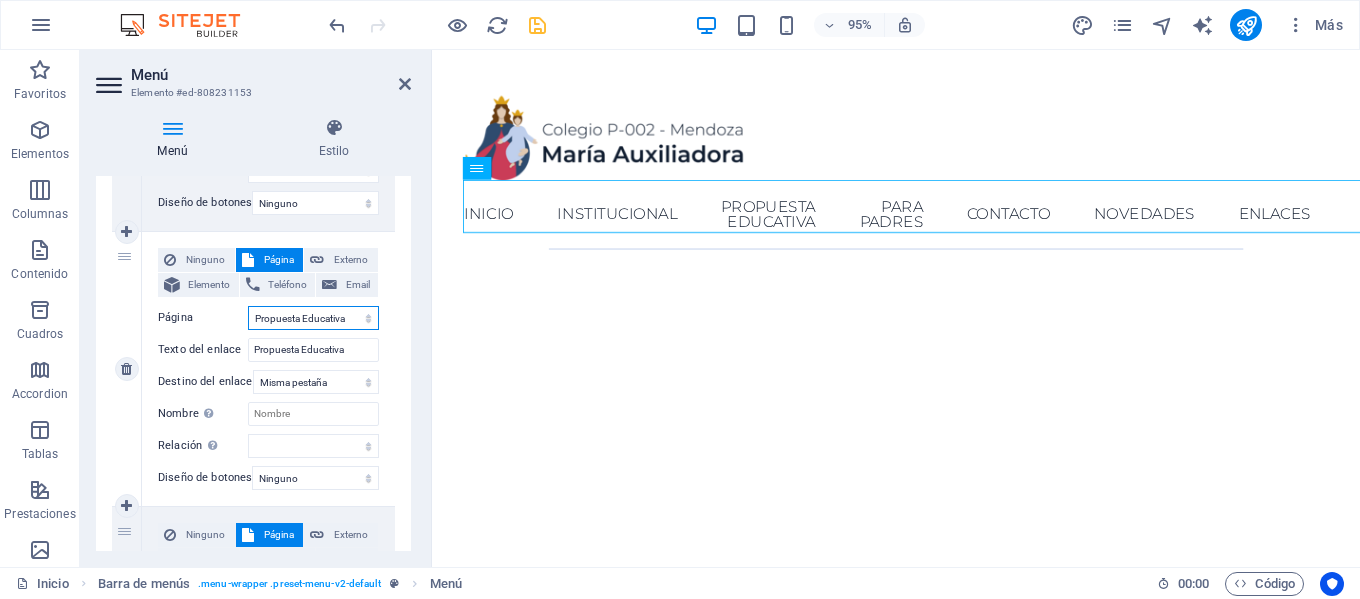 click on "Inicio Institucional Para Padres Contacto Novedades Enlaces Legal Notice Privacy Autoridades Historia Fundadores Propuesta Educativa" at bounding box center (313, 318) 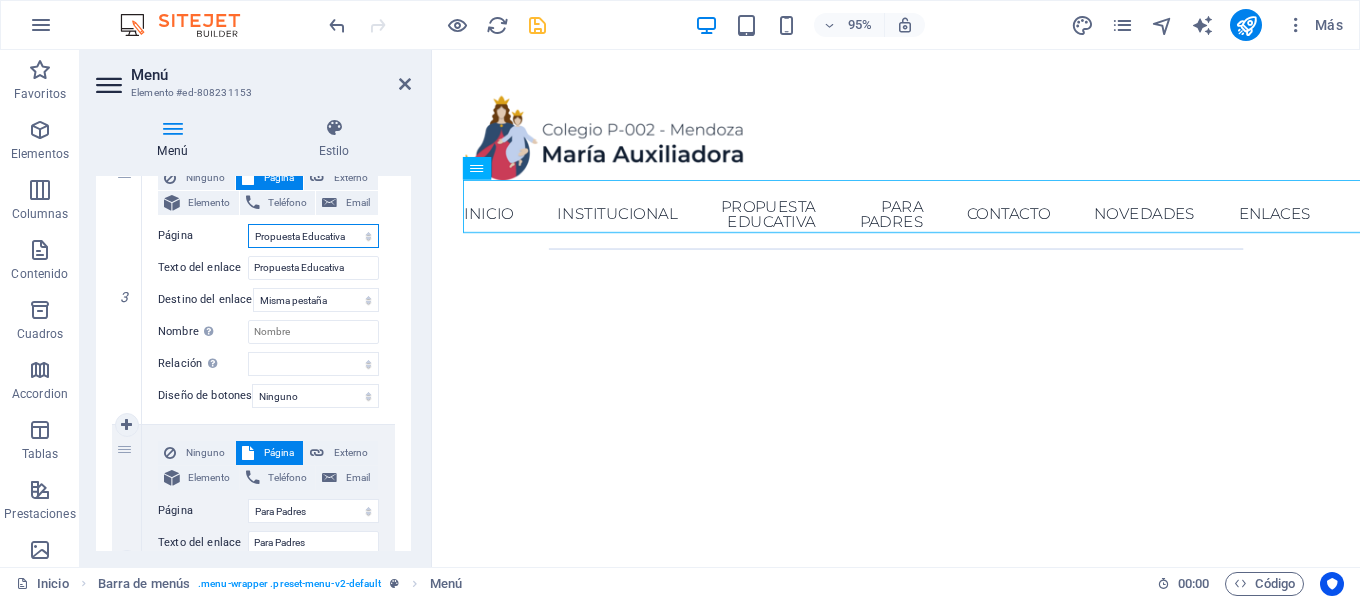 scroll, scrollTop: 800, scrollLeft: 0, axis: vertical 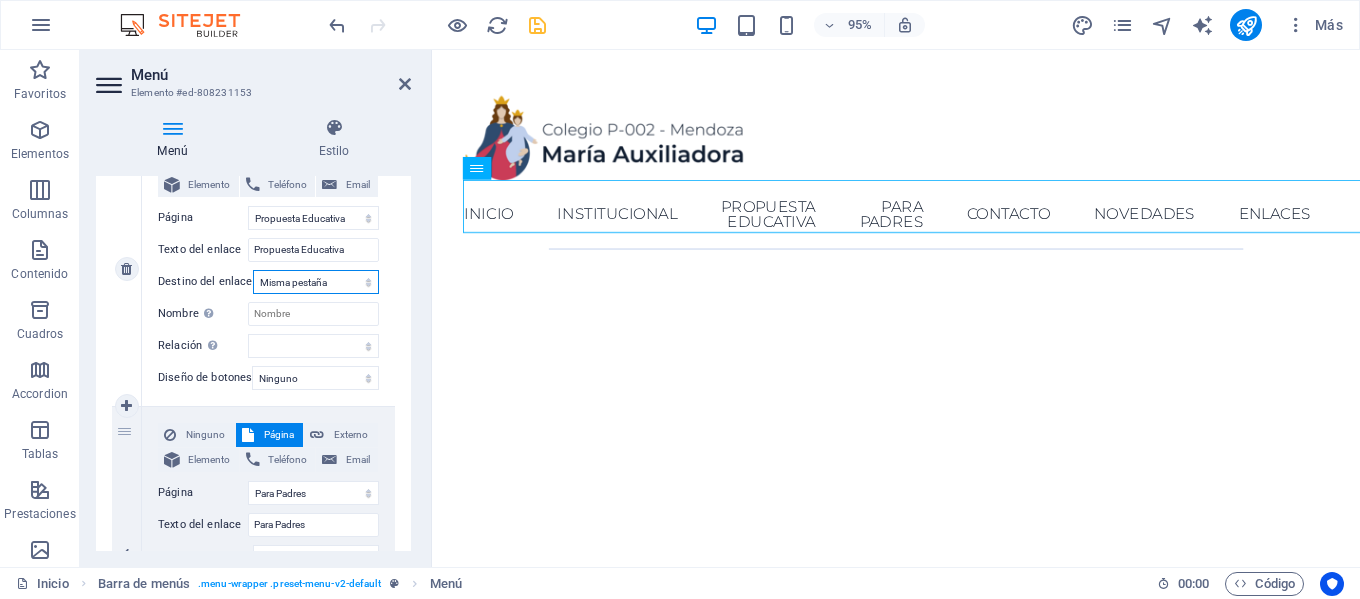 click on "Nueva pestaña Misma pestaña Superposición" at bounding box center [316, 282] 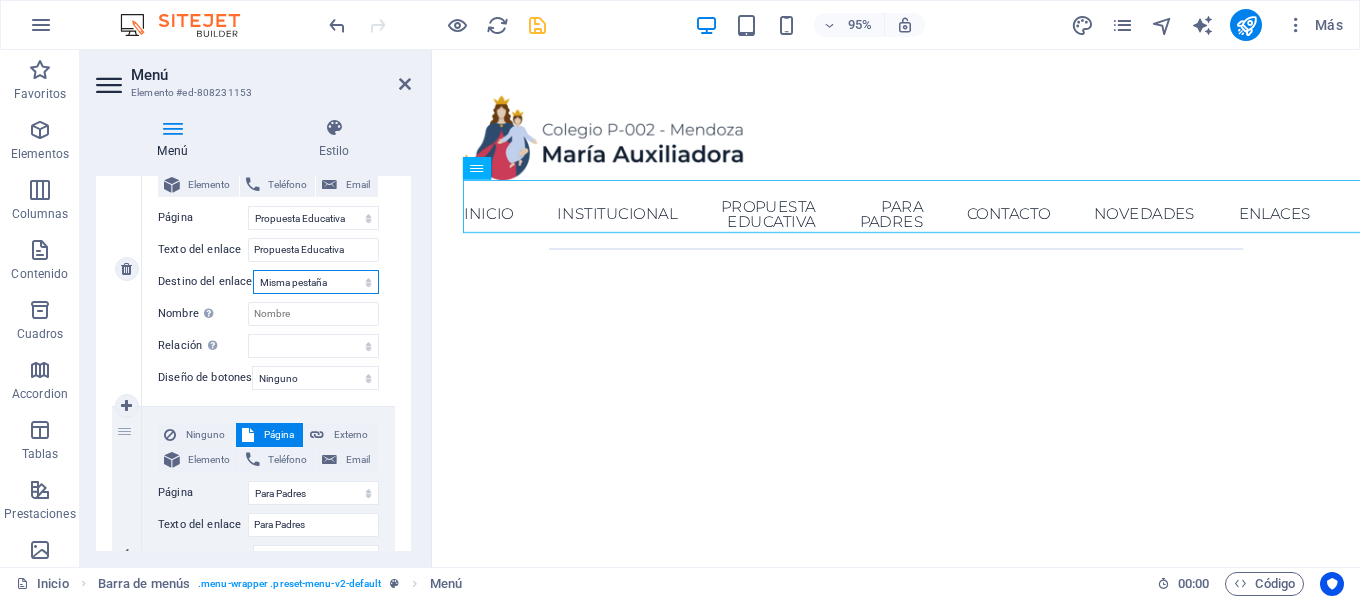 select on "blank" 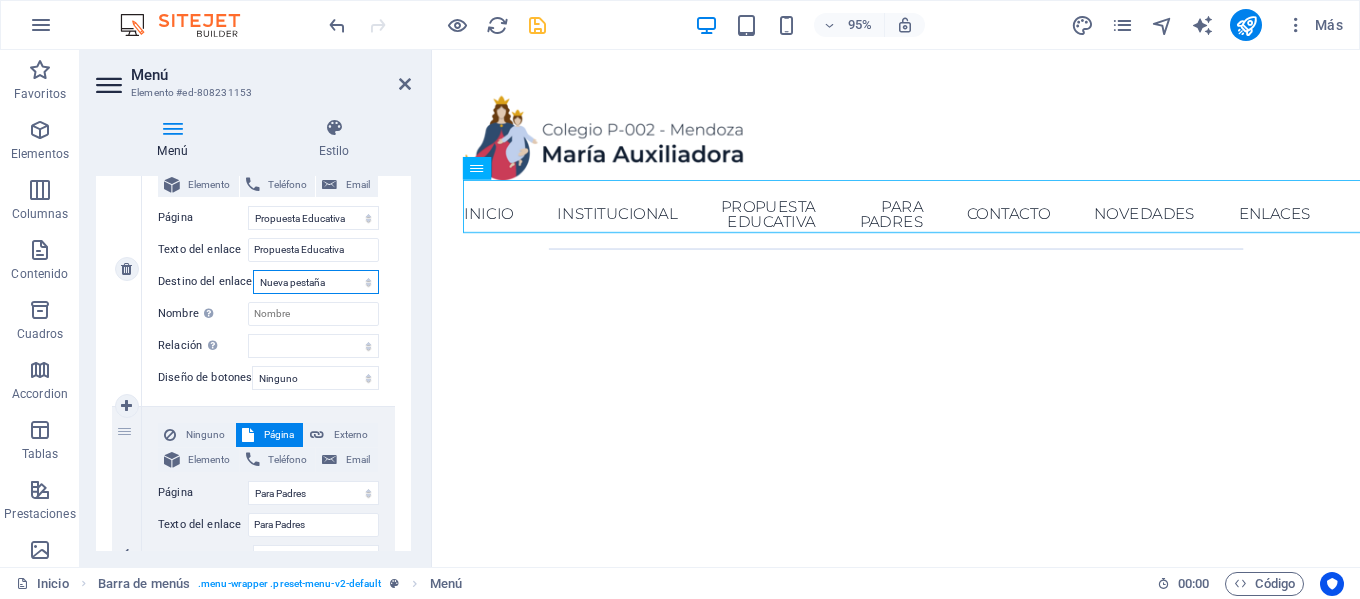 click on "Nueva pestaña Misma pestaña Superposición" at bounding box center [316, 282] 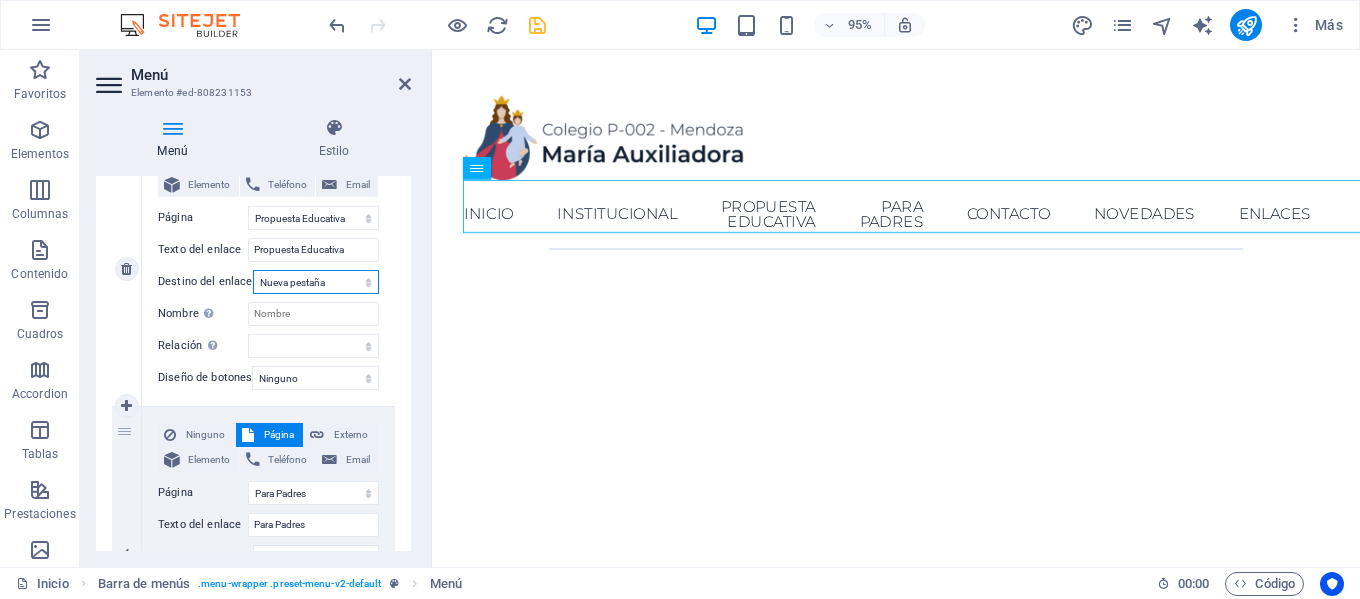 select 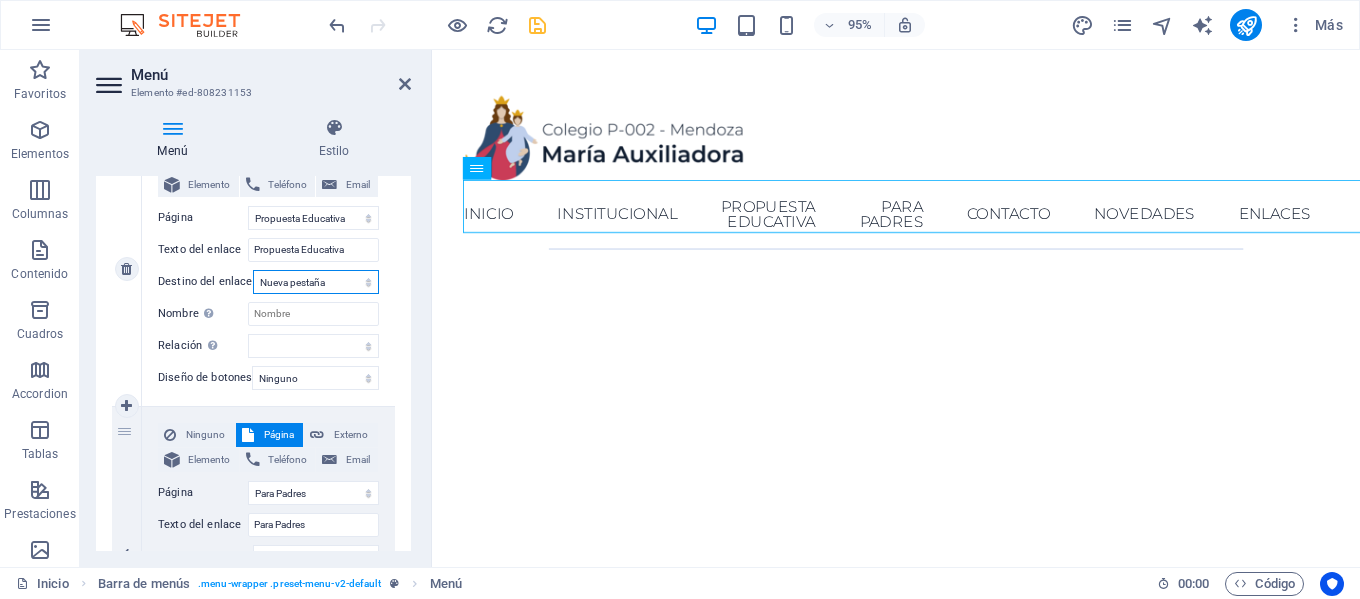 select 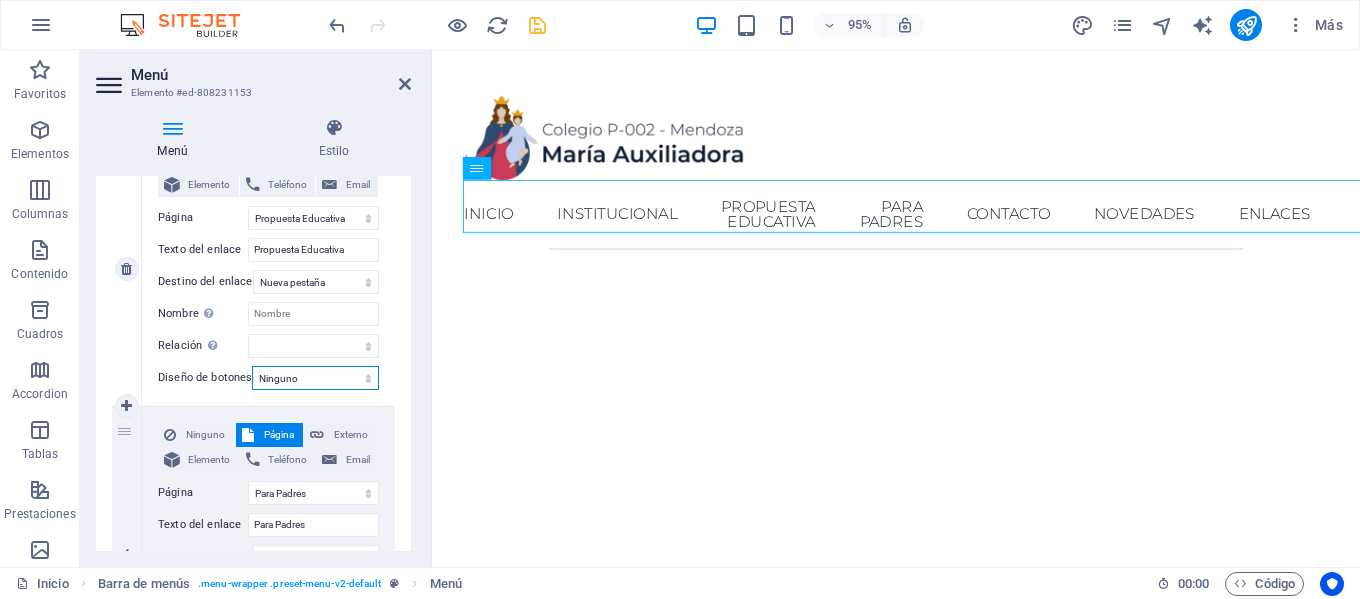click on "Ninguno Predeterminado Principal Secundario" at bounding box center (315, 378) 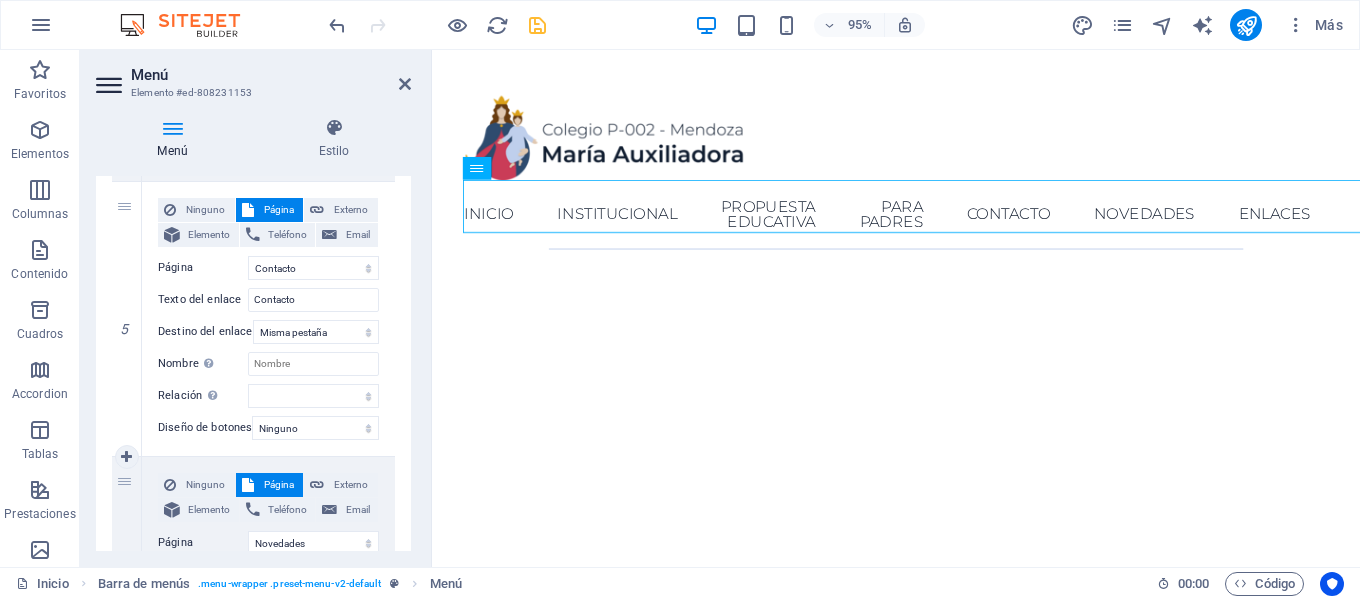 scroll, scrollTop: 1400, scrollLeft: 0, axis: vertical 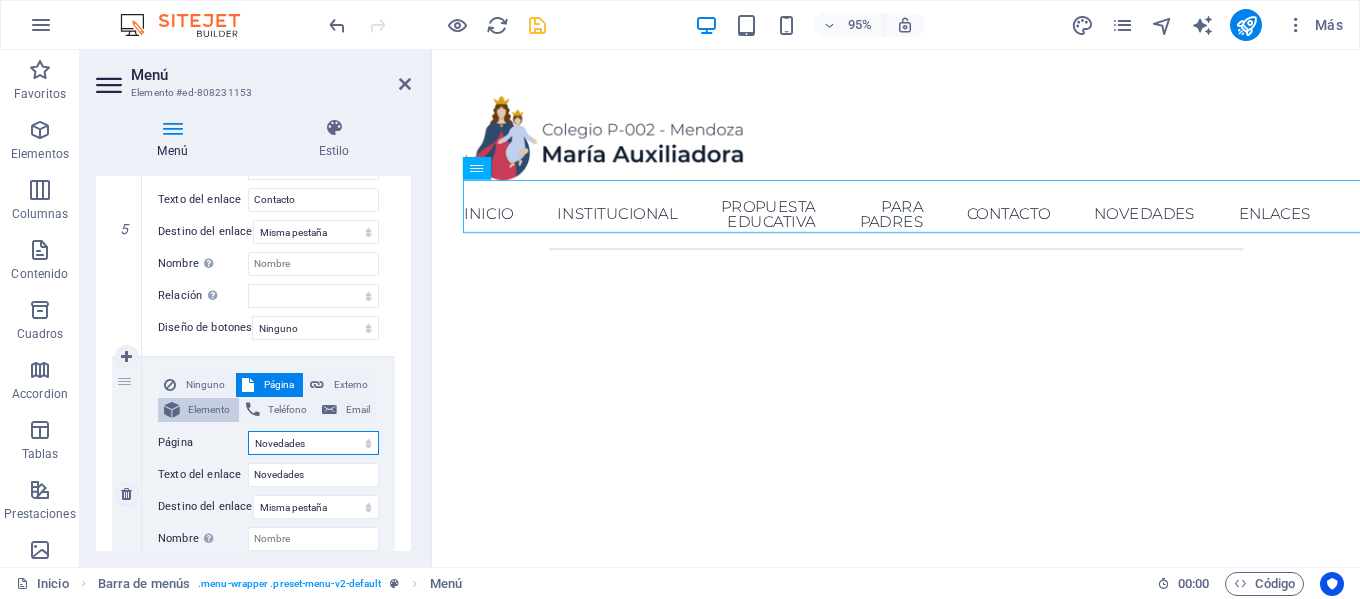 drag, startPoint x: 307, startPoint y: 440, endPoint x: 183, endPoint y: 402, distance: 129.69194 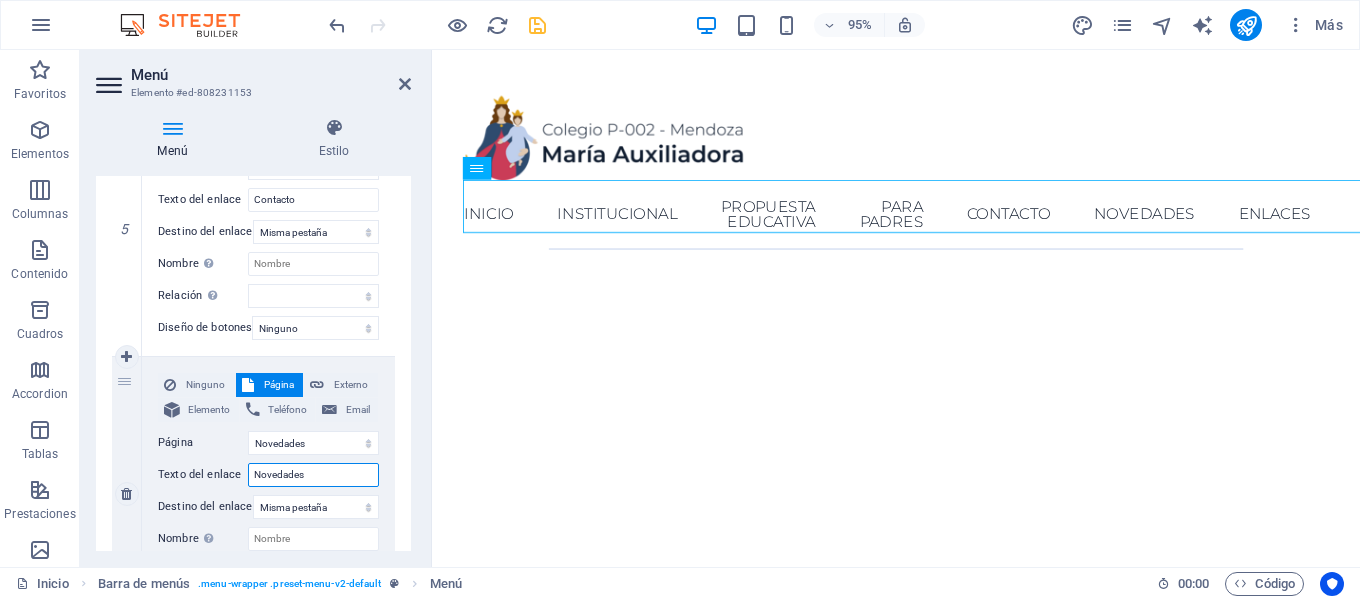 drag, startPoint x: 305, startPoint y: 481, endPoint x: 141, endPoint y: 423, distance: 173.95401 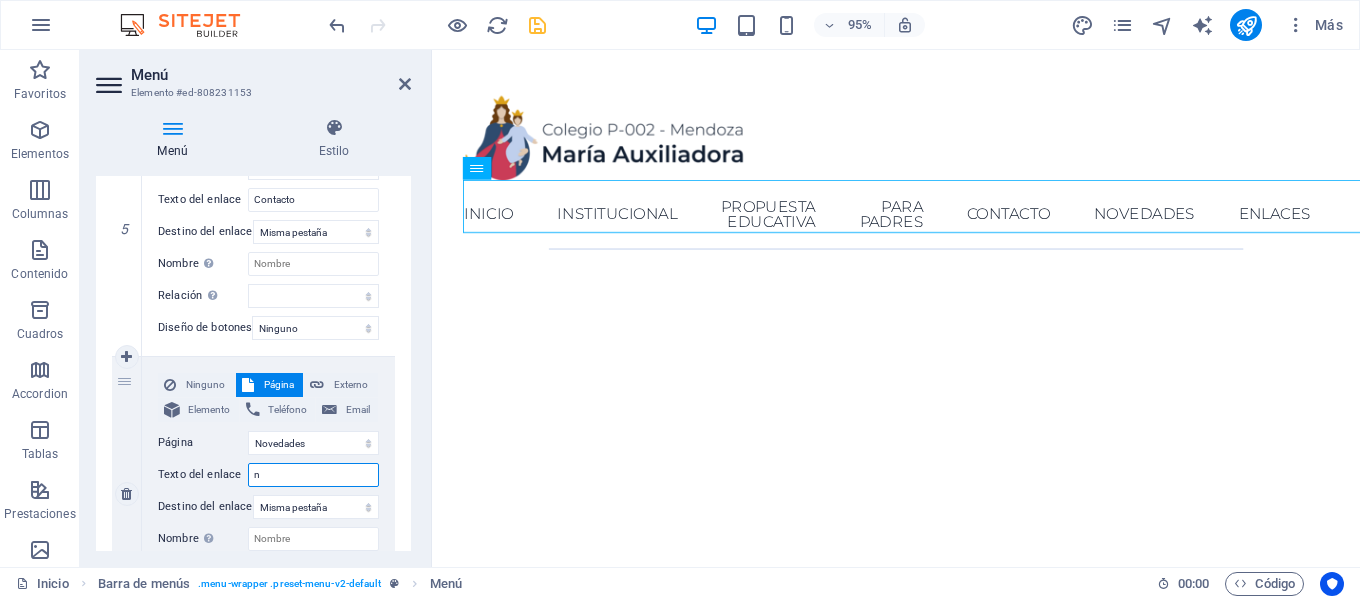 type 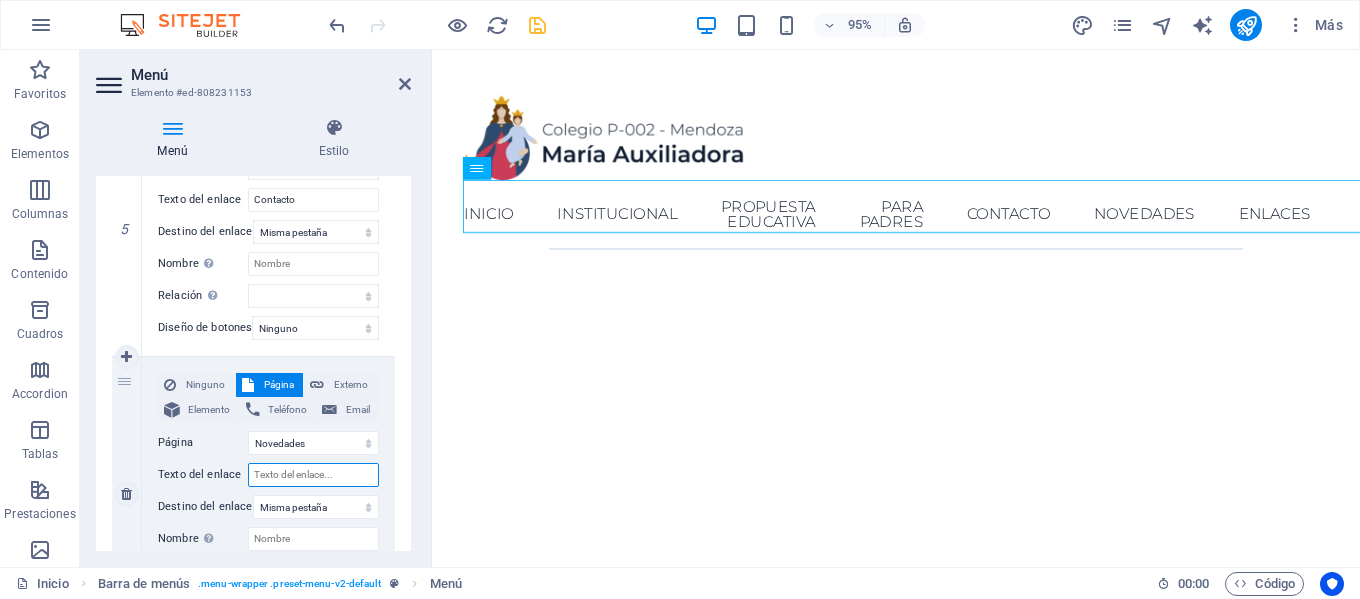 select 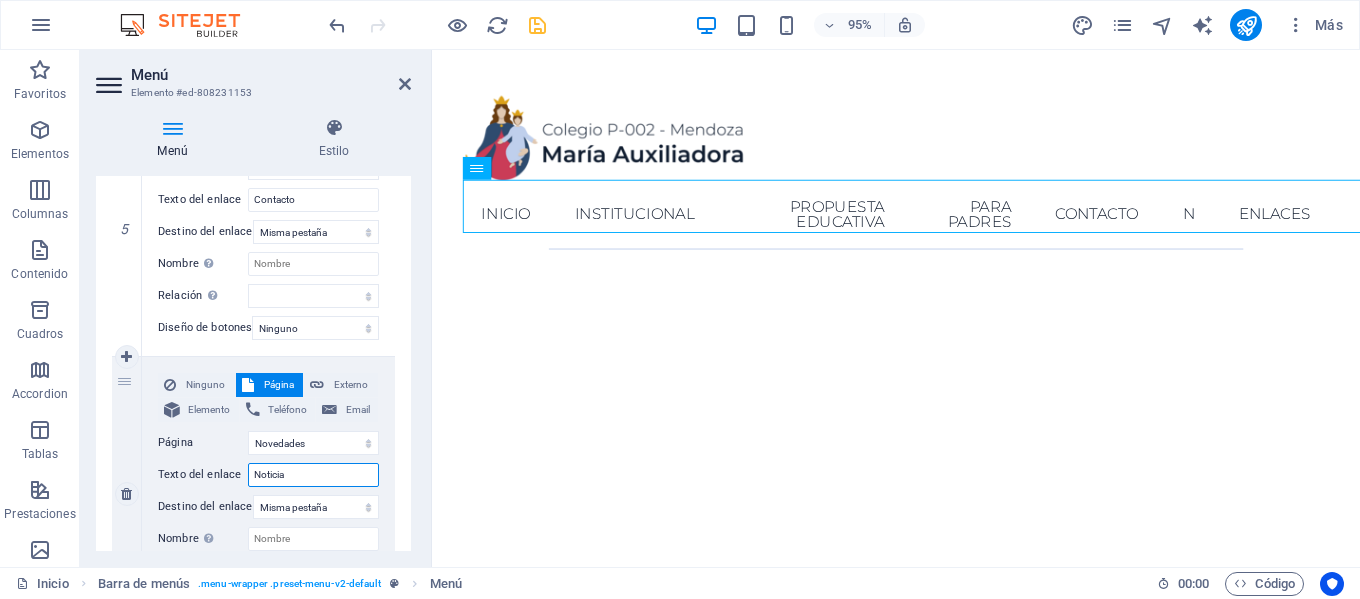 type on "Noticias" 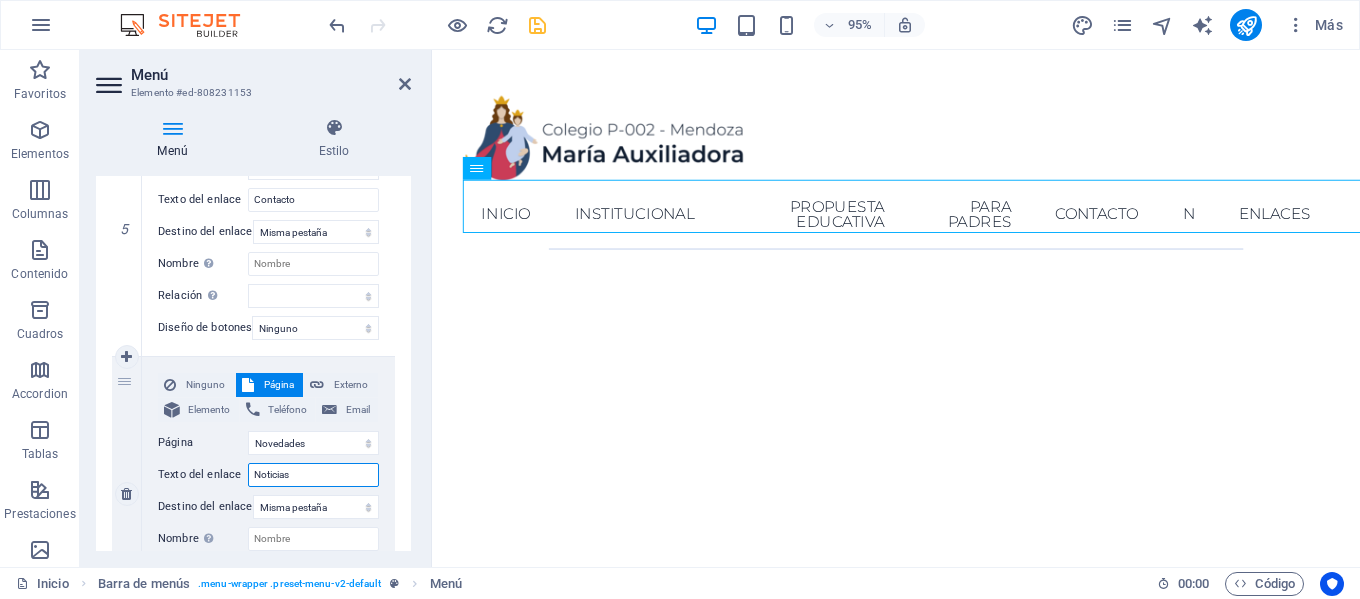select 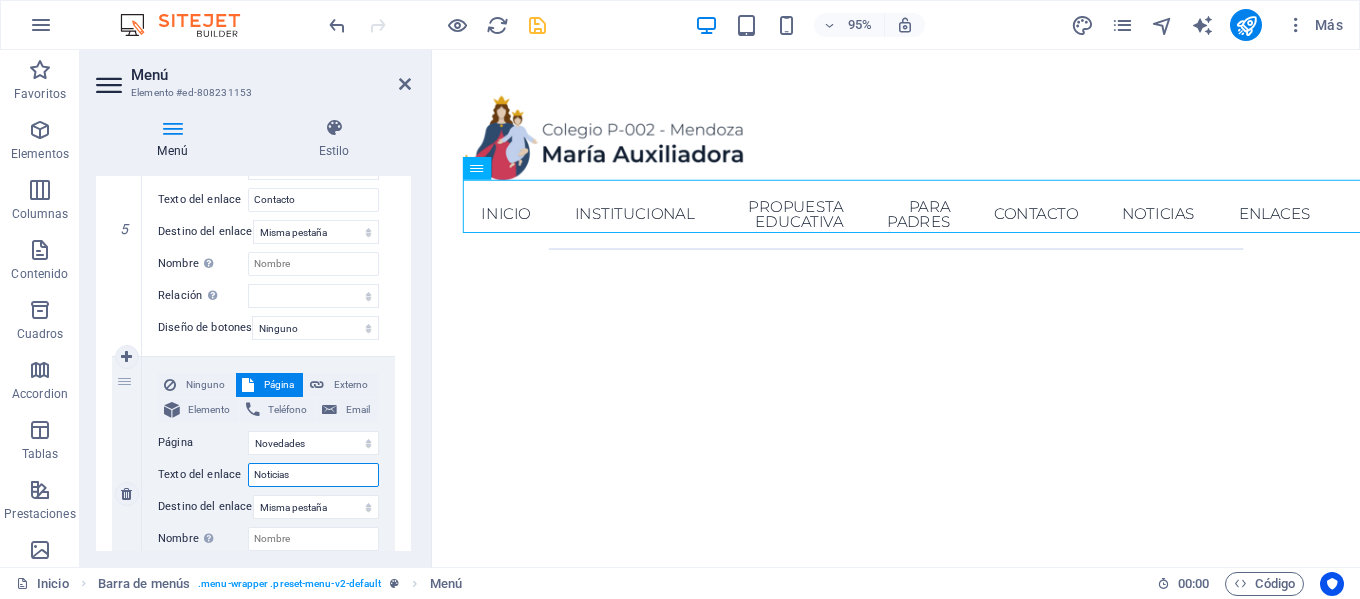 type on "Noticias" 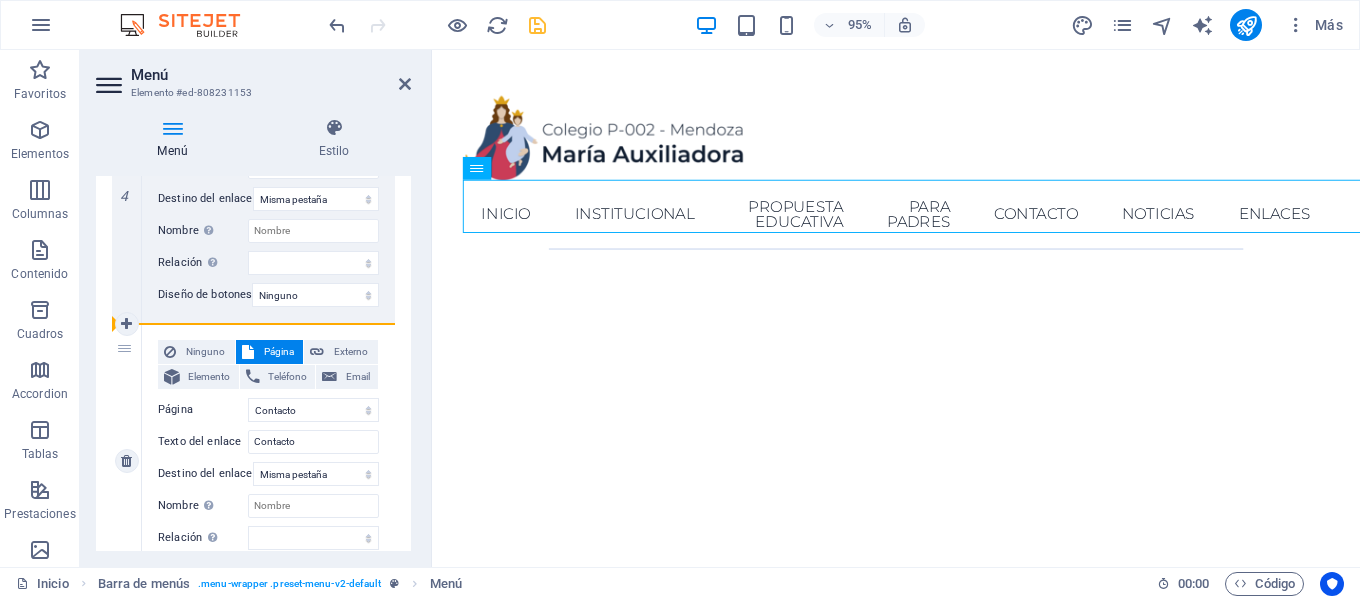 scroll, scrollTop: 1100, scrollLeft: 0, axis: vertical 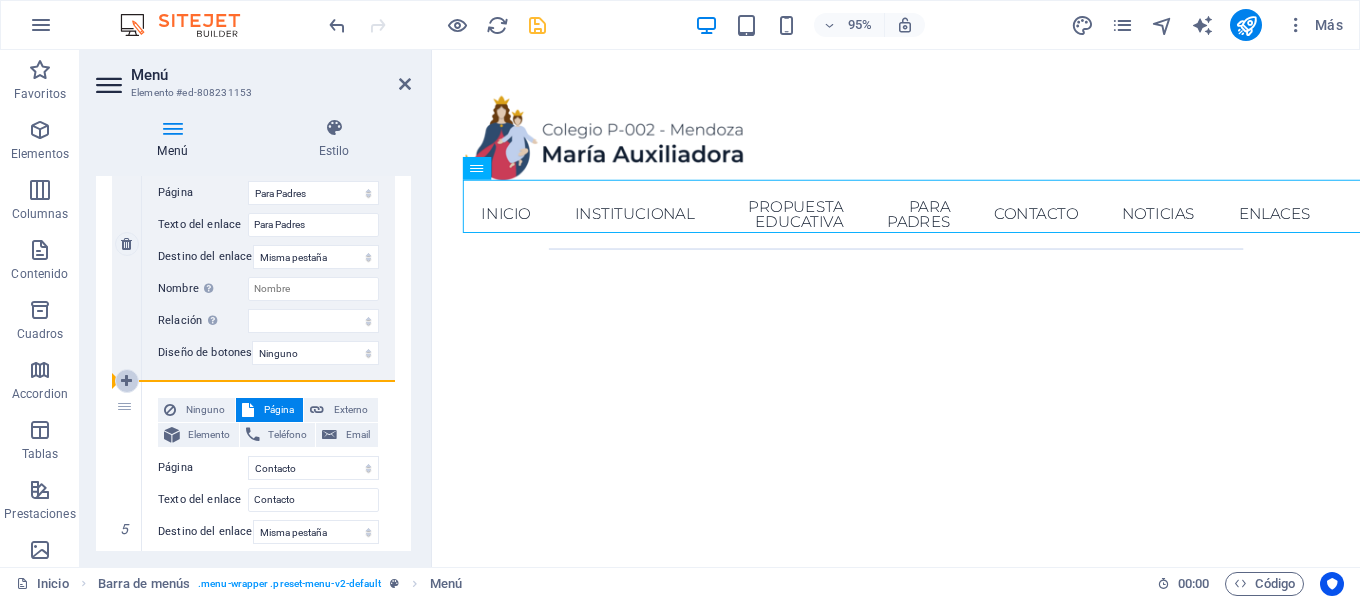 click on "1 Ninguno Página Externo Elemento Teléfono Email Página Inicio Institucional Para Padres Contacto Novedades Enlaces Legal Notice Privacy Autoridades Historia Fundadores Propuesta Educativa Elemento
URL /15596500 Teléfono Email Texto del enlace Inicio Destino del enlace Nueva pestaña Misma pestaña Superposición Nombre Una descripción adicional del enlace no debería ser igual al texto del enlace. El título suele mostrarse como un texto de información cuando se mueve el ratón por encima del elemento. Déjalo en blanco en caso de dudas. Relación Define la  relación de este enlace con el destino del enlace . Por ejemplo, el valor "nofollow" indica a los buscadores que no sigan al enlace. Puede dejarse vacío. alternativo autor marcador externo ayuda licencia siguiente nofollow noreferrer noopener ant buscar etiqueta Diseño de botones Ninguno Predeterminado Principal Secundario 2 Ninguno Página Externo Elemento Teléfono Email Página Inicio Institucional Para Padres Contacto" at bounding box center [253, 244] 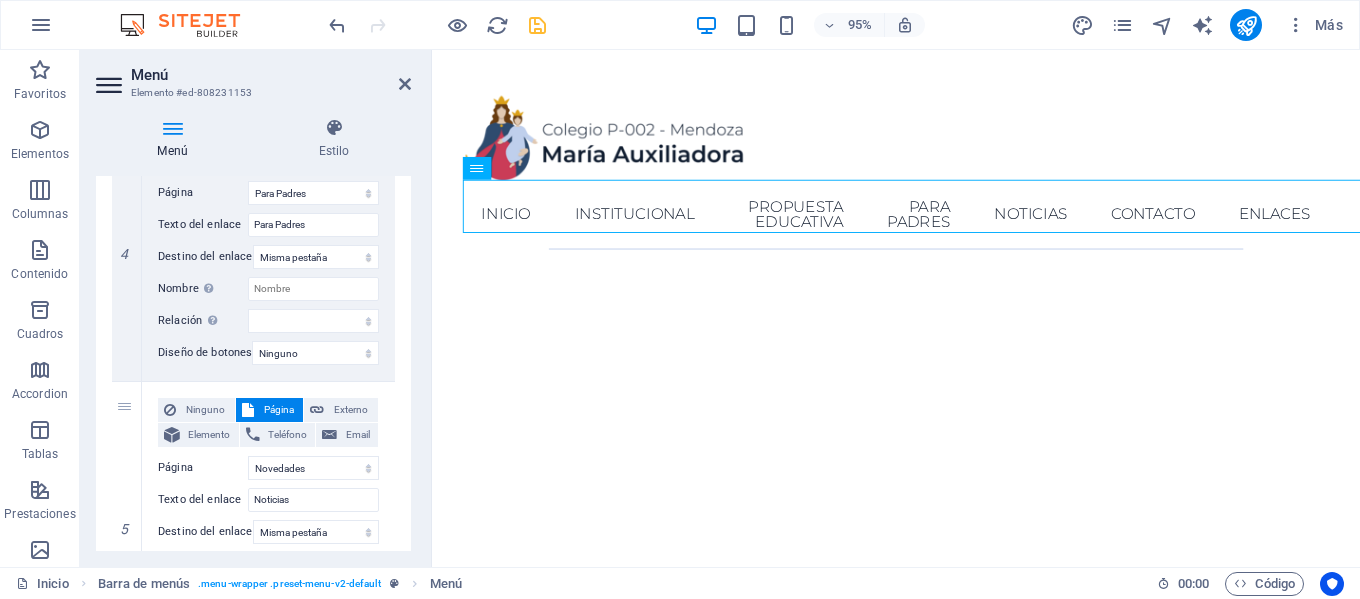 click at bounding box center [1122, 25] 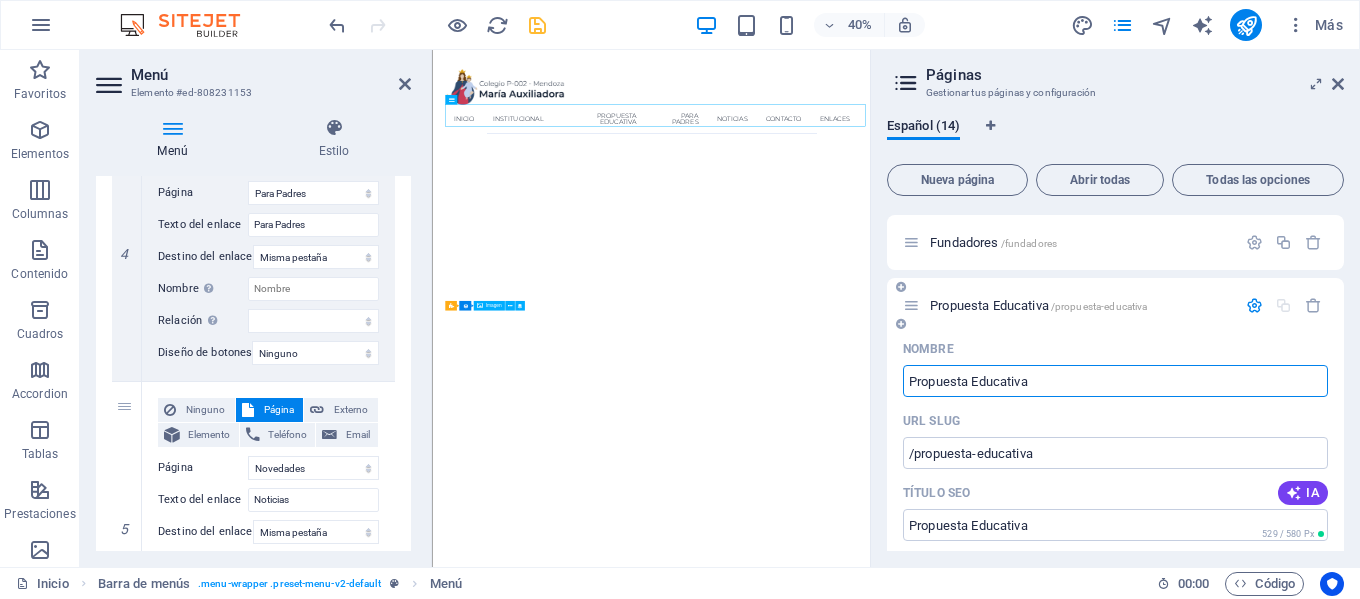 scroll, scrollTop: 853, scrollLeft: 0, axis: vertical 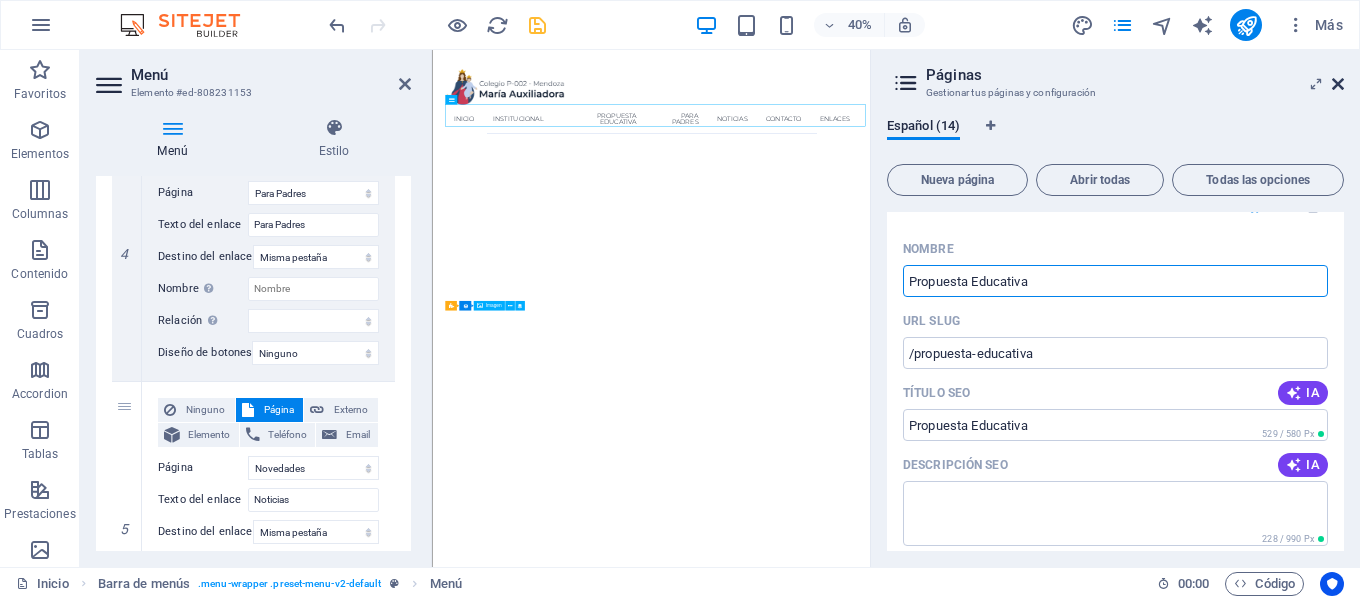 click at bounding box center (1338, 84) 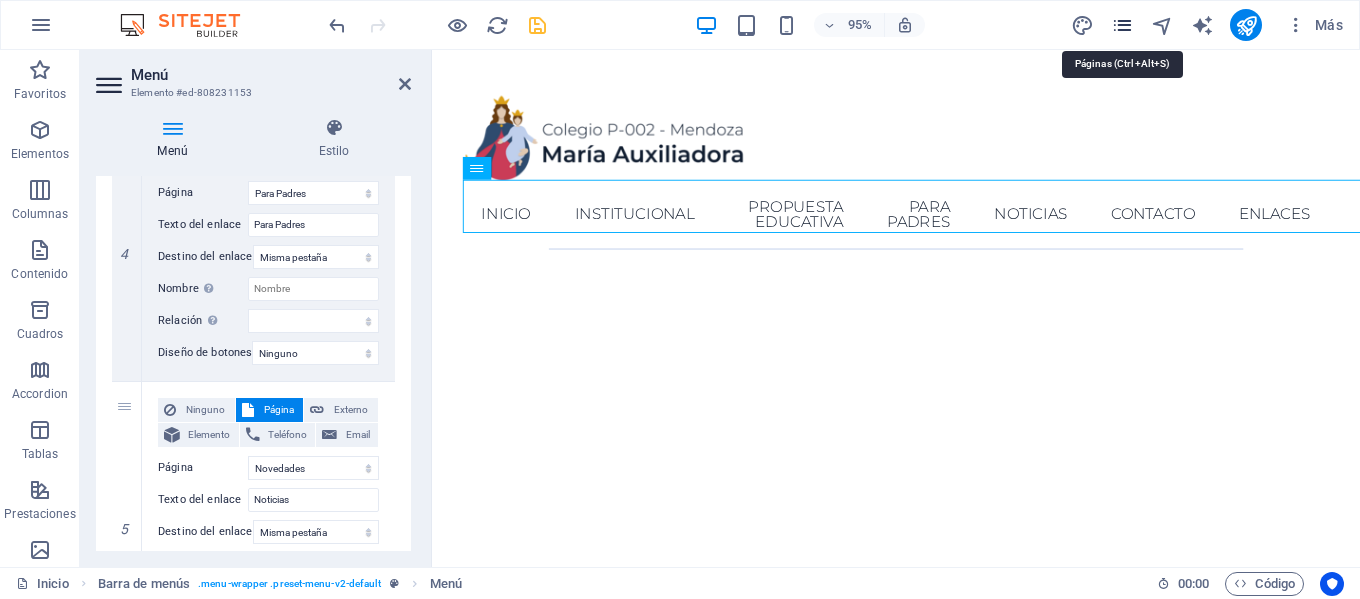 click at bounding box center [1122, 25] 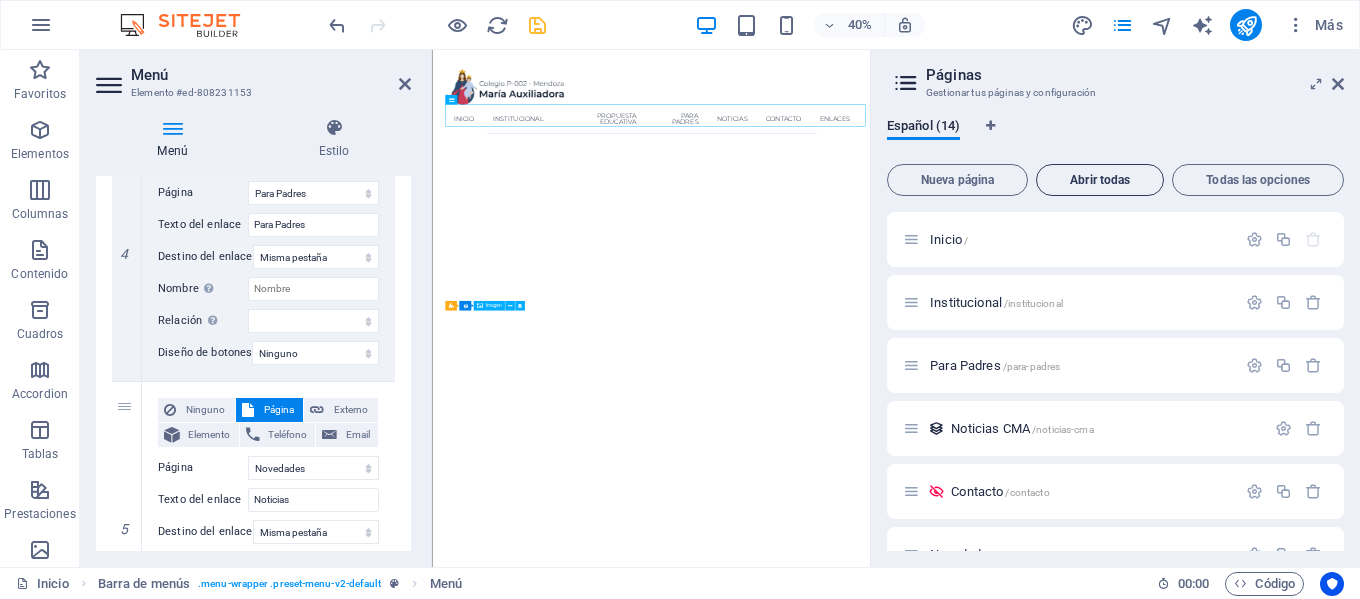 scroll, scrollTop: 753, scrollLeft: 0, axis: vertical 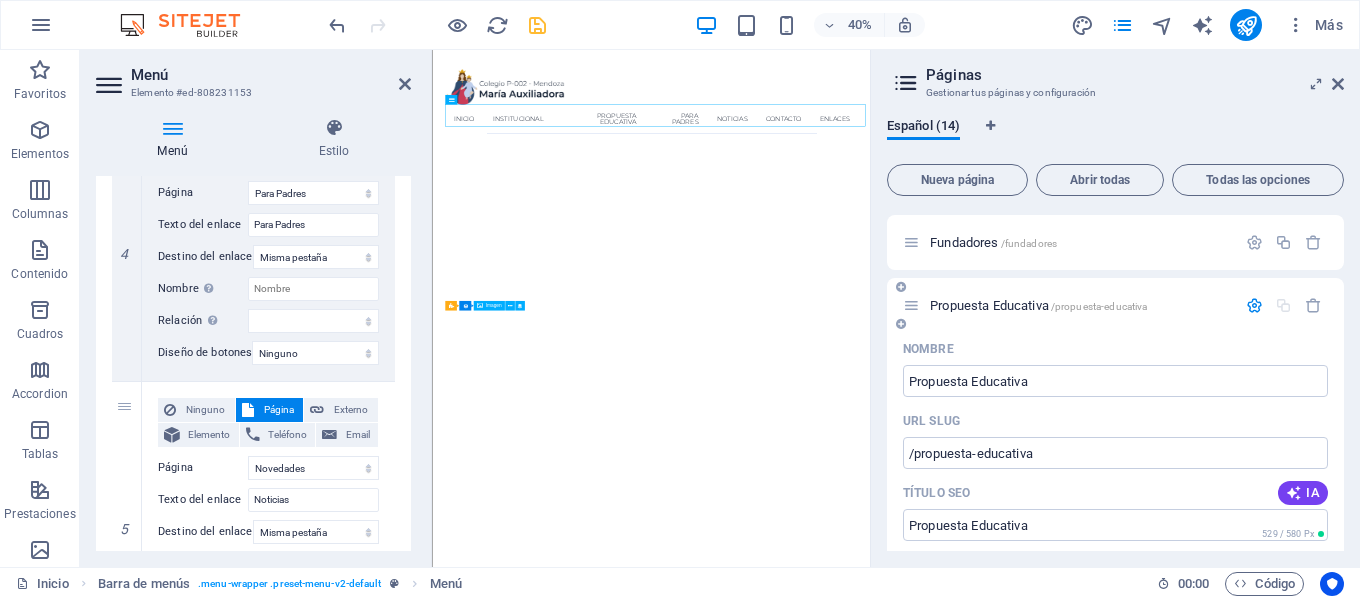 click on "Propuesta Educativa /propuesta-educativa" at bounding box center (1080, 305) 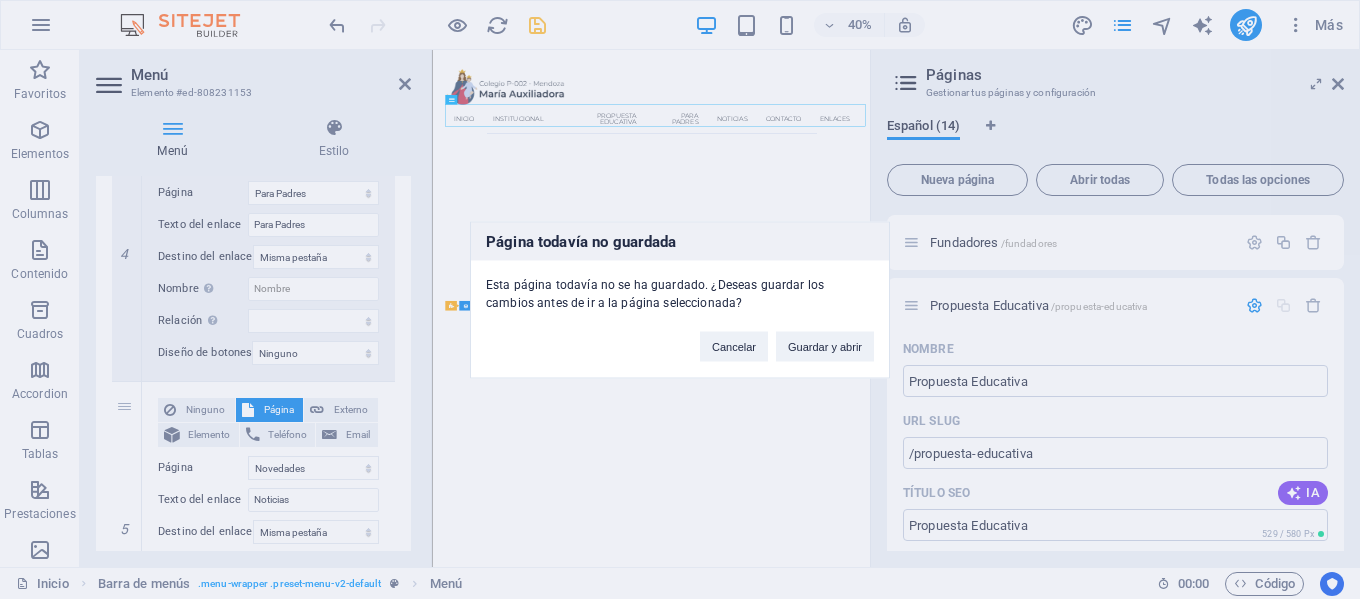 drag, startPoint x: 1248, startPoint y: 303, endPoint x: 1193, endPoint y: 304, distance: 55.00909 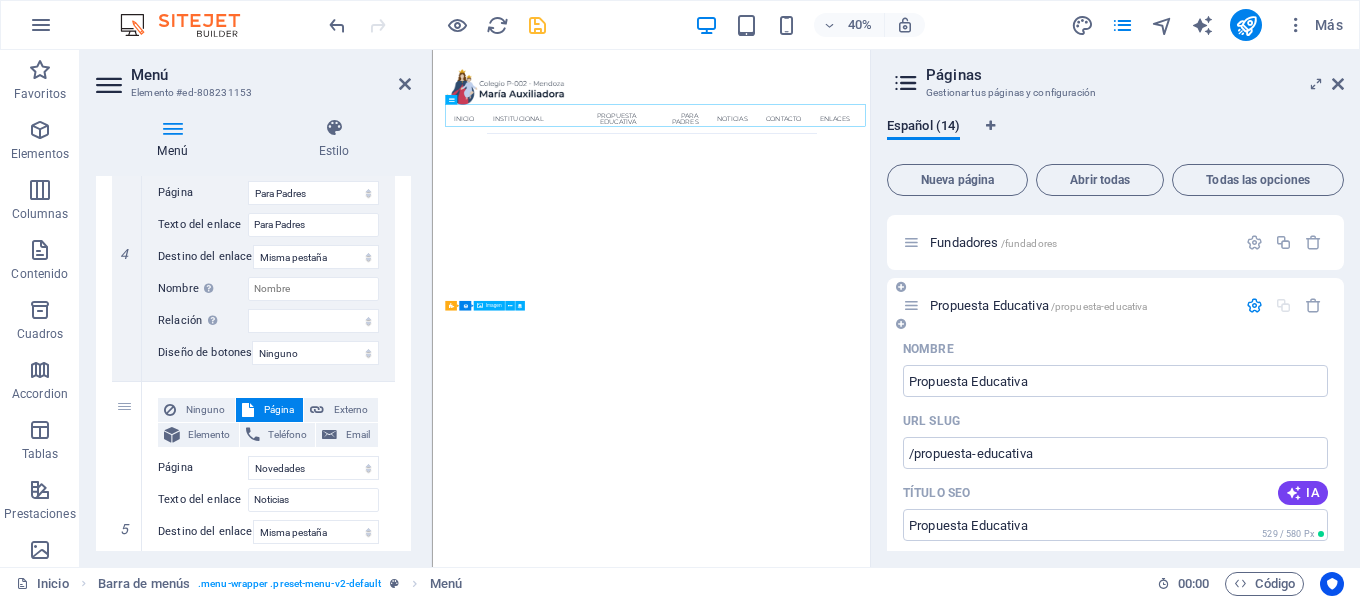 click at bounding box center (1254, 305) 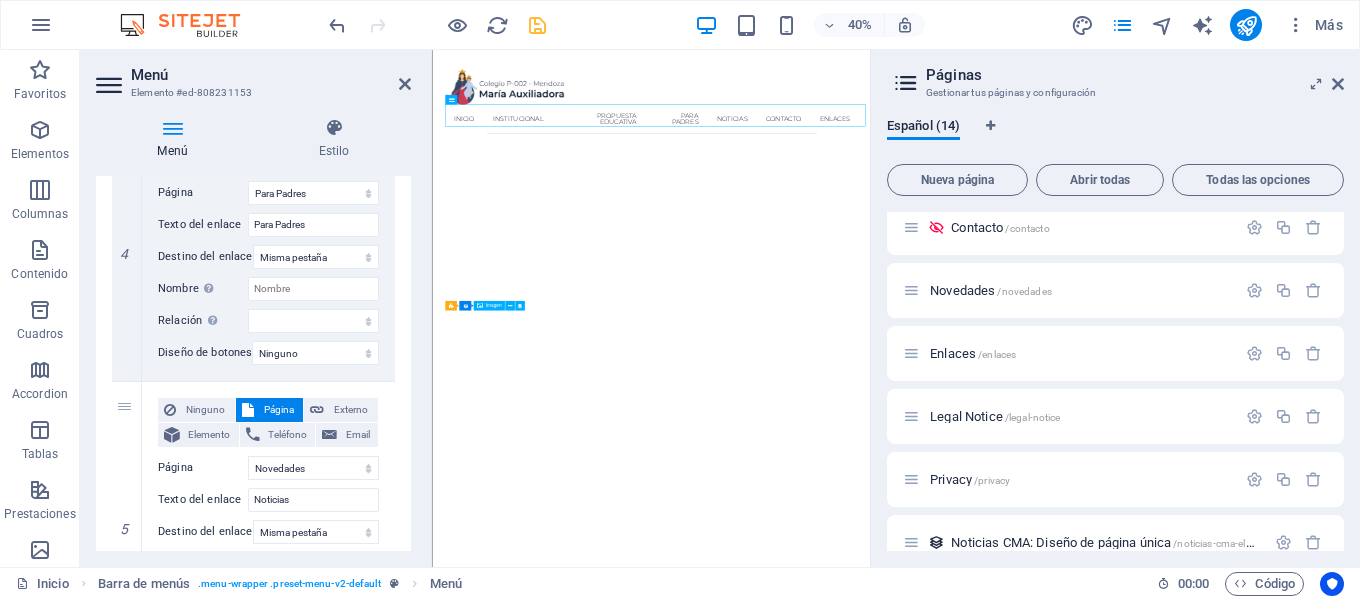 scroll, scrollTop: 243, scrollLeft: 0, axis: vertical 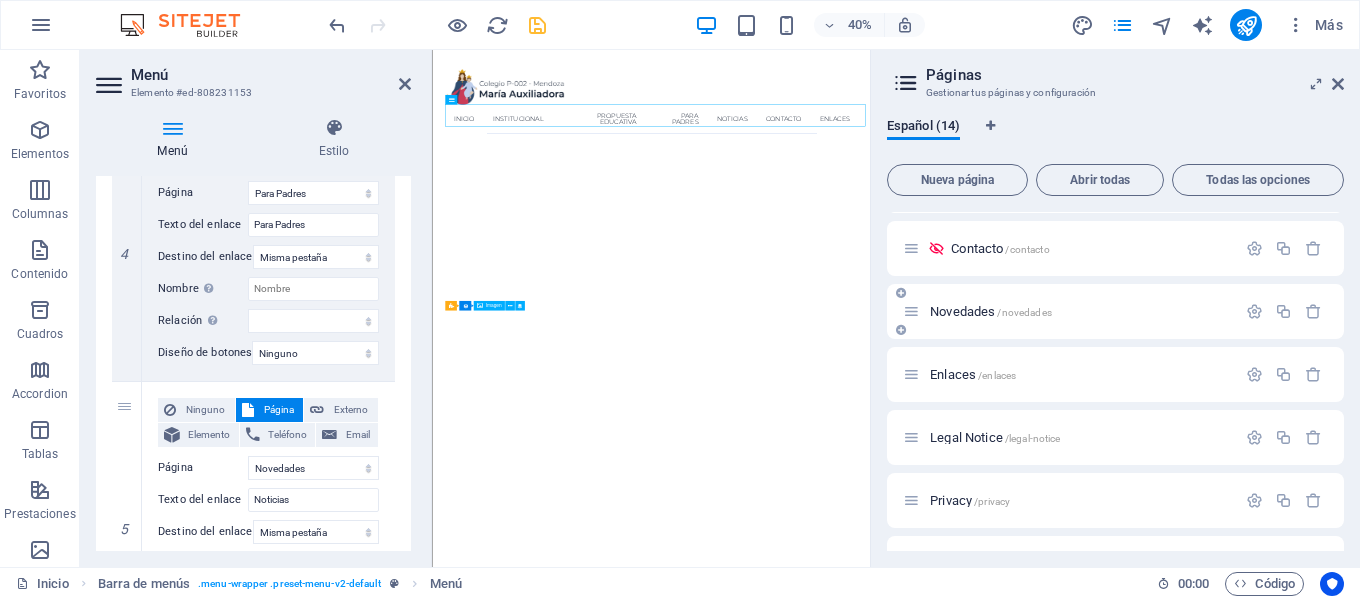 click on "Novedades /novedades" at bounding box center (1069, 311) 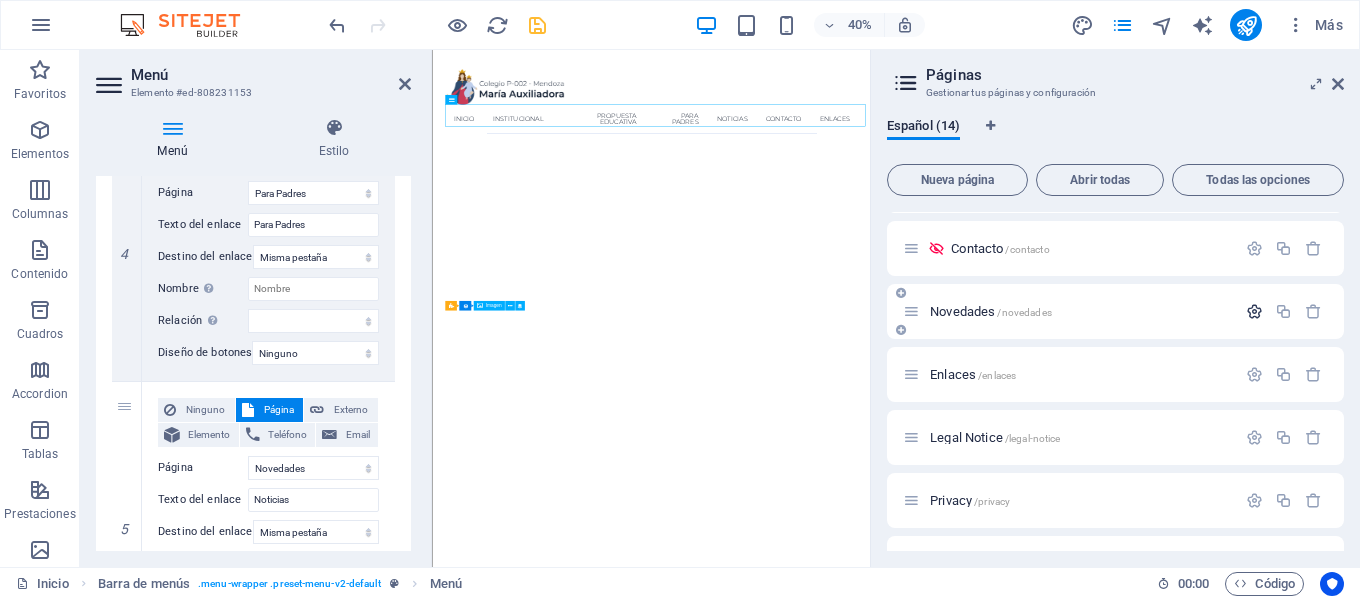 click at bounding box center (1254, 311) 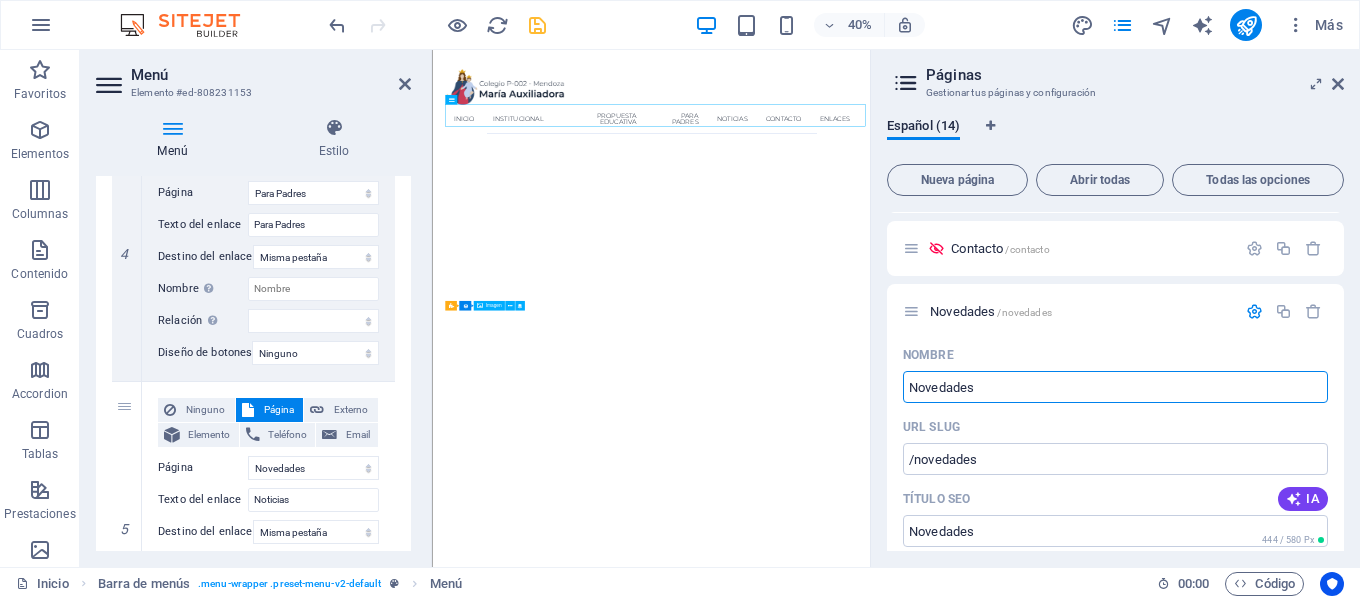 drag, startPoint x: 1319, startPoint y: 427, endPoint x: 1457, endPoint y: 872, distance: 465.90665 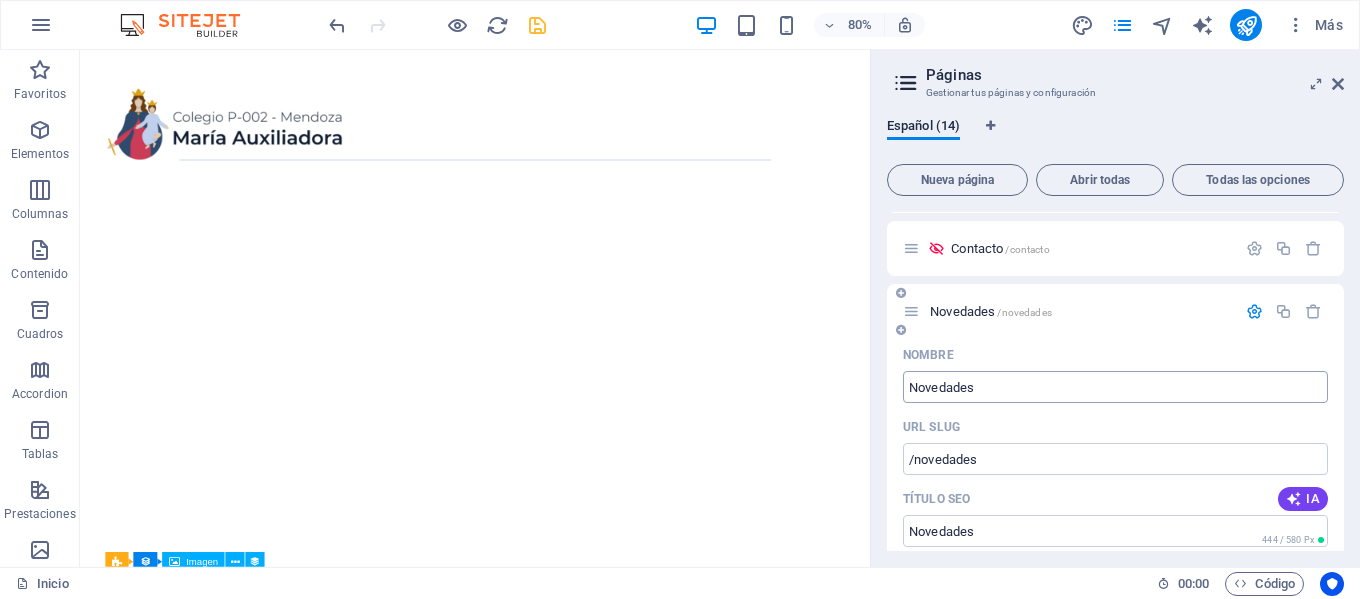 click on "Novedades" at bounding box center (1115, 387) 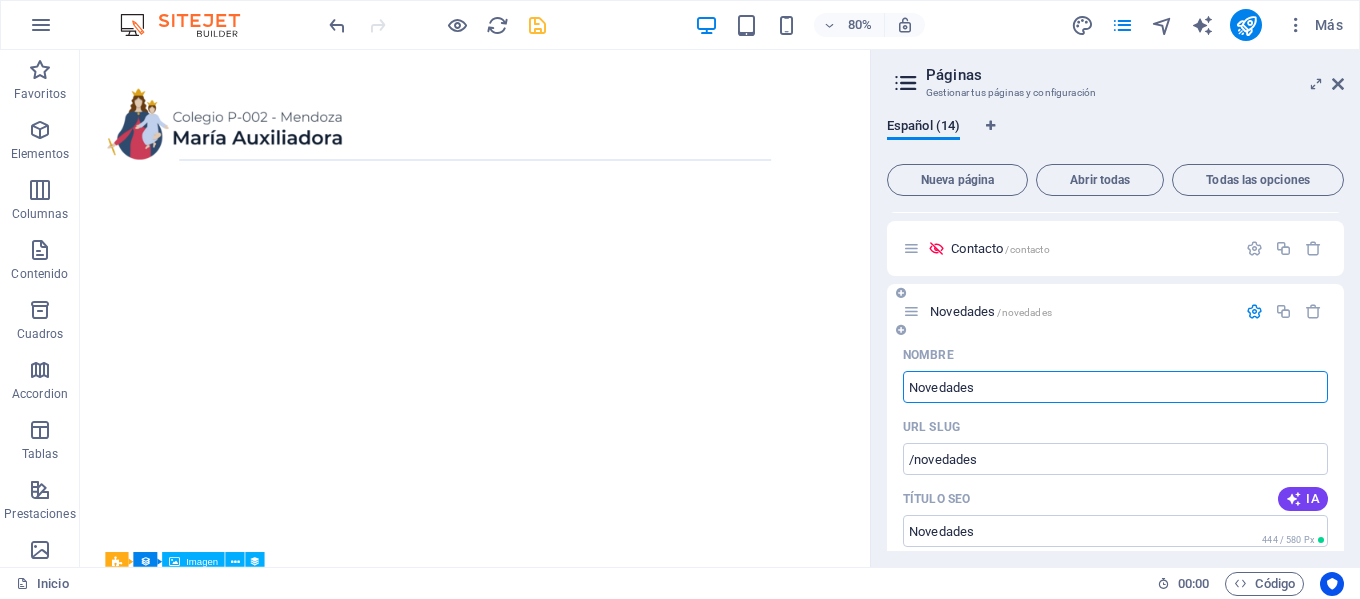 click on "Novedades" at bounding box center [1115, 387] 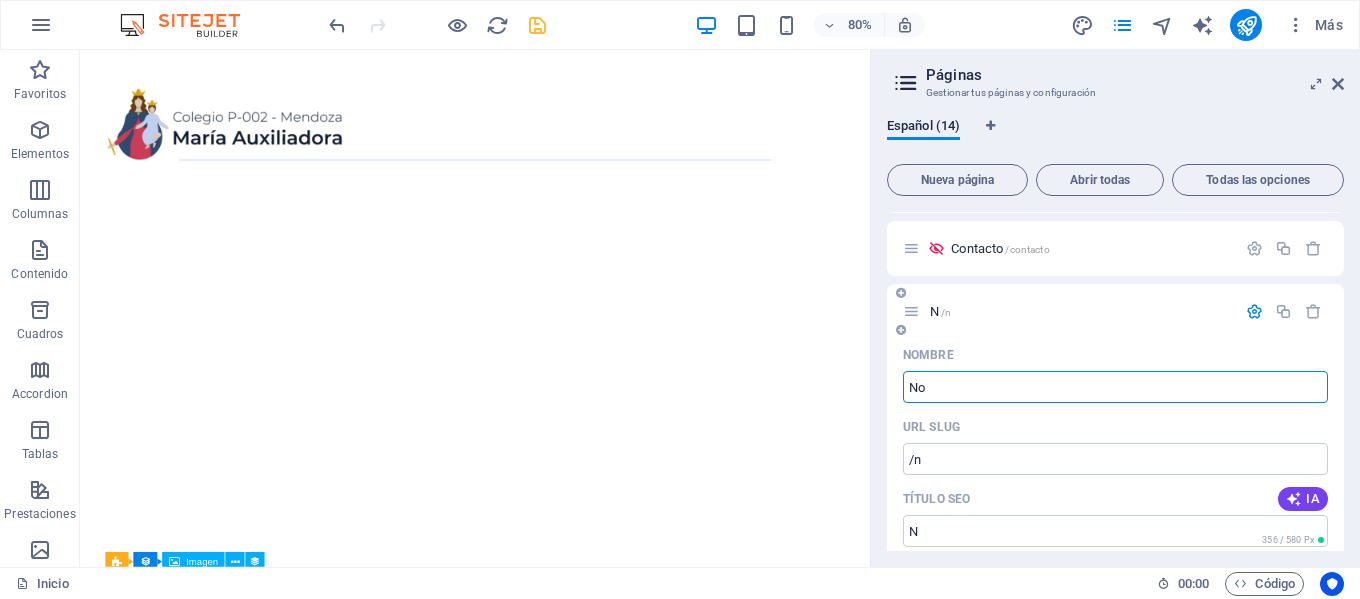 type on "Not" 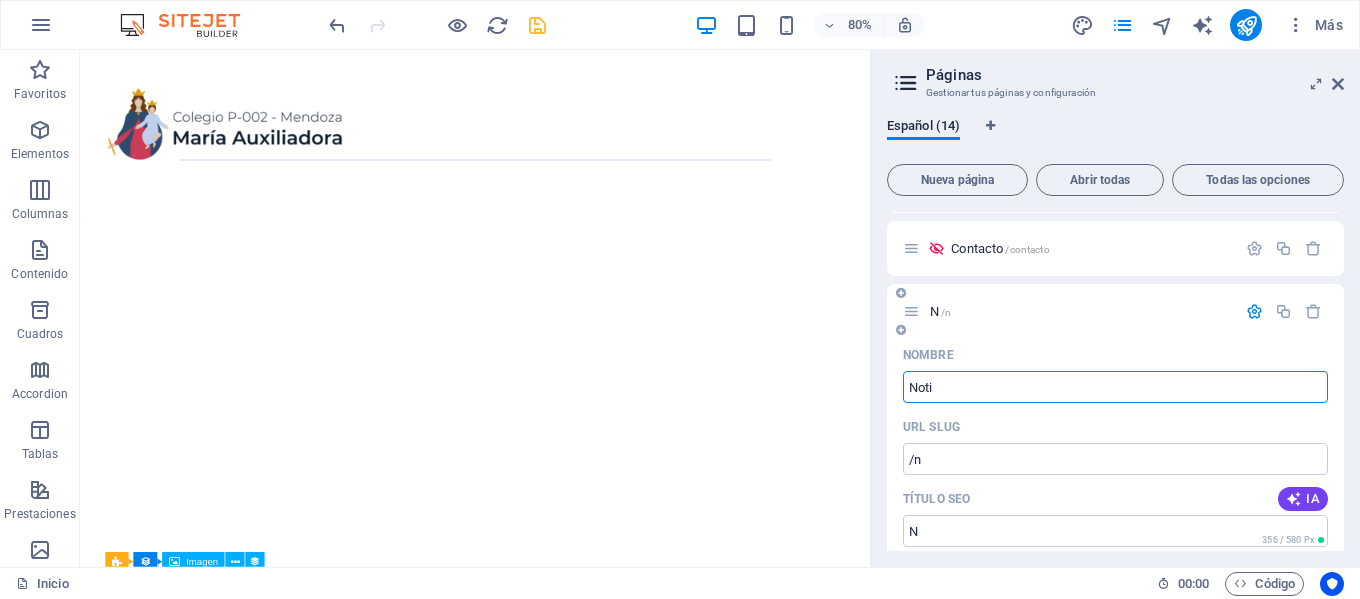 type on "Notic" 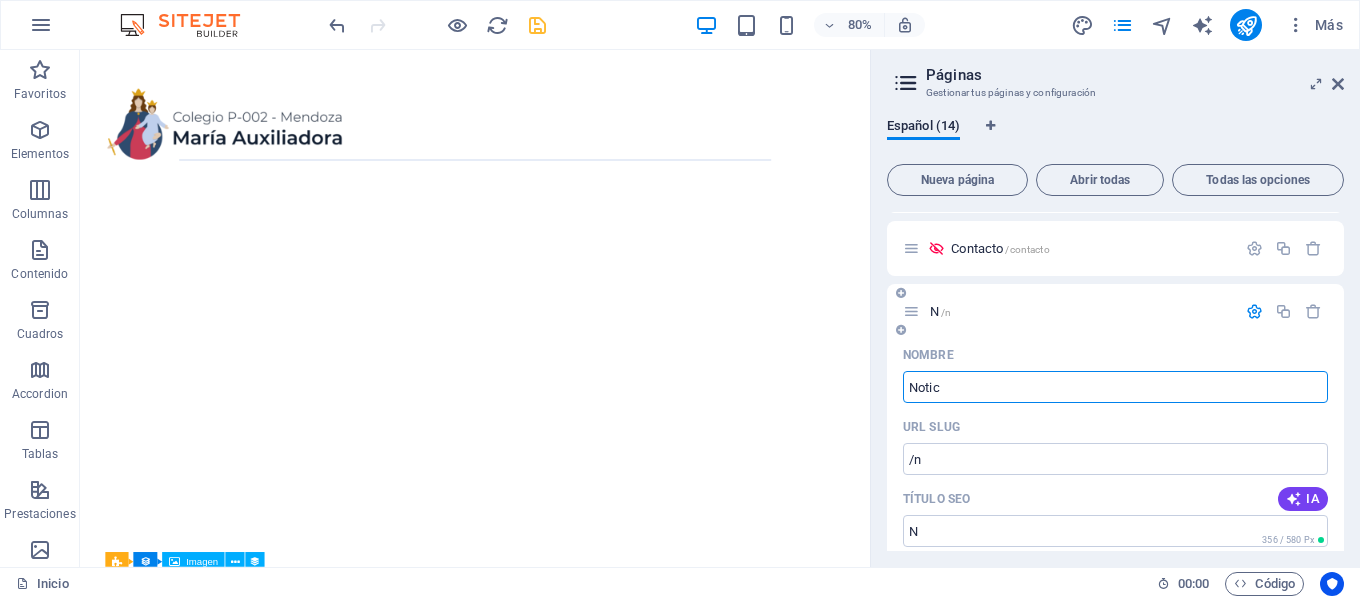 type on "/not" 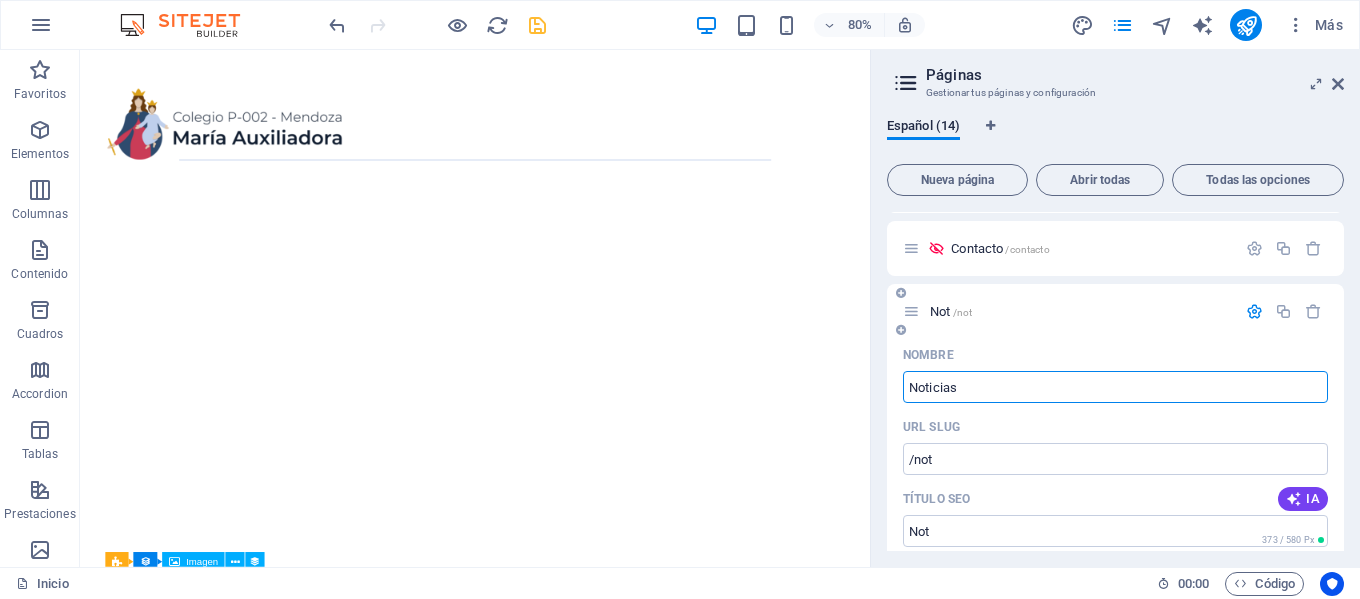 type on "Noticias" 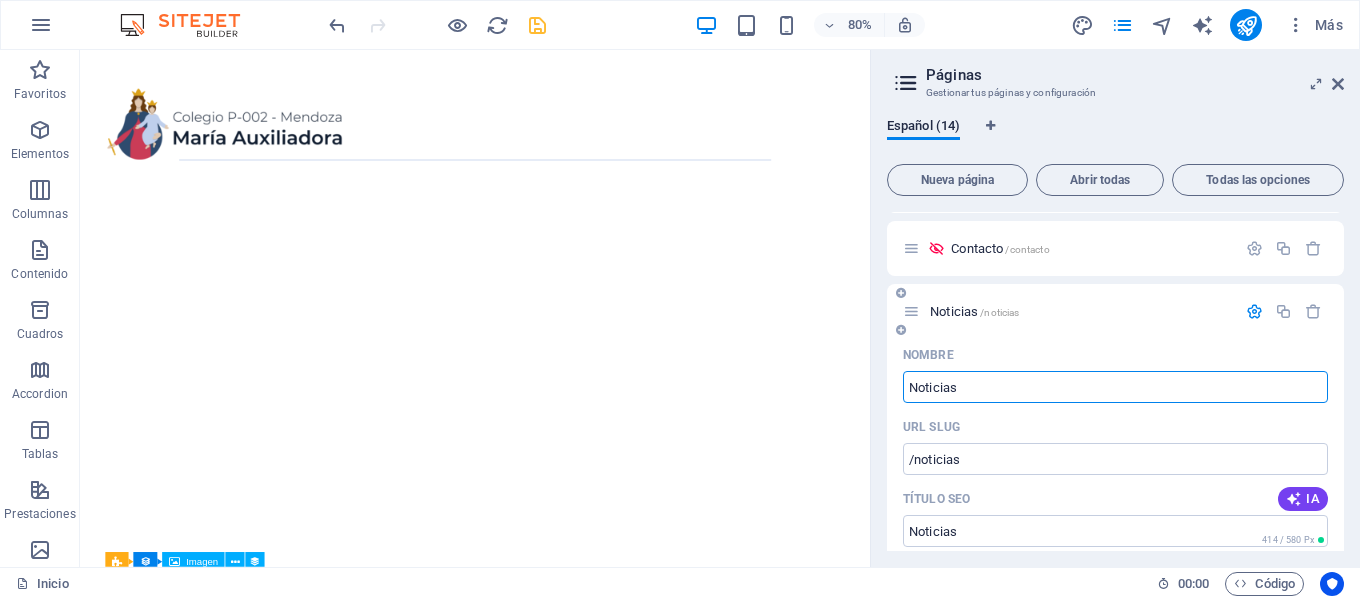 click at bounding box center [1254, 311] 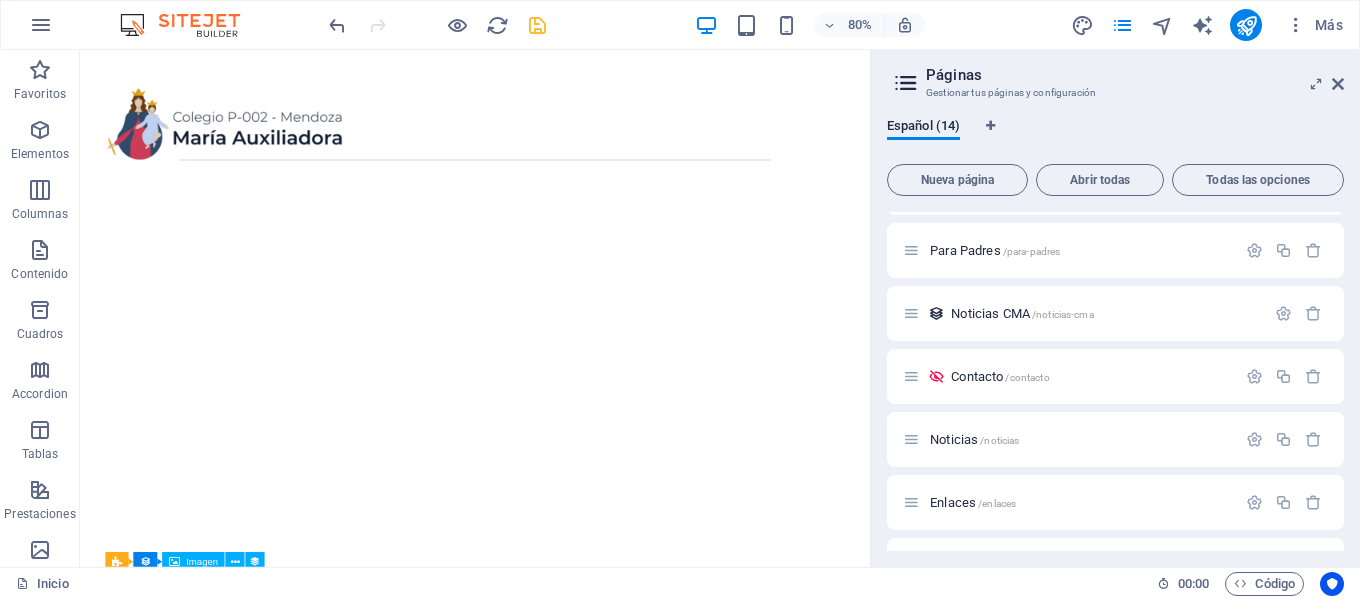 scroll, scrollTop: 43, scrollLeft: 0, axis: vertical 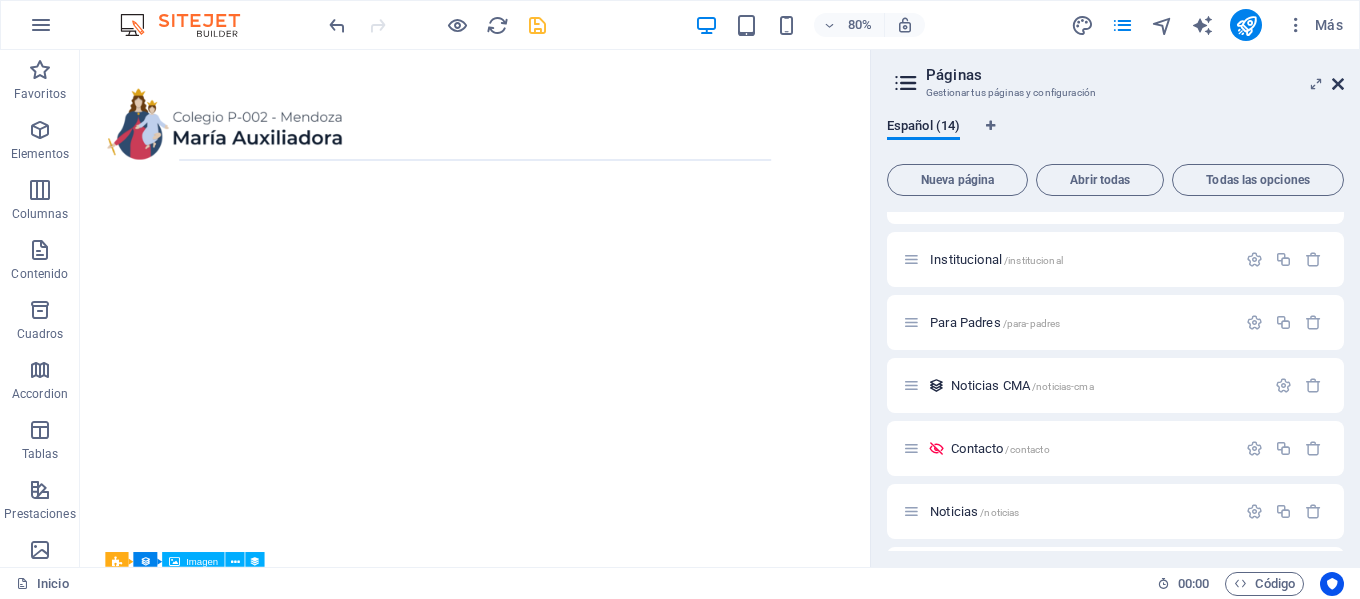 drag, startPoint x: 1341, startPoint y: 83, endPoint x: 1259, endPoint y: 31, distance: 97.097885 